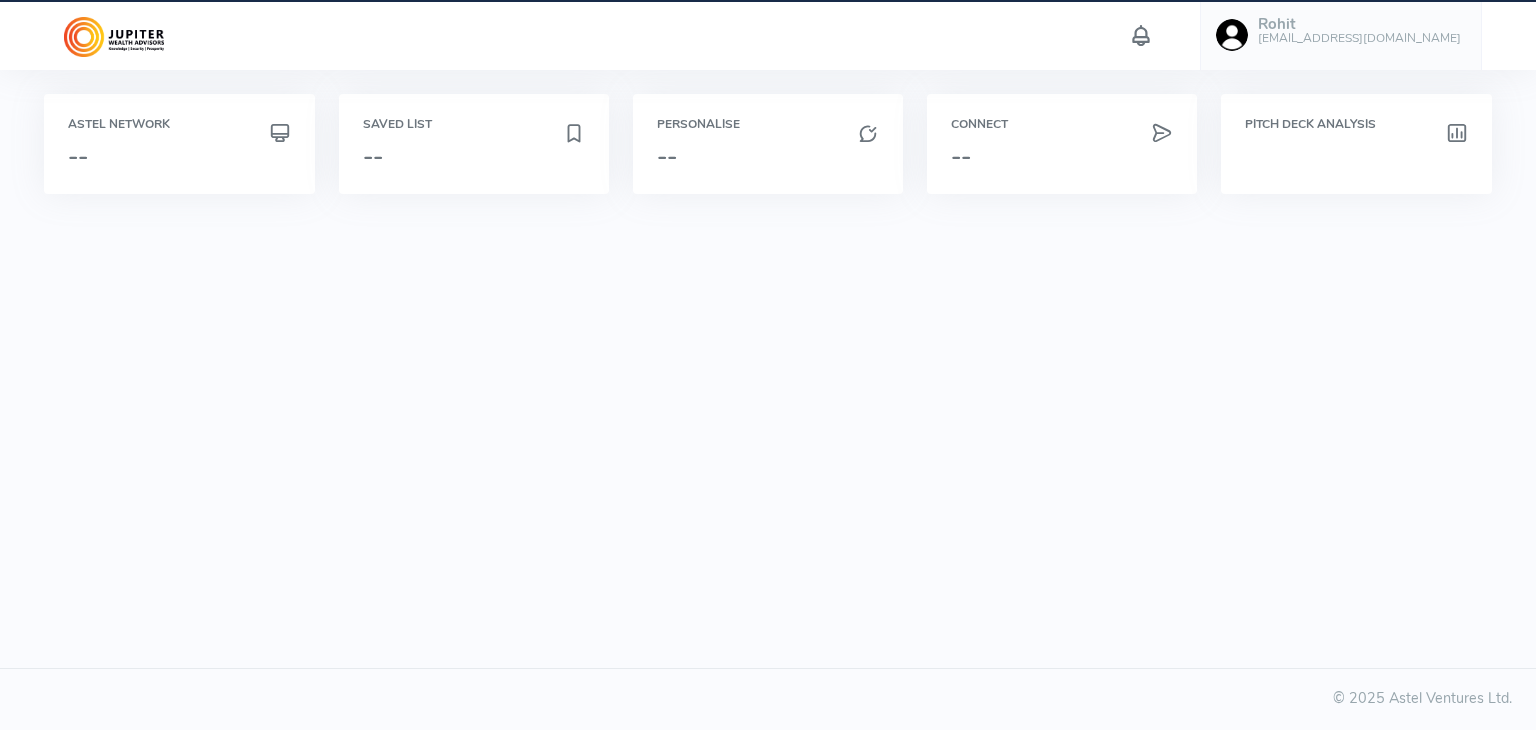 scroll, scrollTop: 0, scrollLeft: 0, axis: both 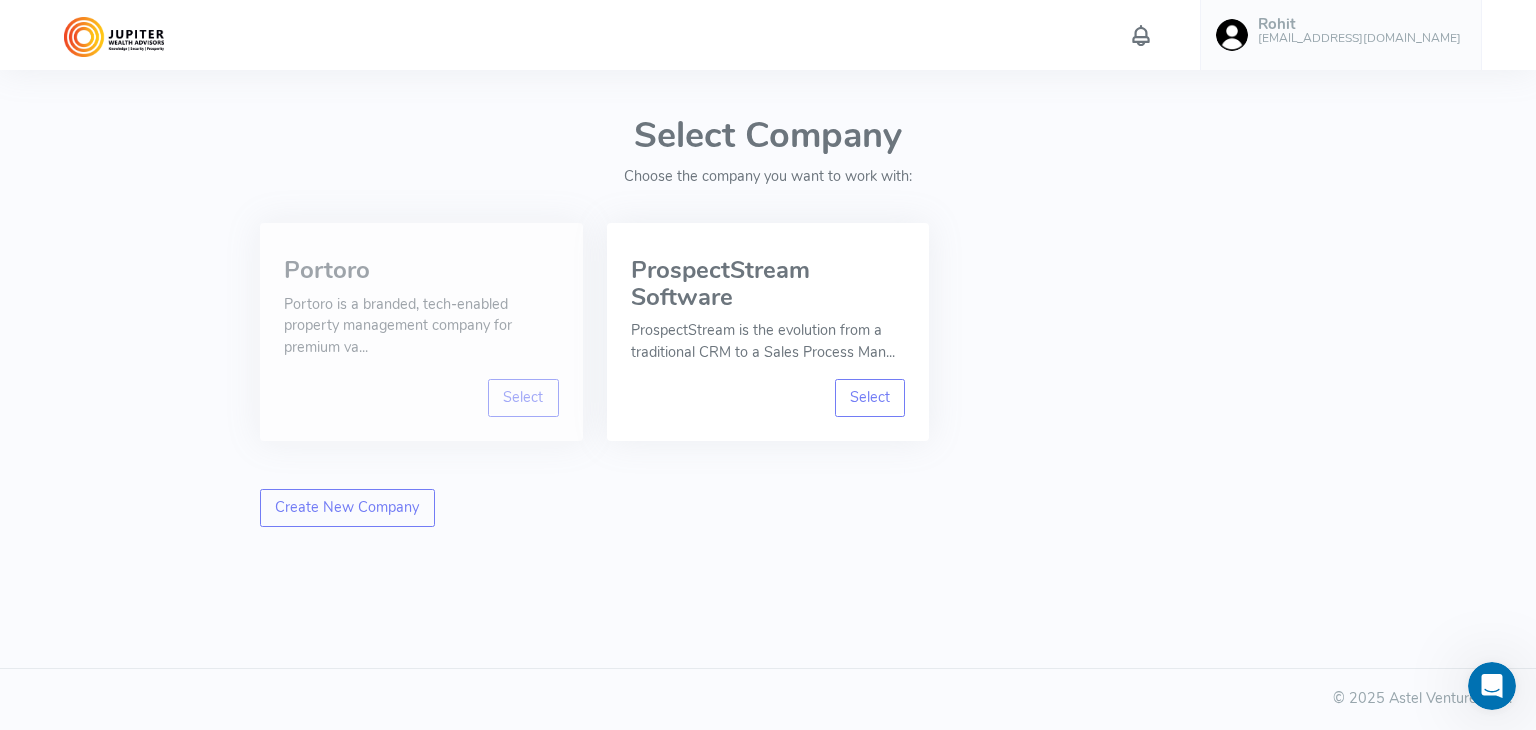 click on "Portoro Portoro is a branded, tech-enabled property management company for premium va..." at bounding box center (421, 310) 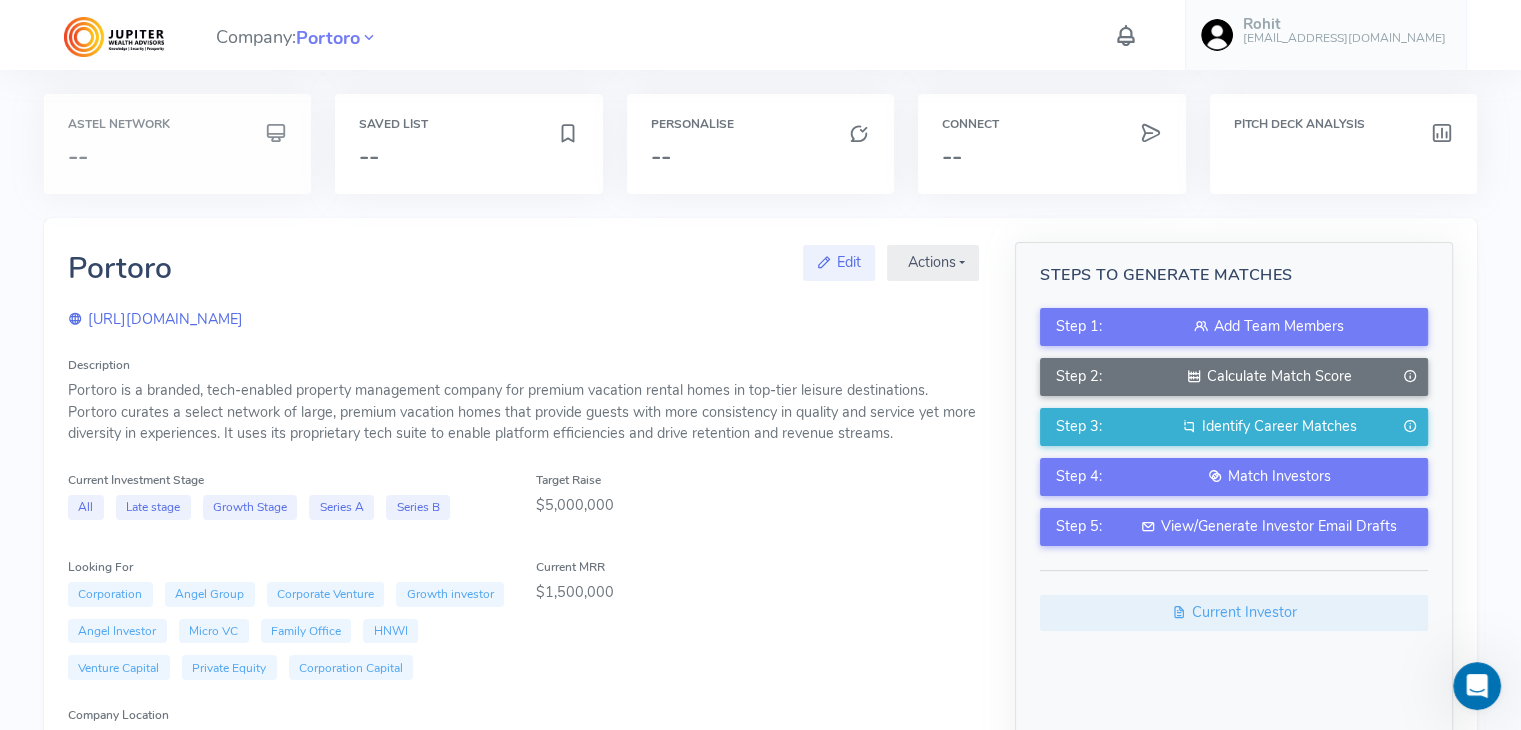 click on "Astel Network --" at bounding box center (177, 144) 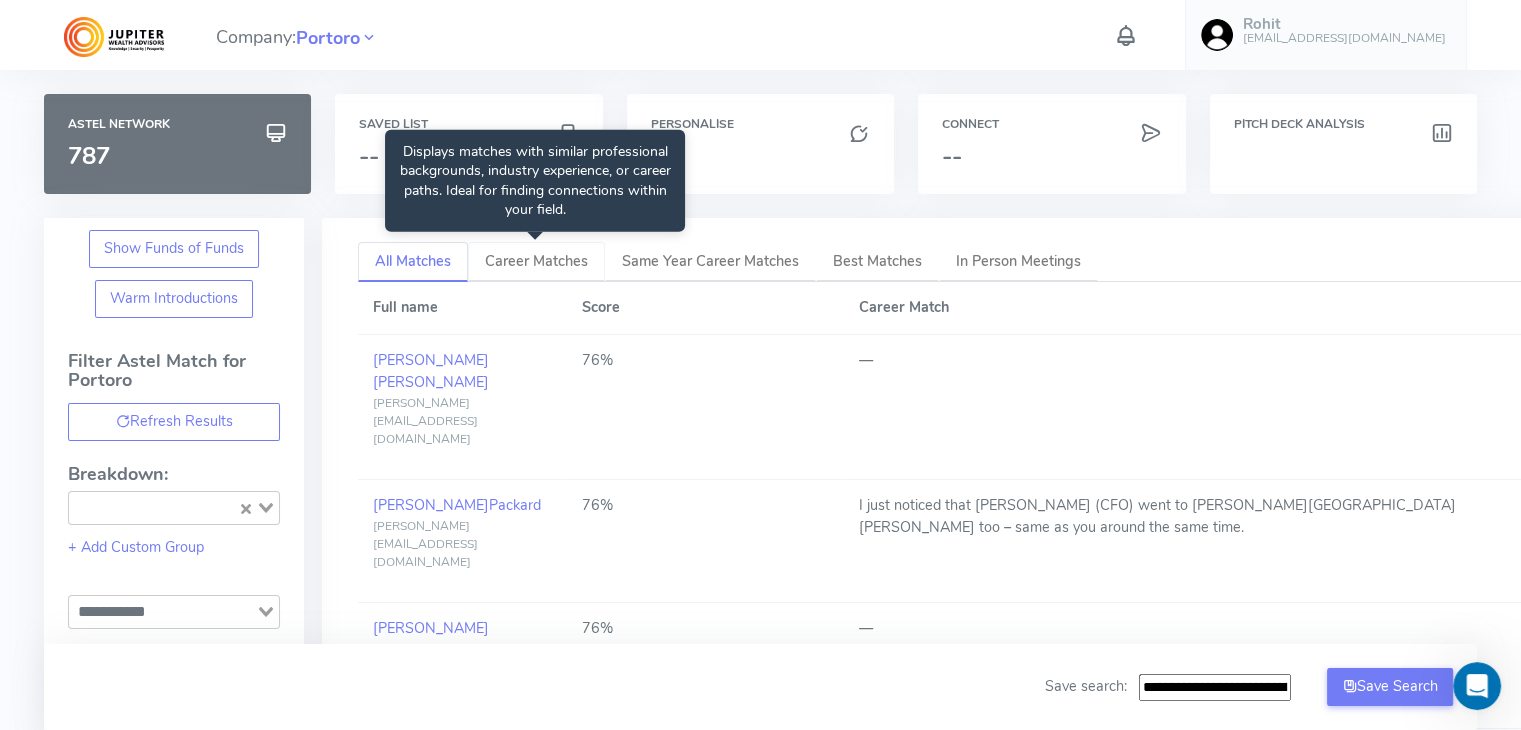 click on "Career Matches" at bounding box center [536, 261] 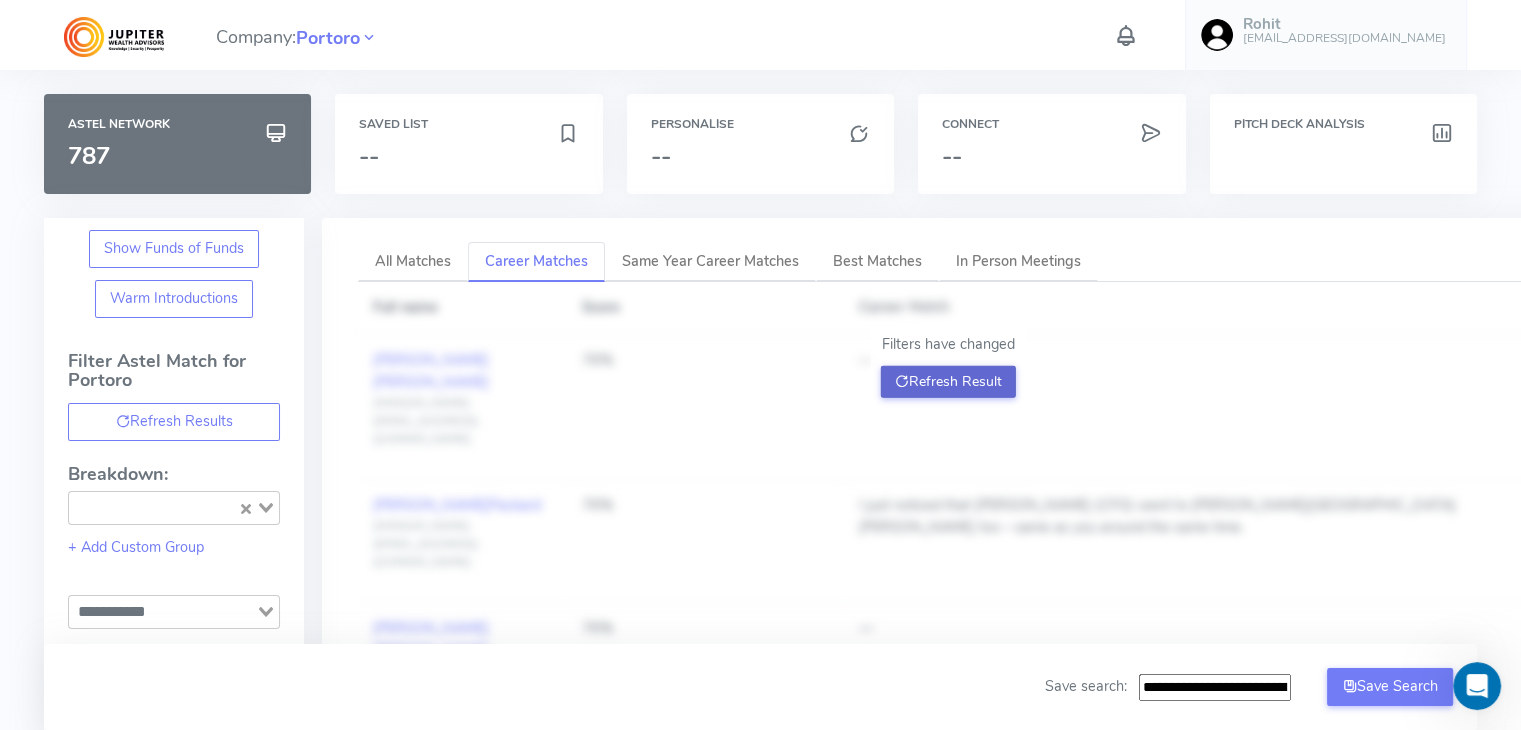 click on "Refresh Result" 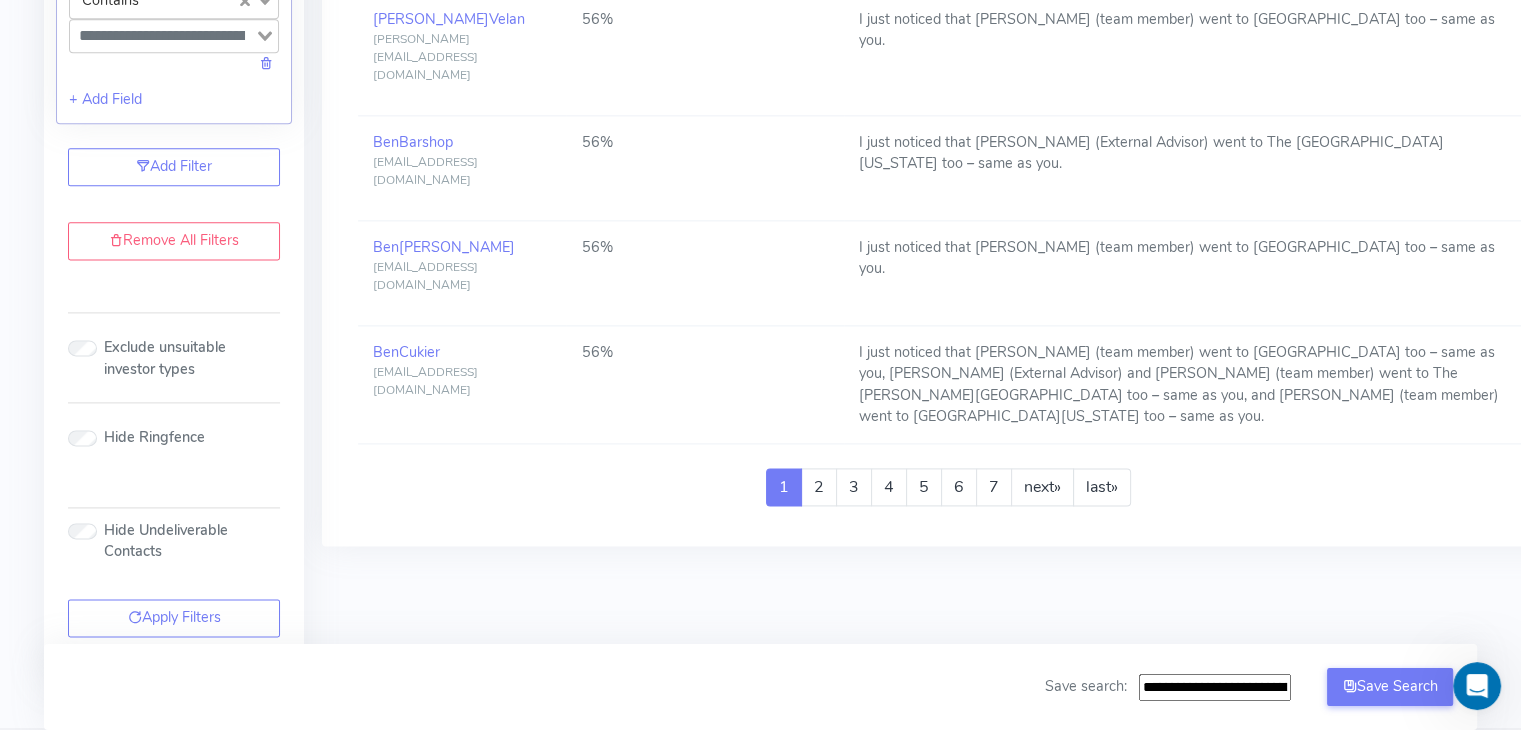 scroll, scrollTop: 2624, scrollLeft: 0, axis: vertical 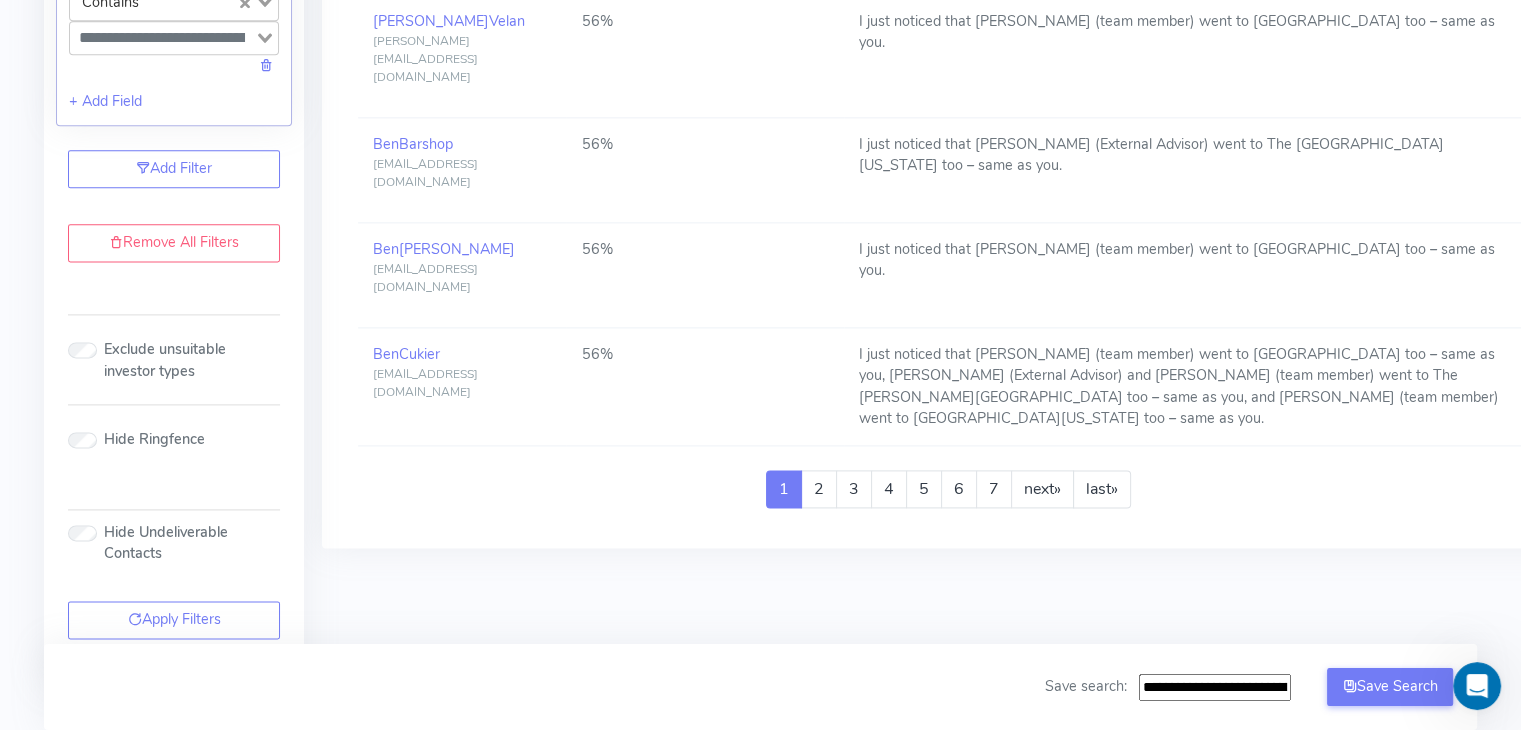 click on "Remove All Filters" at bounding box center (174, 243) 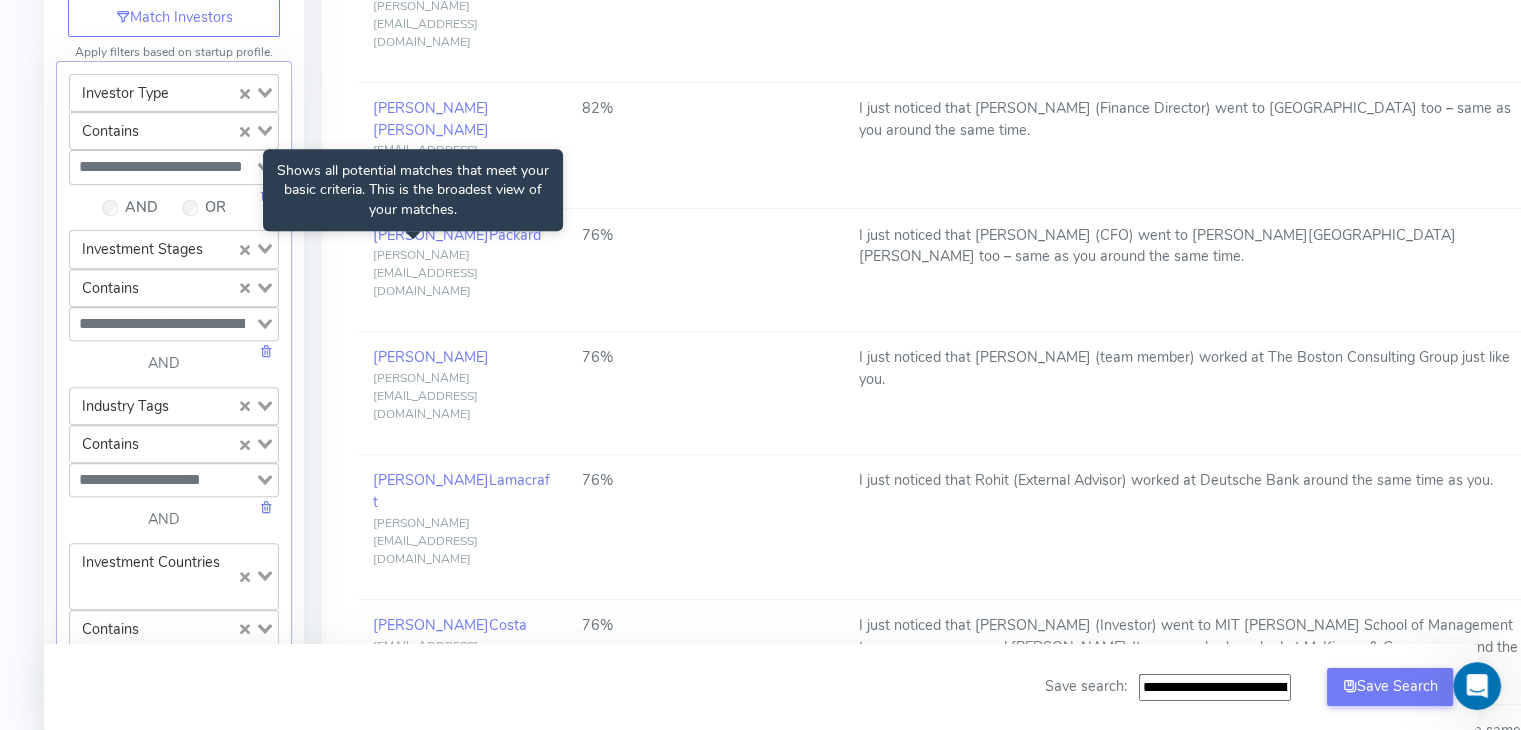 scroll, scrollTop: 0, scrollLeft: 0, axis: both 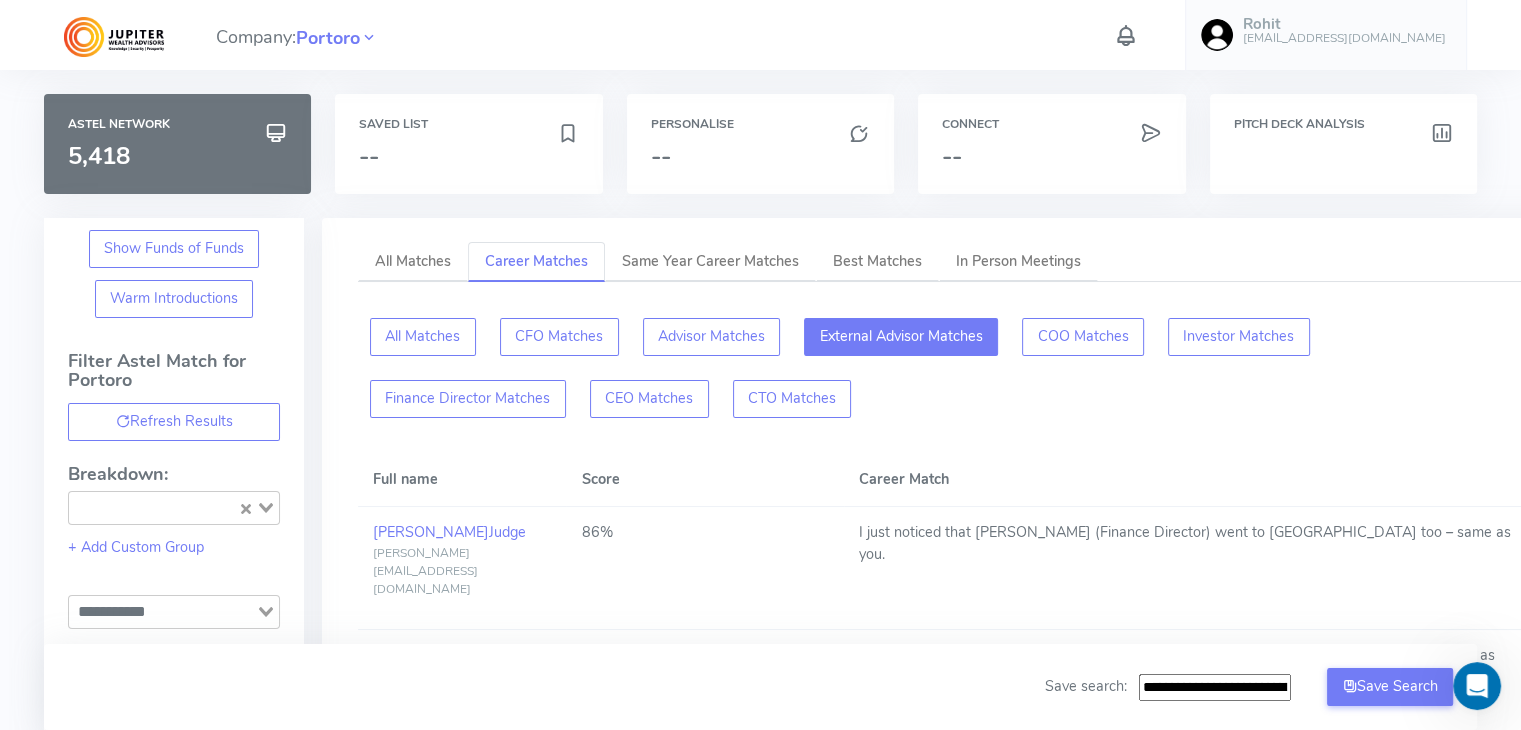 click on "External Advisor Matches" 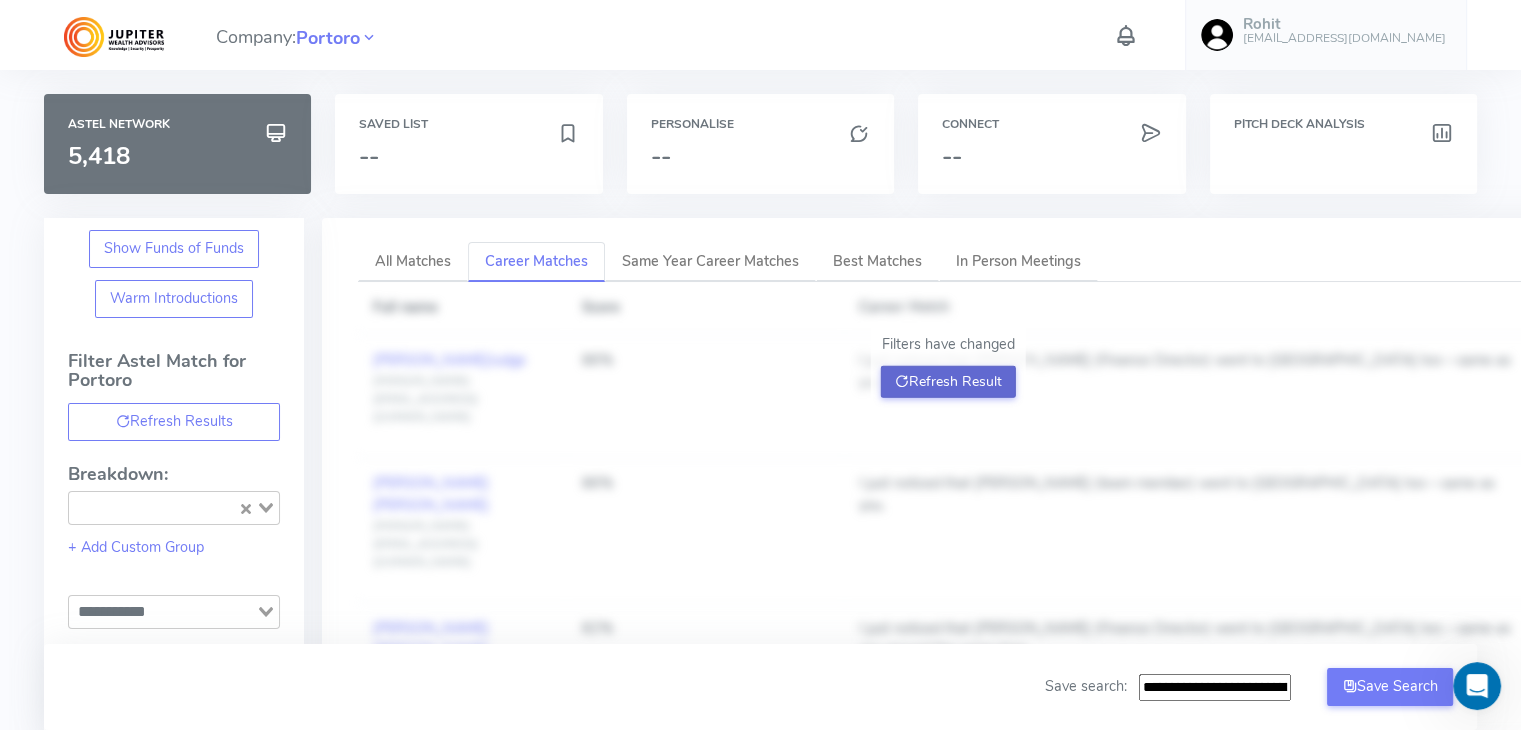 click on "Refresh Result" 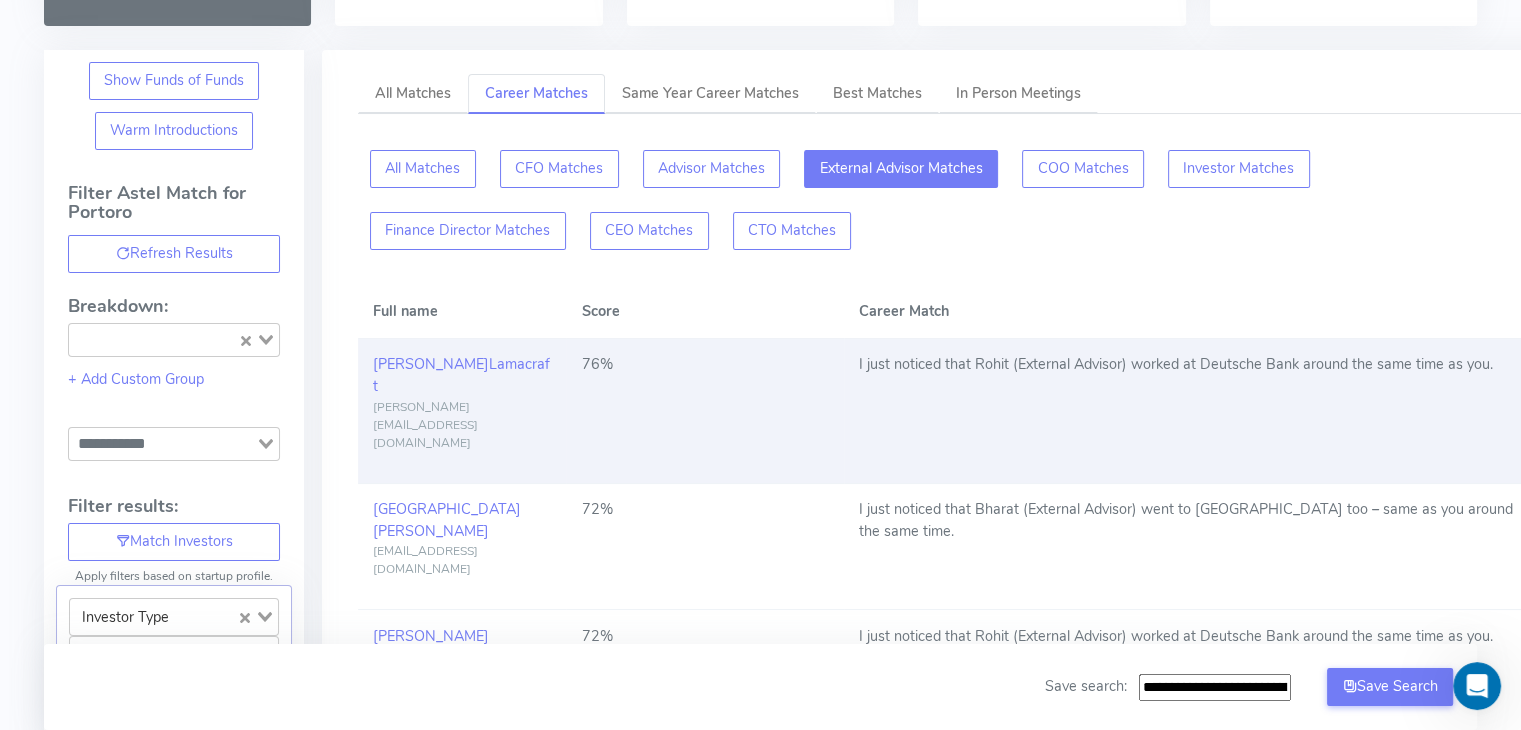 scroll, scrollTop: 0, scrollLeft: 0, axis: both 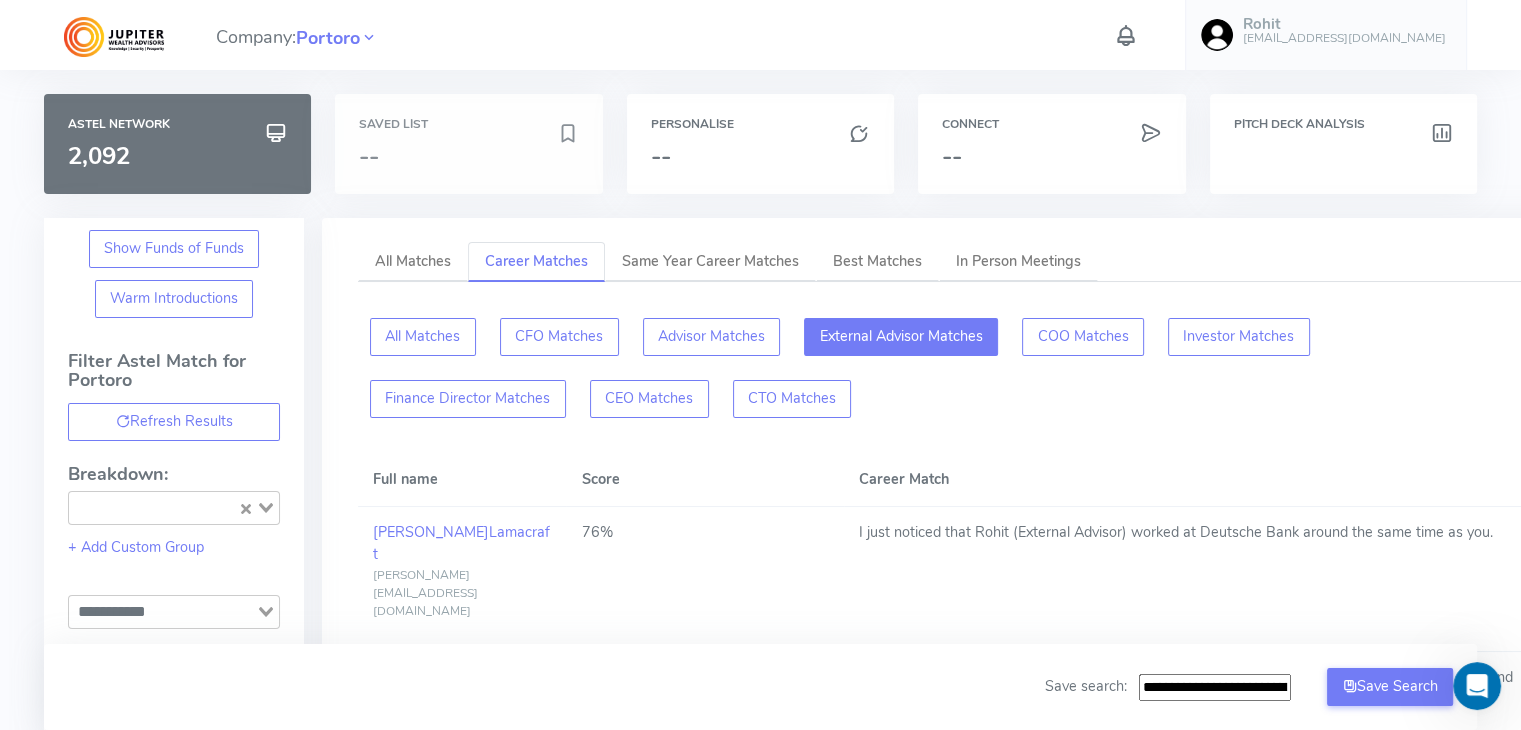click on "Saved List --" at bounding box center [468, 144] 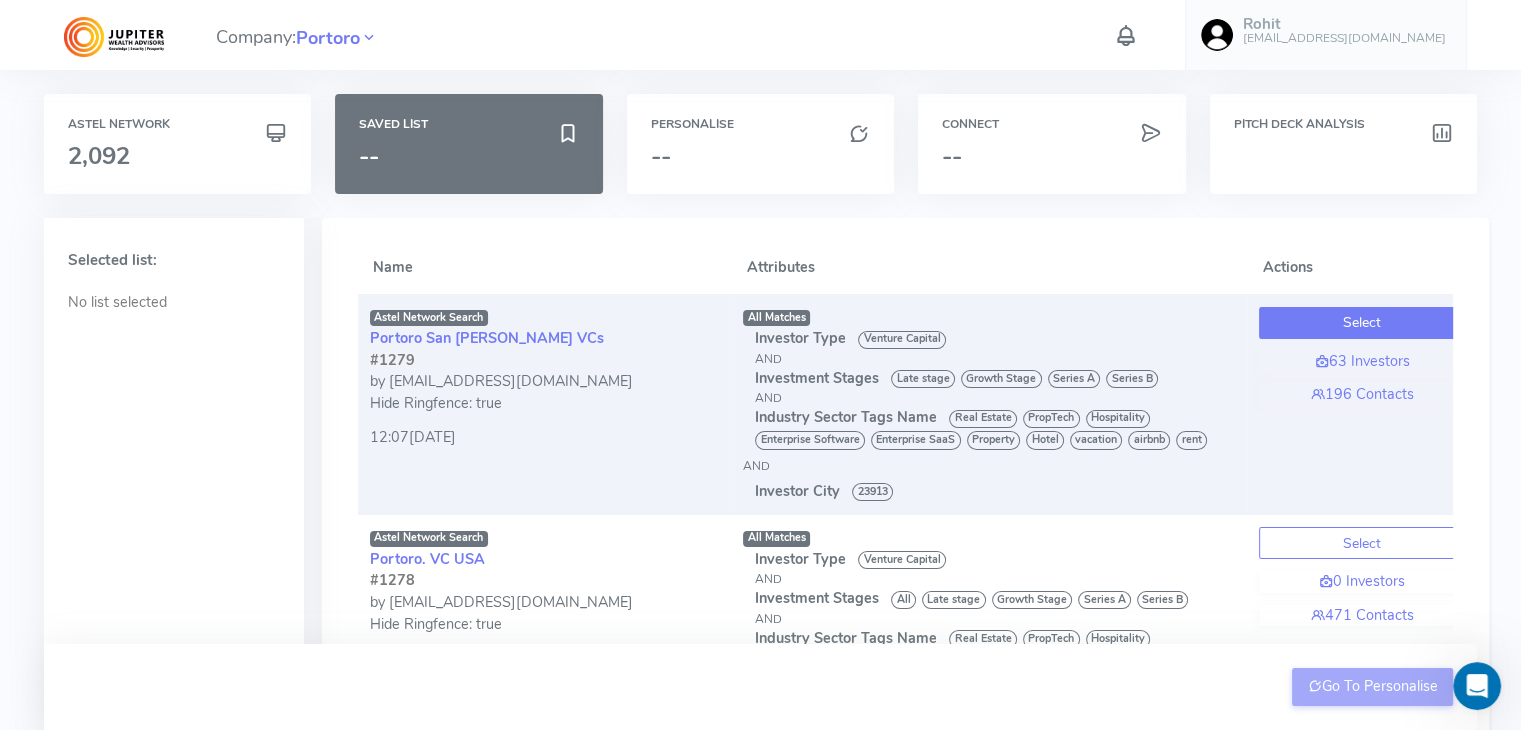 click on "Select" at bounding box center [1362, 323] 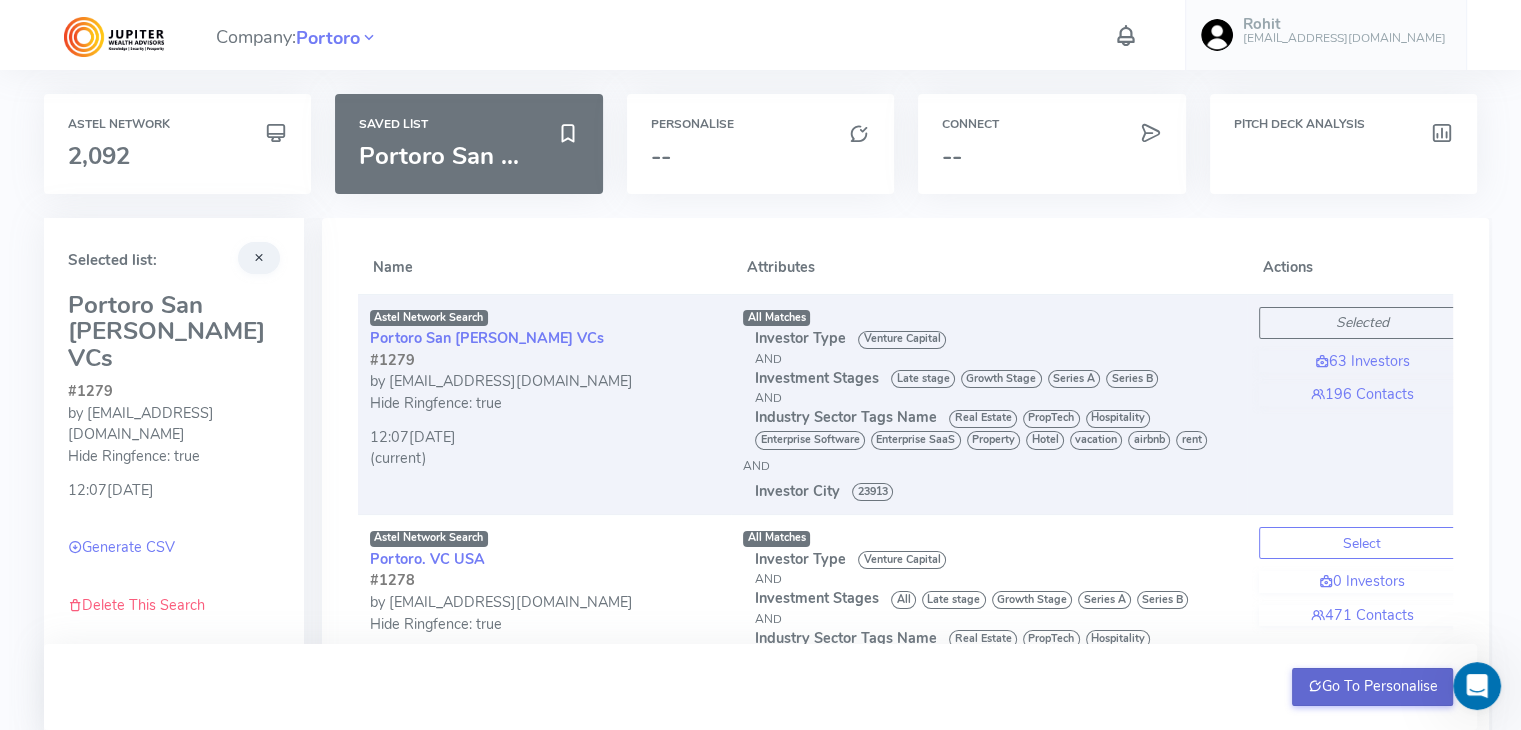 click on "Go To Personalise" at bounding box center [1372, 687] 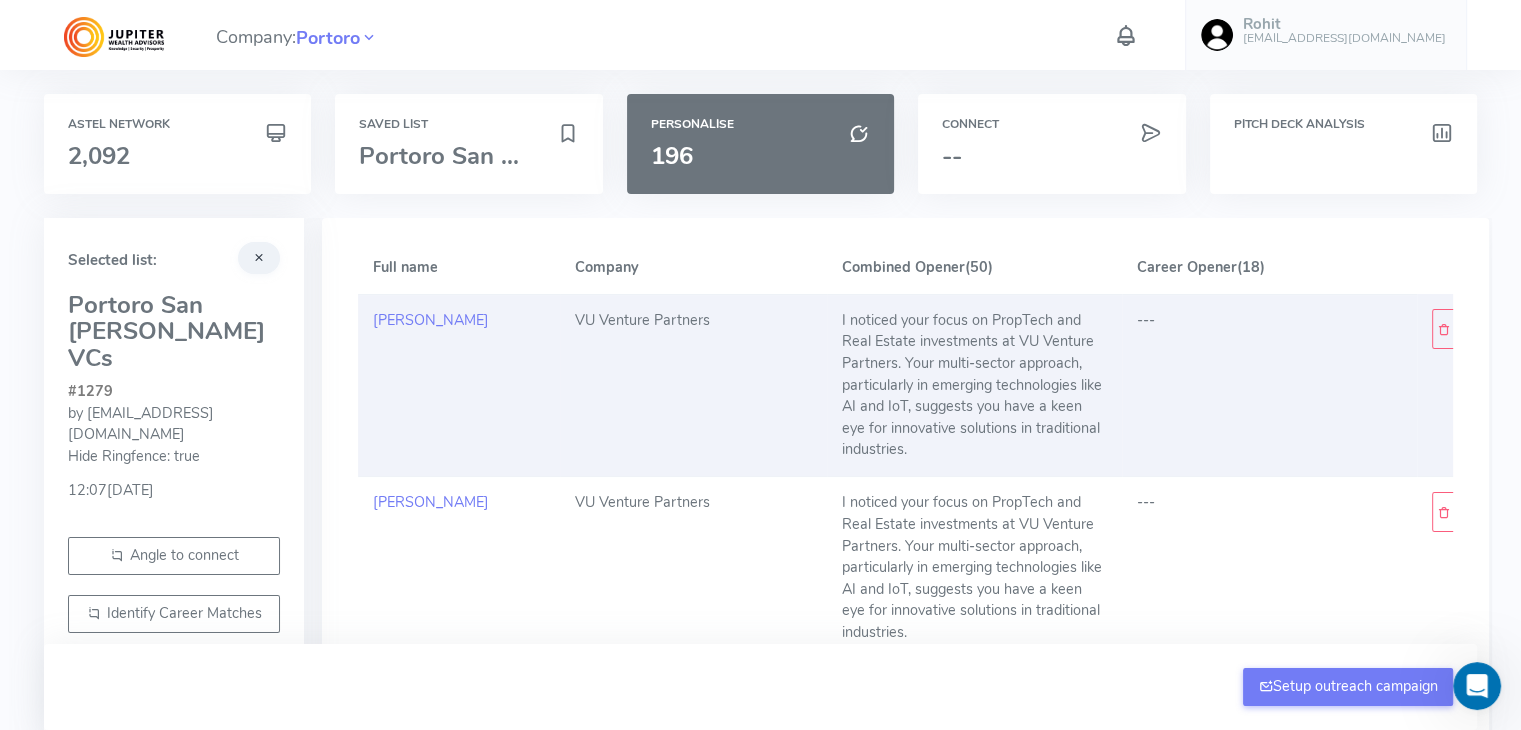 scroll, scrollTop: 0, scrollLeft: 3, axis: horizontal 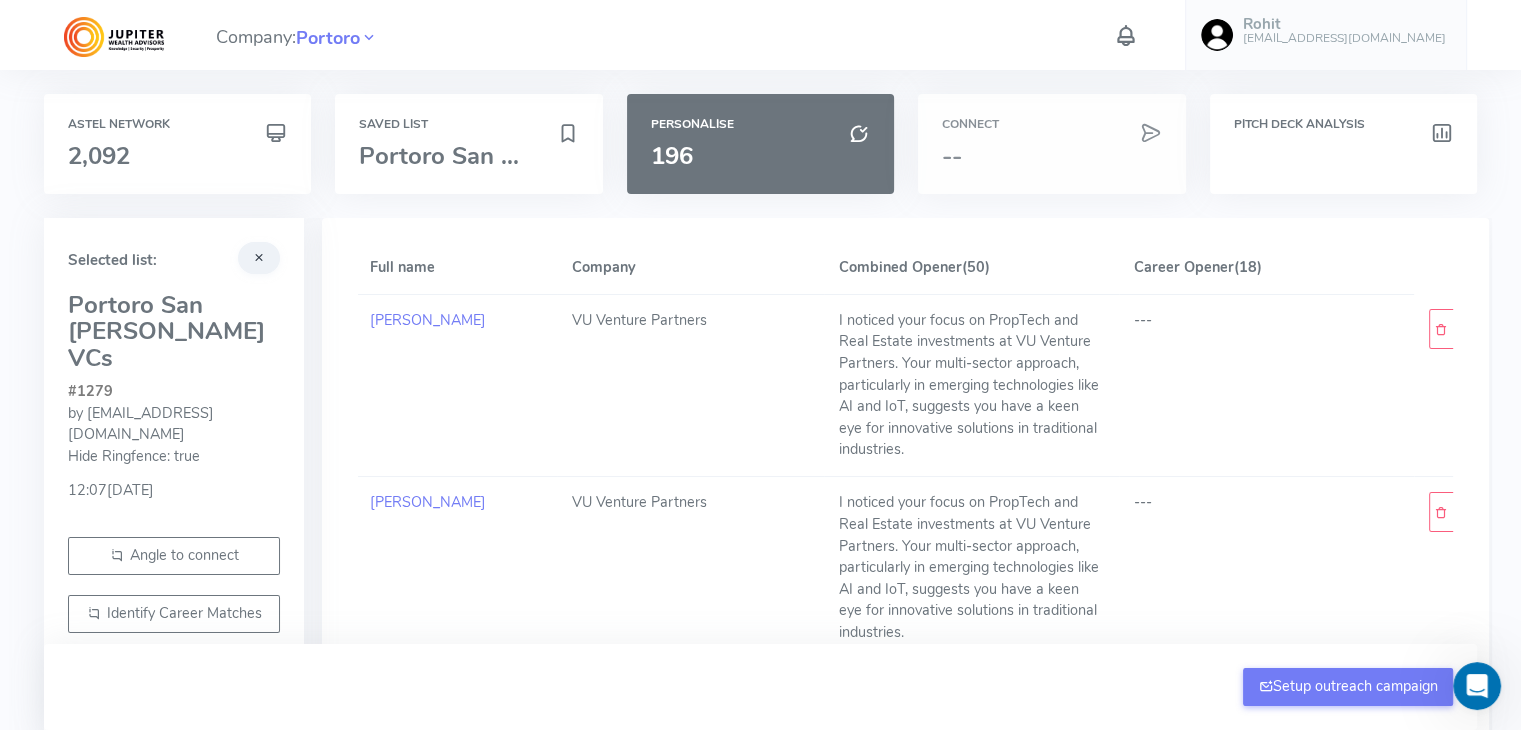 click on "Connect" at bounding box center (1051, 124) 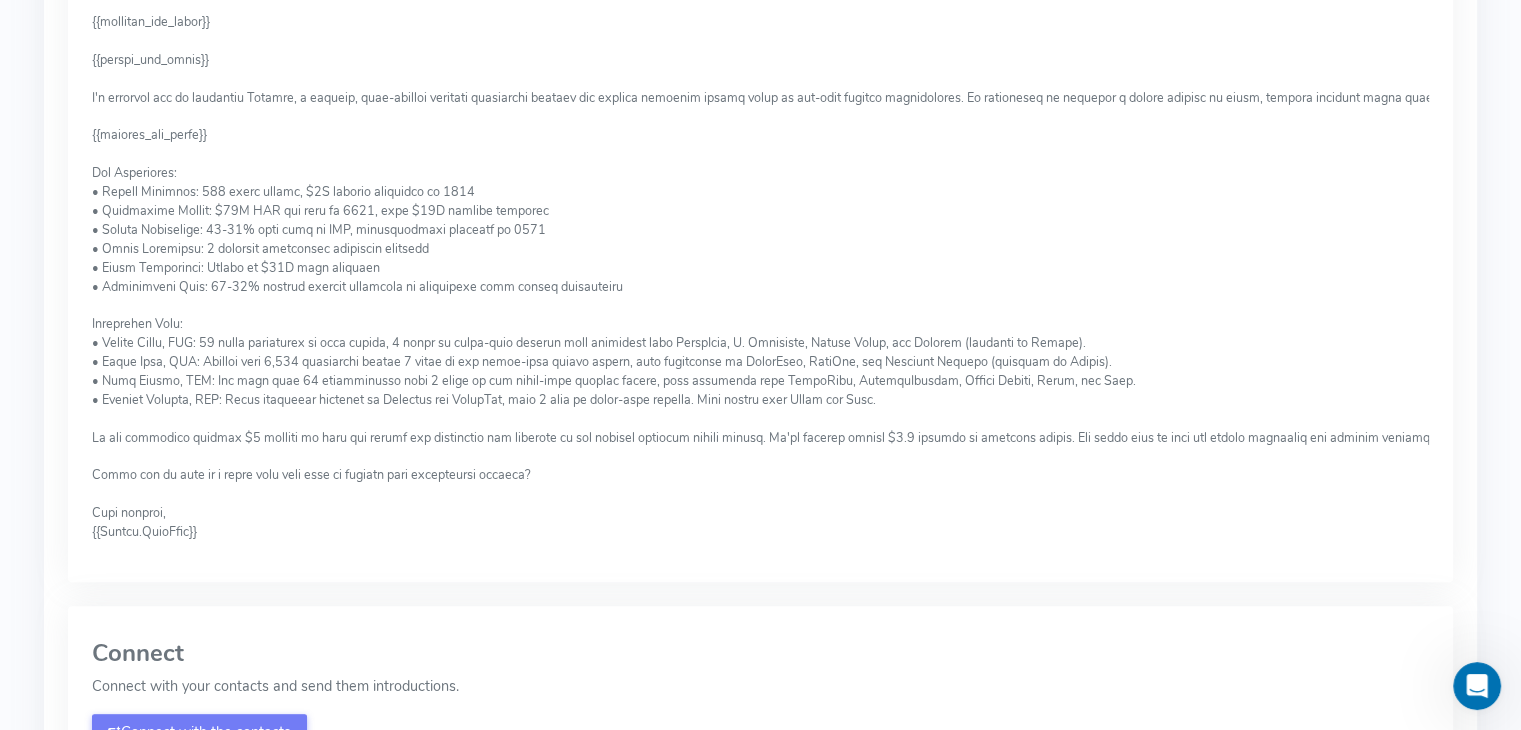 scroll, scrollTop: 0, scrollLeft: 0, axis: both 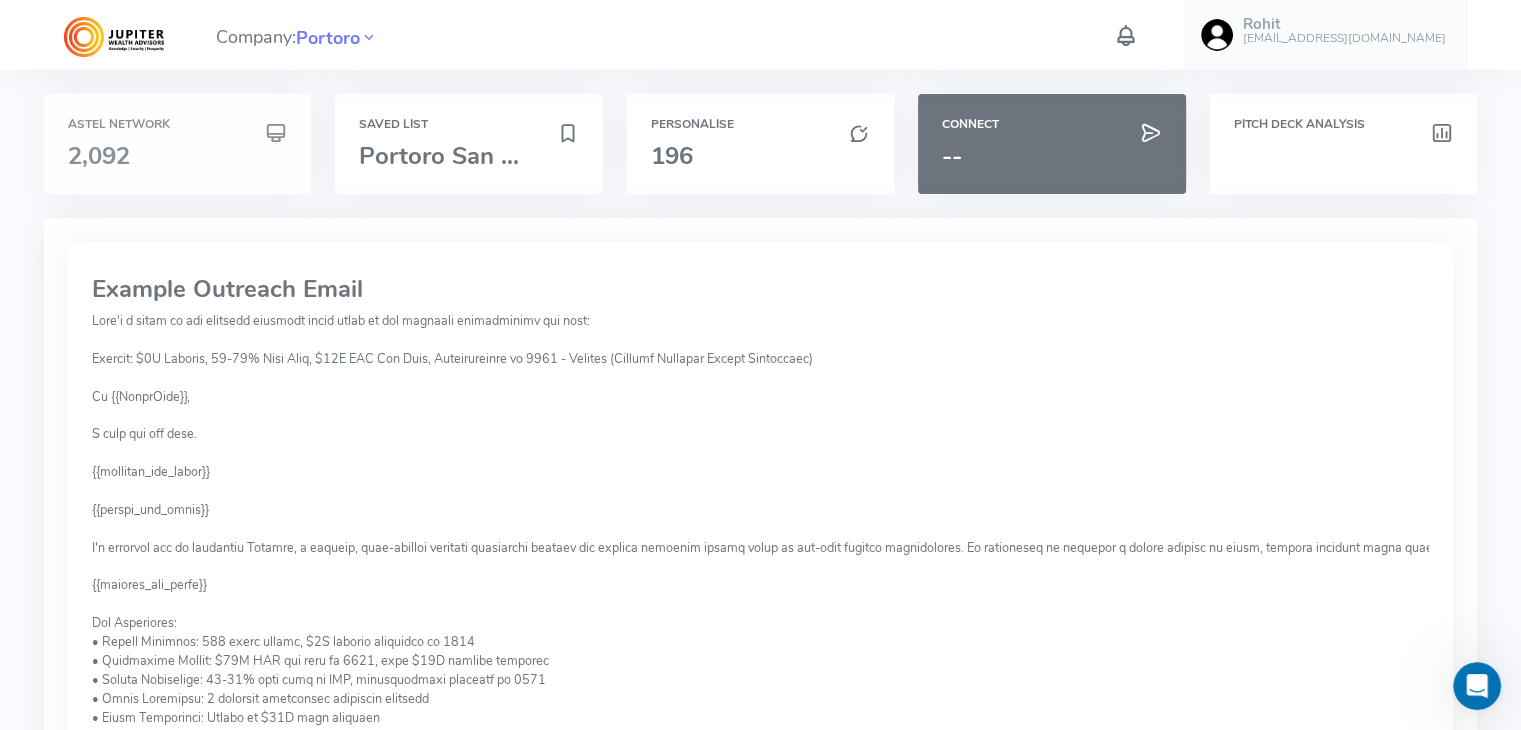 click on "2,092" at bounding box center (177, 156) 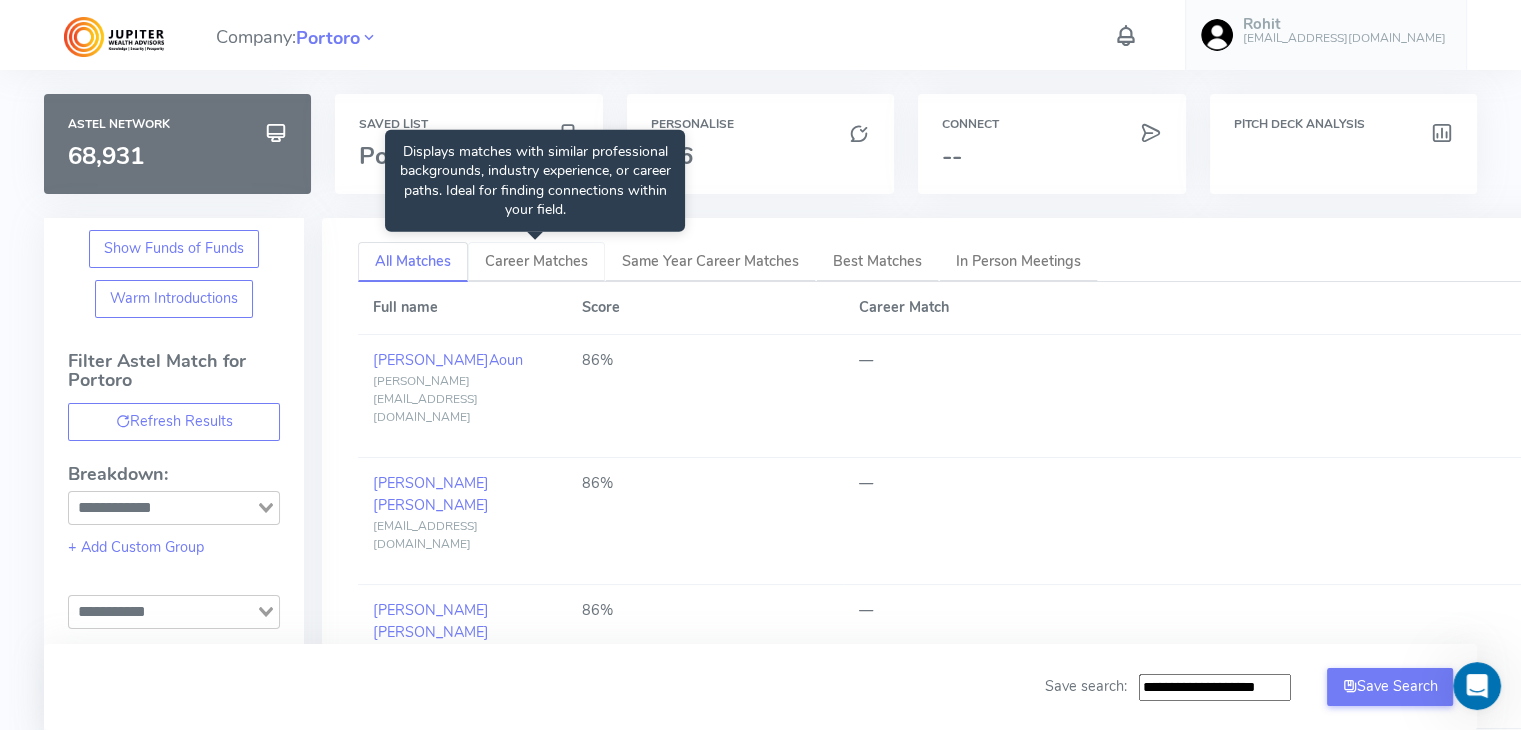click on "Career Matches" at bounding box center [536, 261] 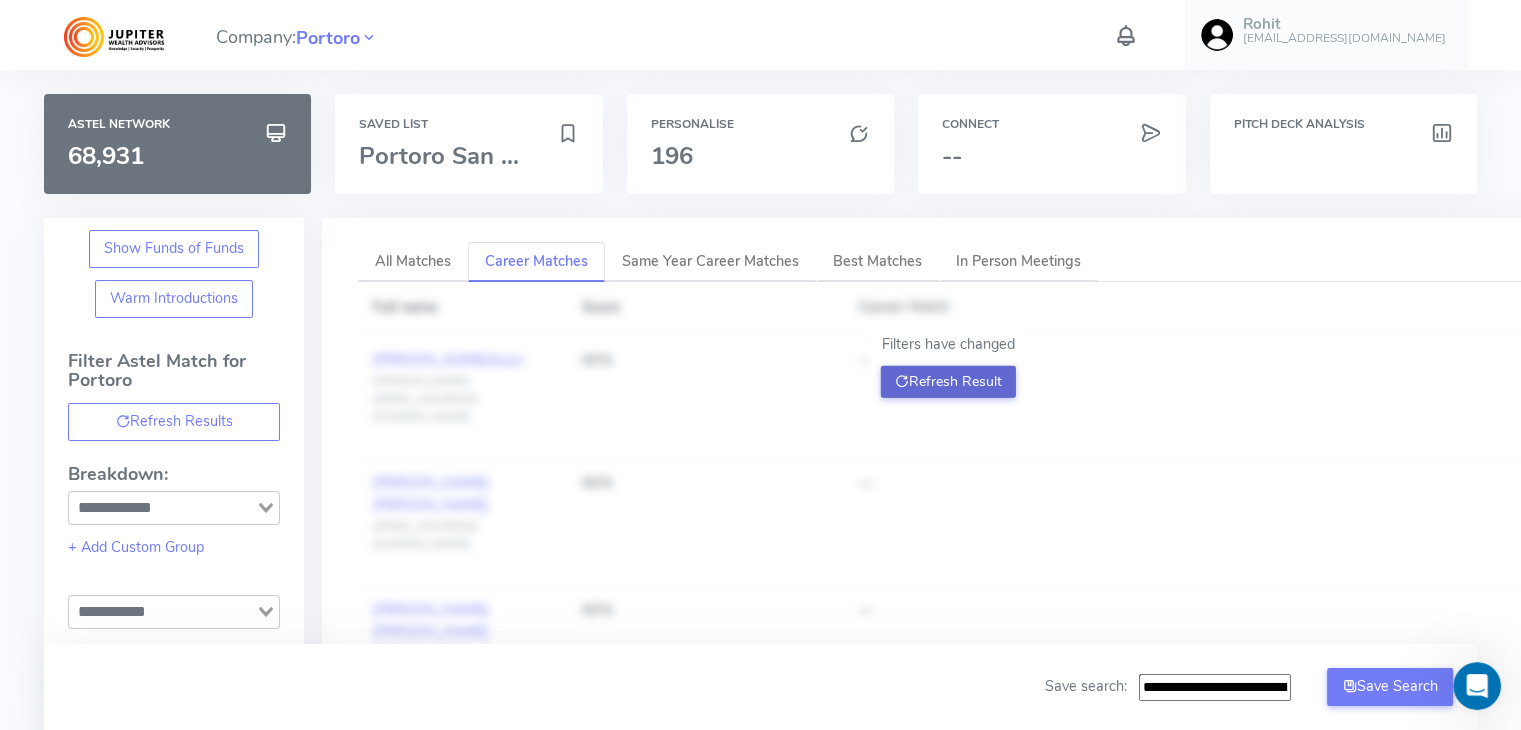 click on "Refresh Result" 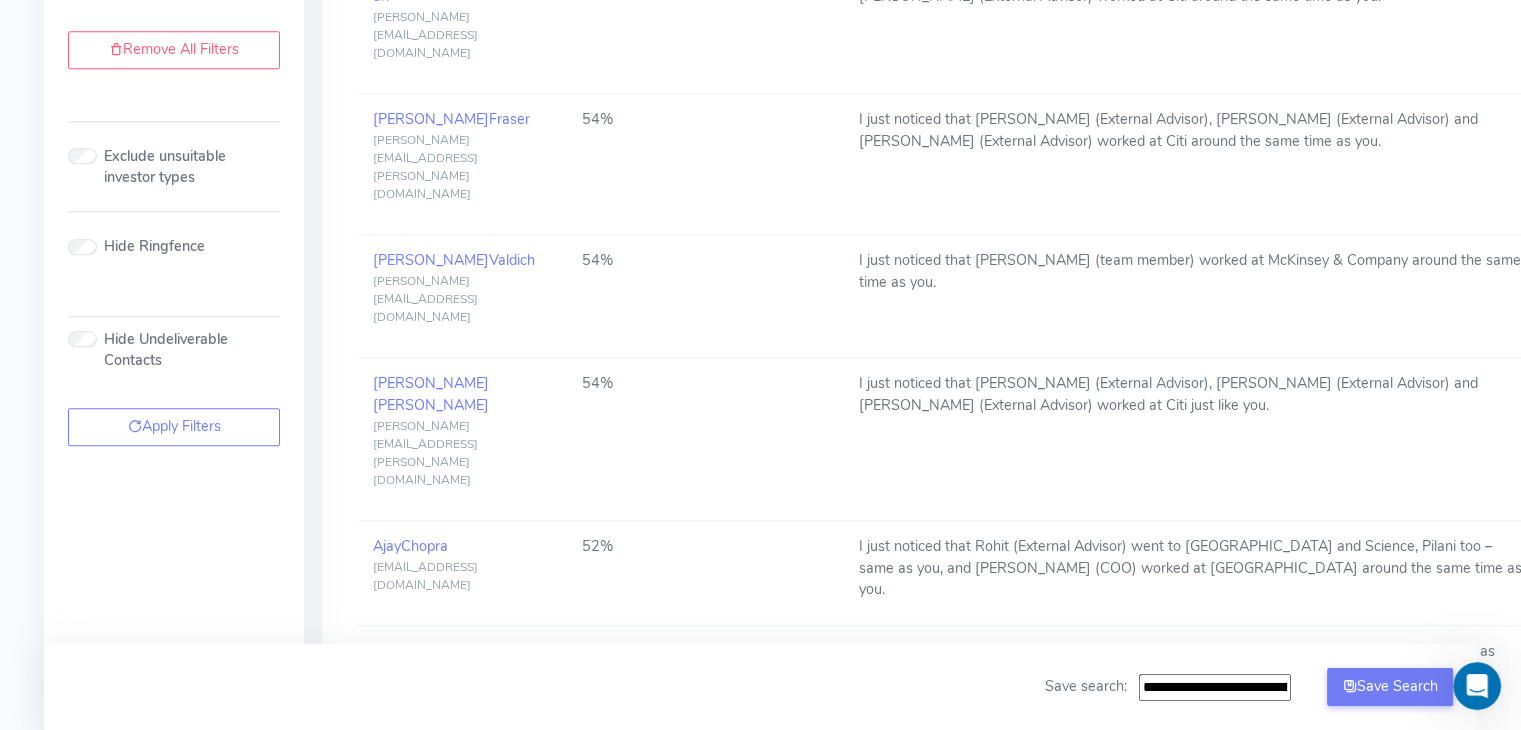 scroll, scrollTop: 1824, scrollLeft: 0, axis: vertical 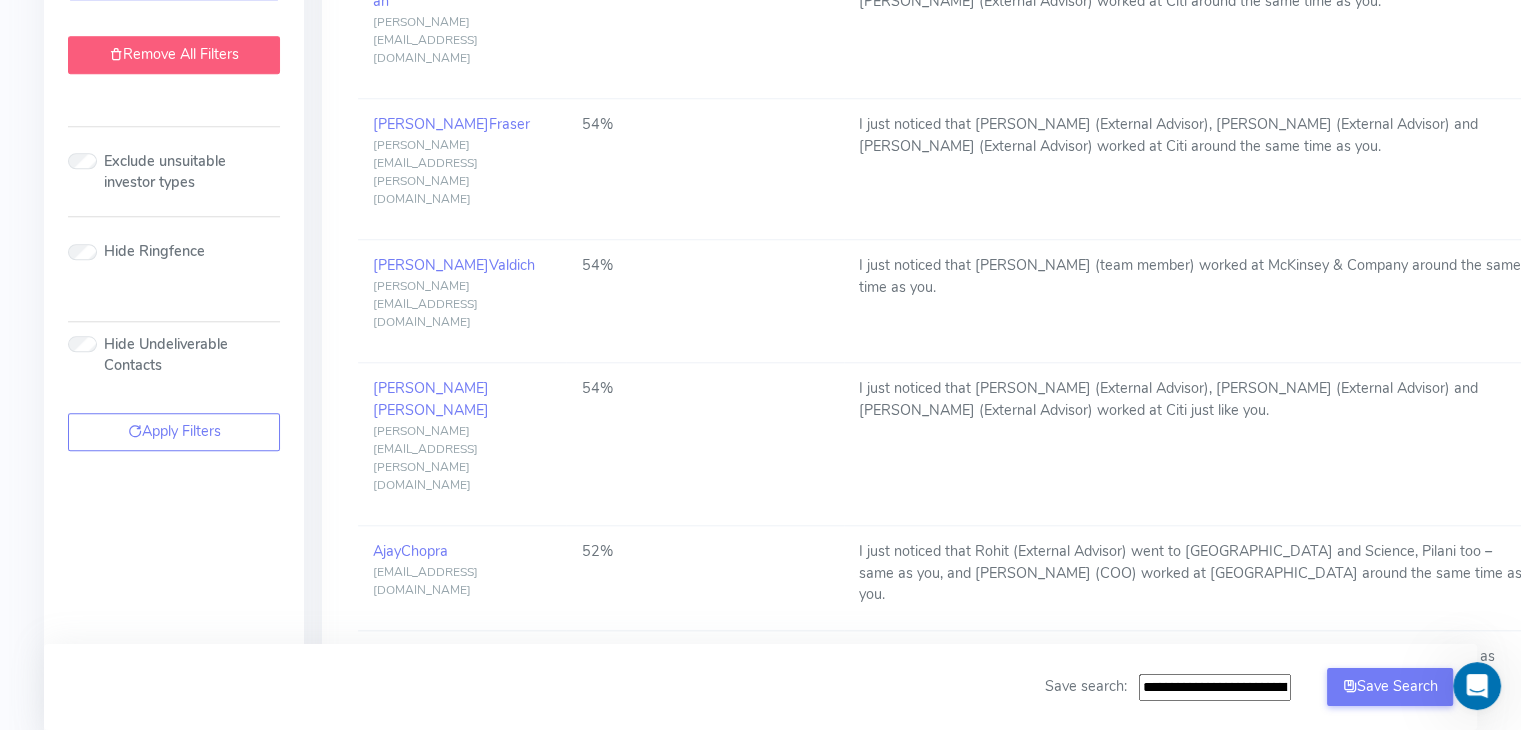 click on "Remove All Filters" at bounding box center (174, 55) 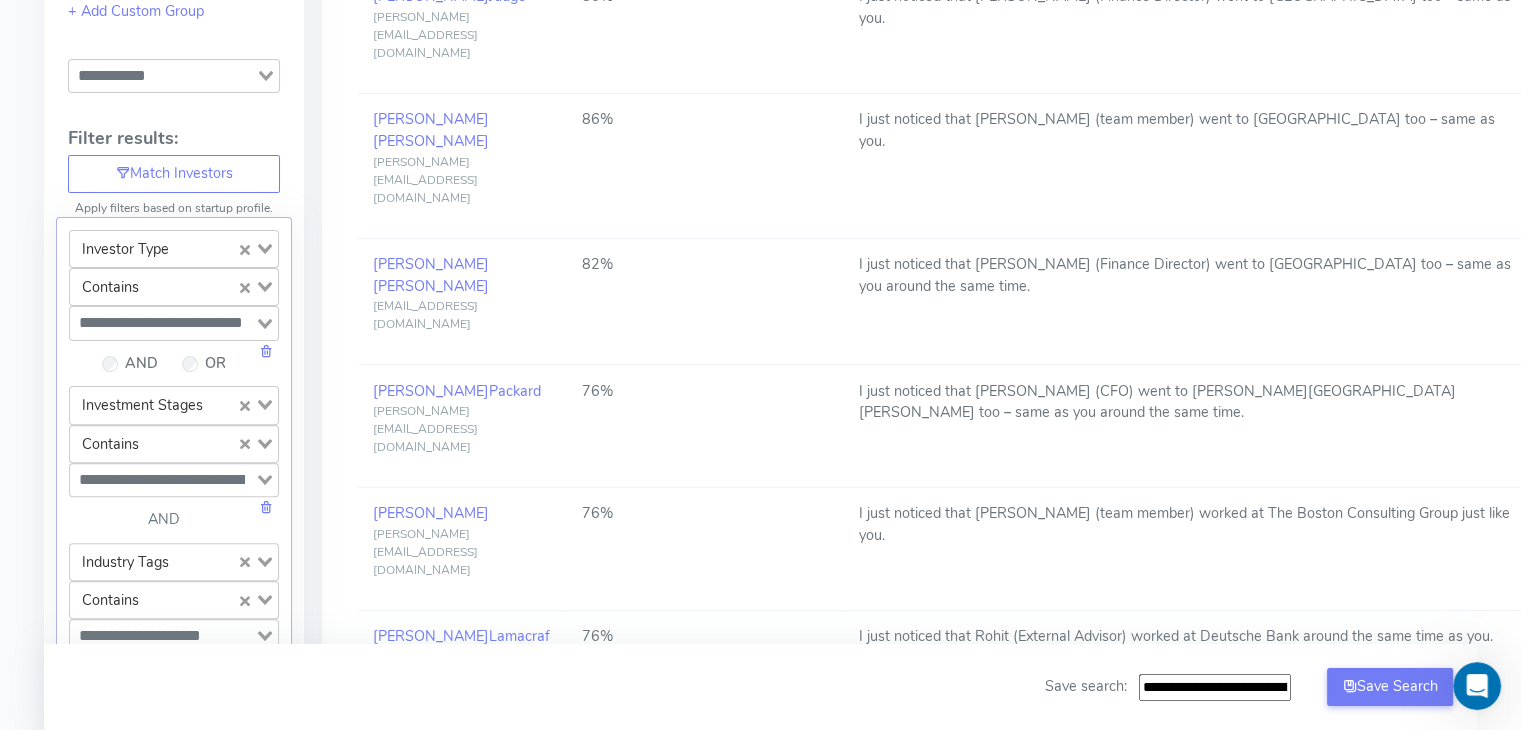 scroll, scrollTop: 0, scrollLeft: 0, axis: both 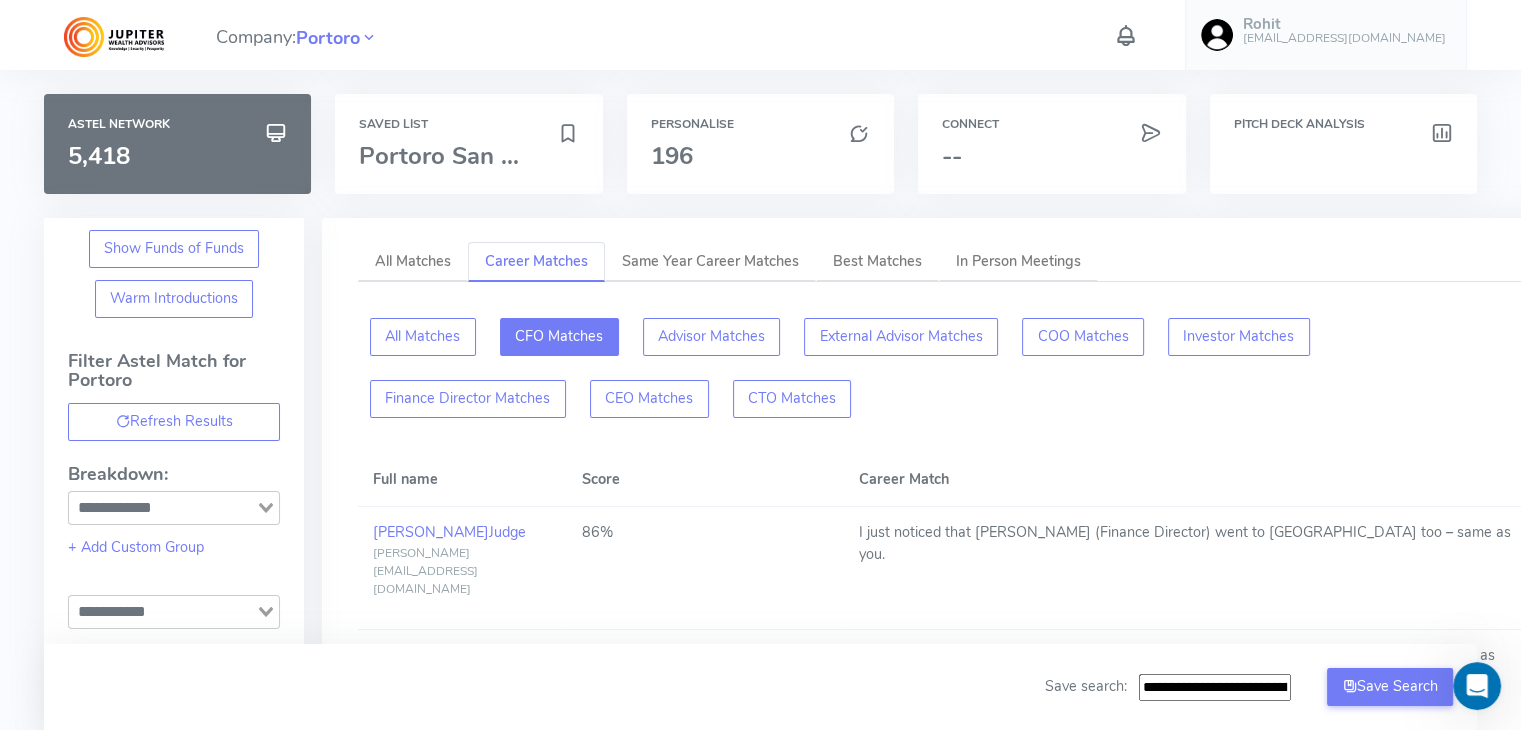 click on "CFO Matches" 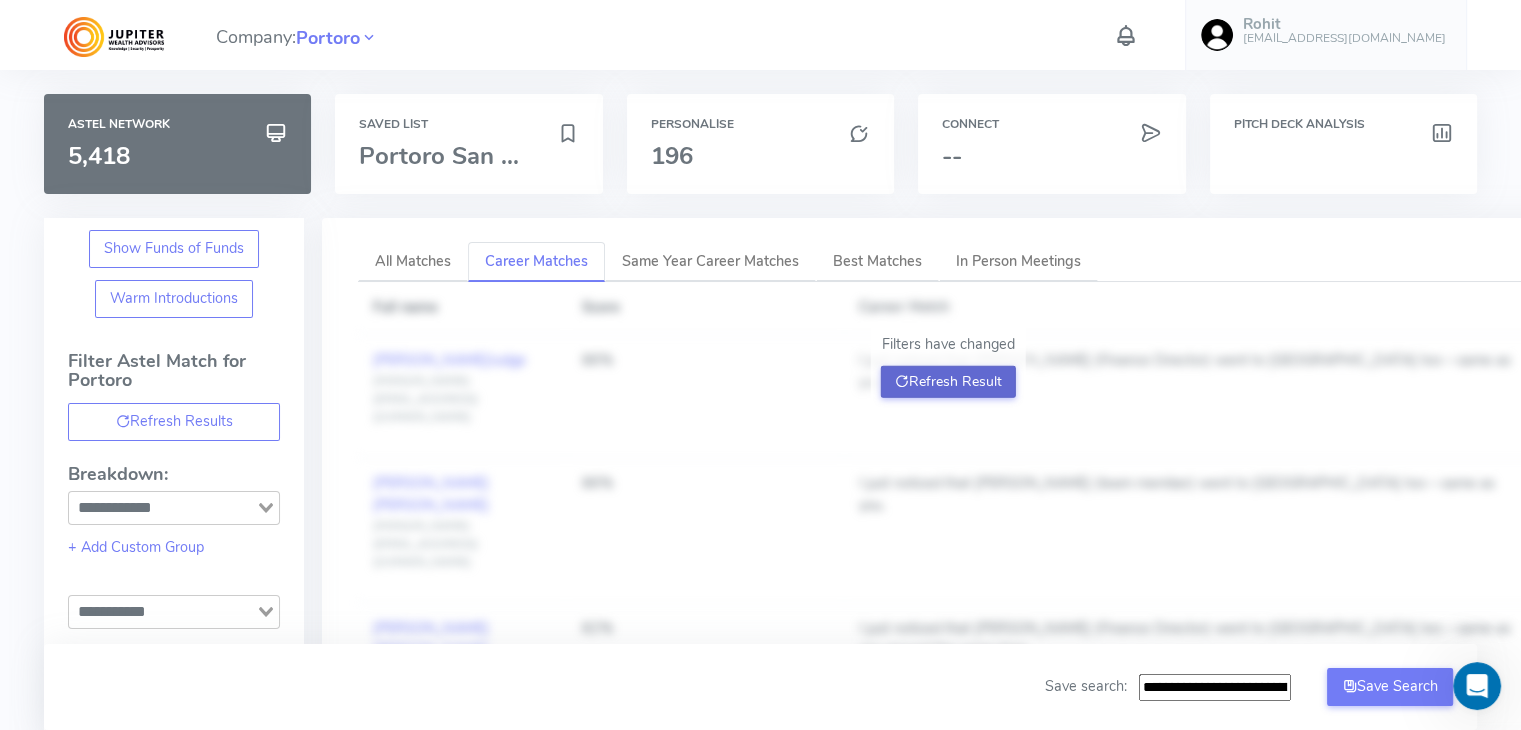 click on "Refresh Result" 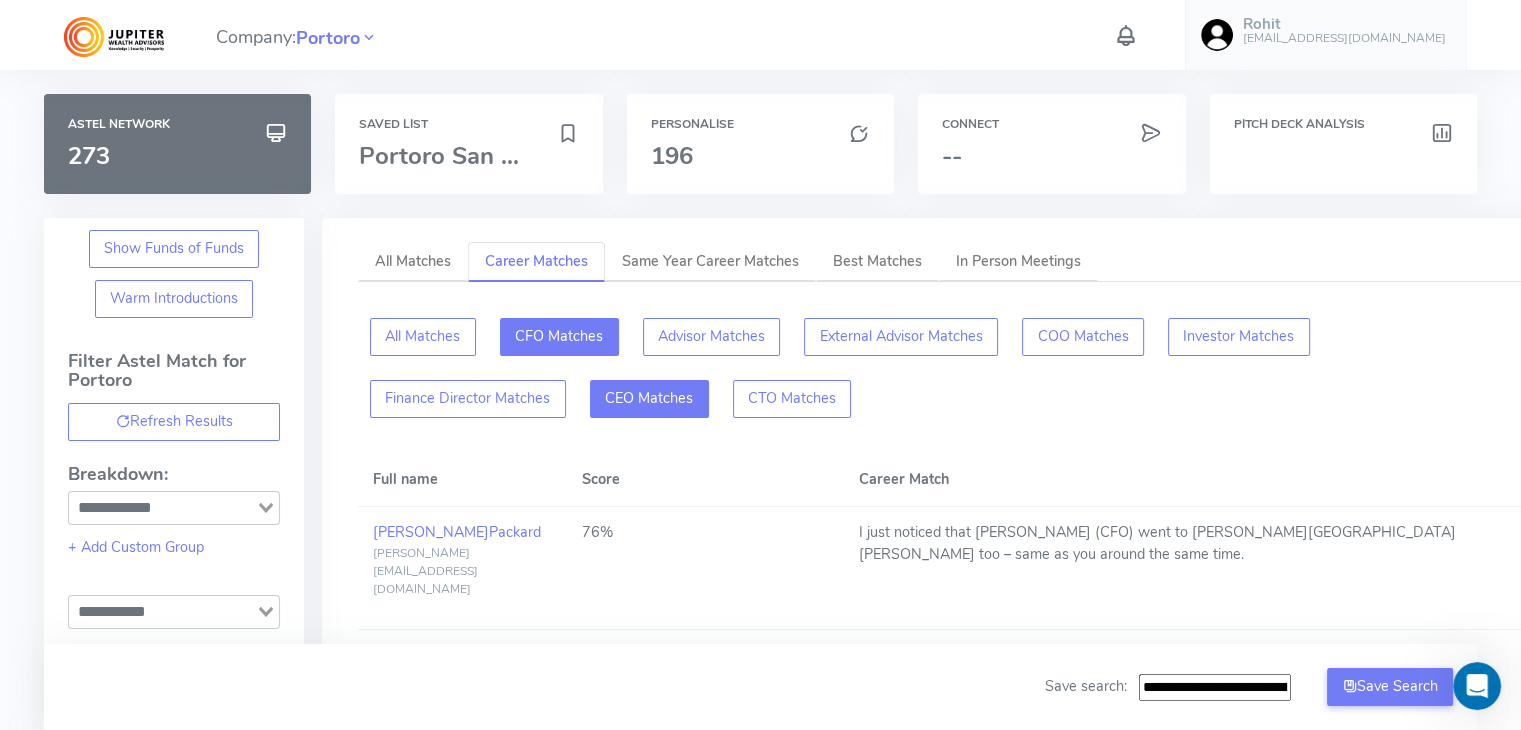 click on "CEO Matches" 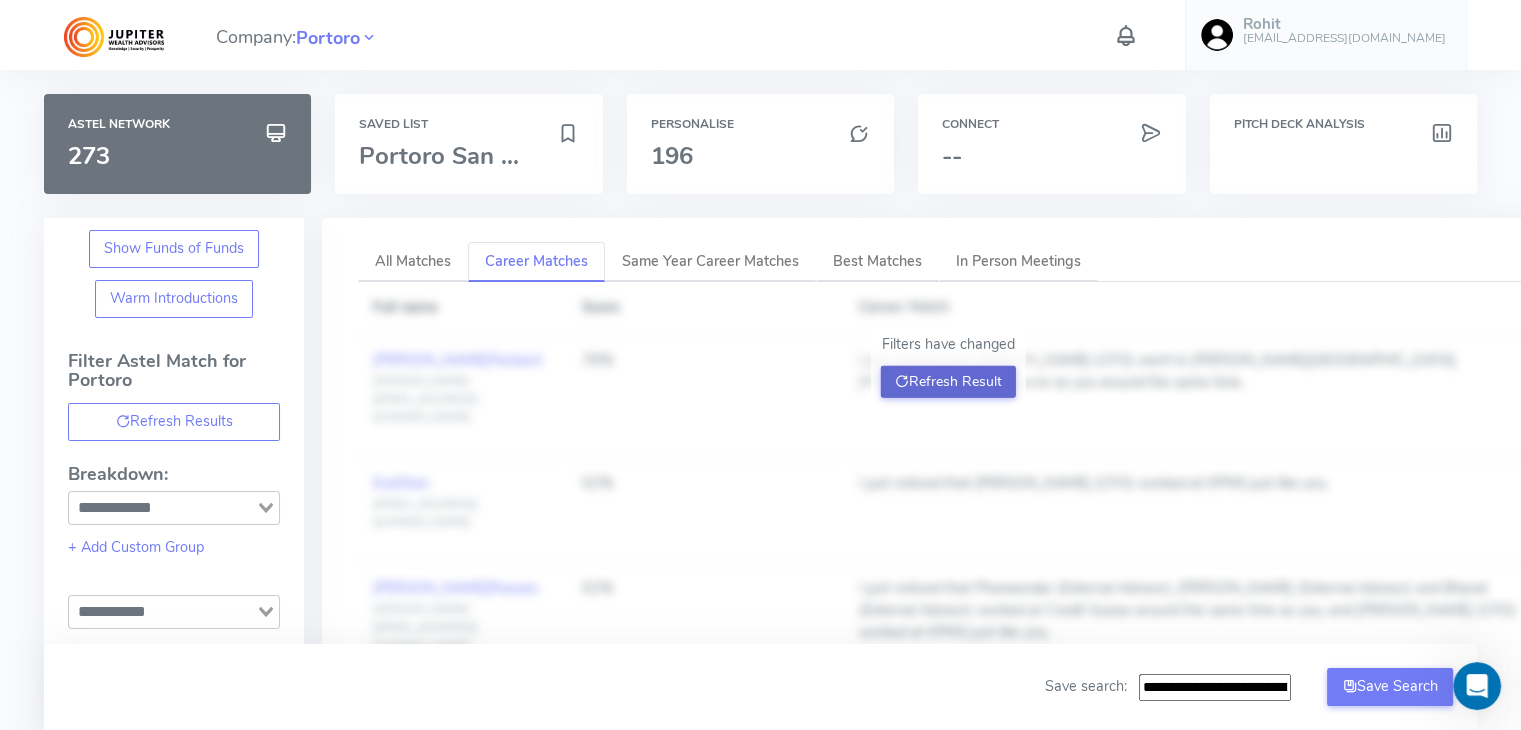 click on "Refresh Result" 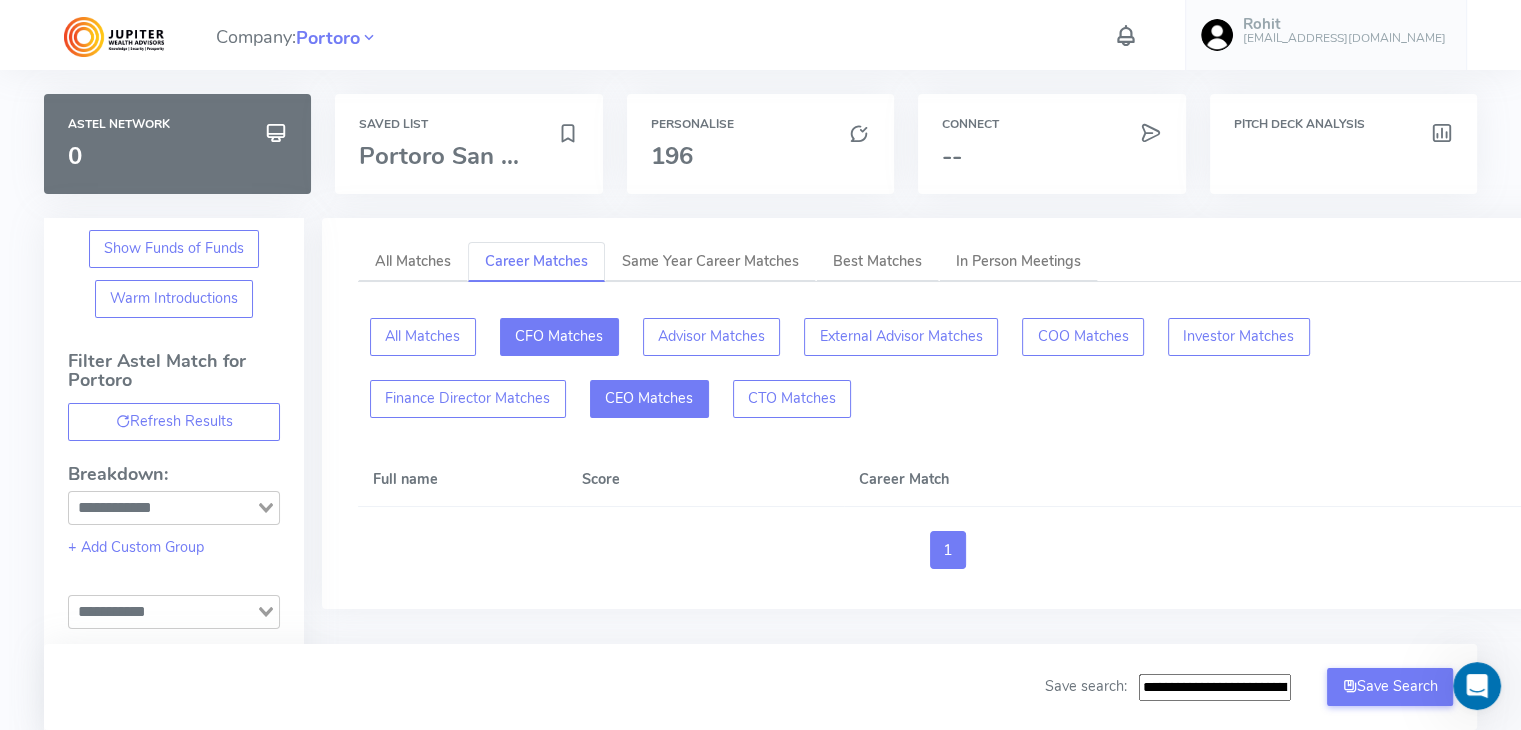 click on "CFO Matches" 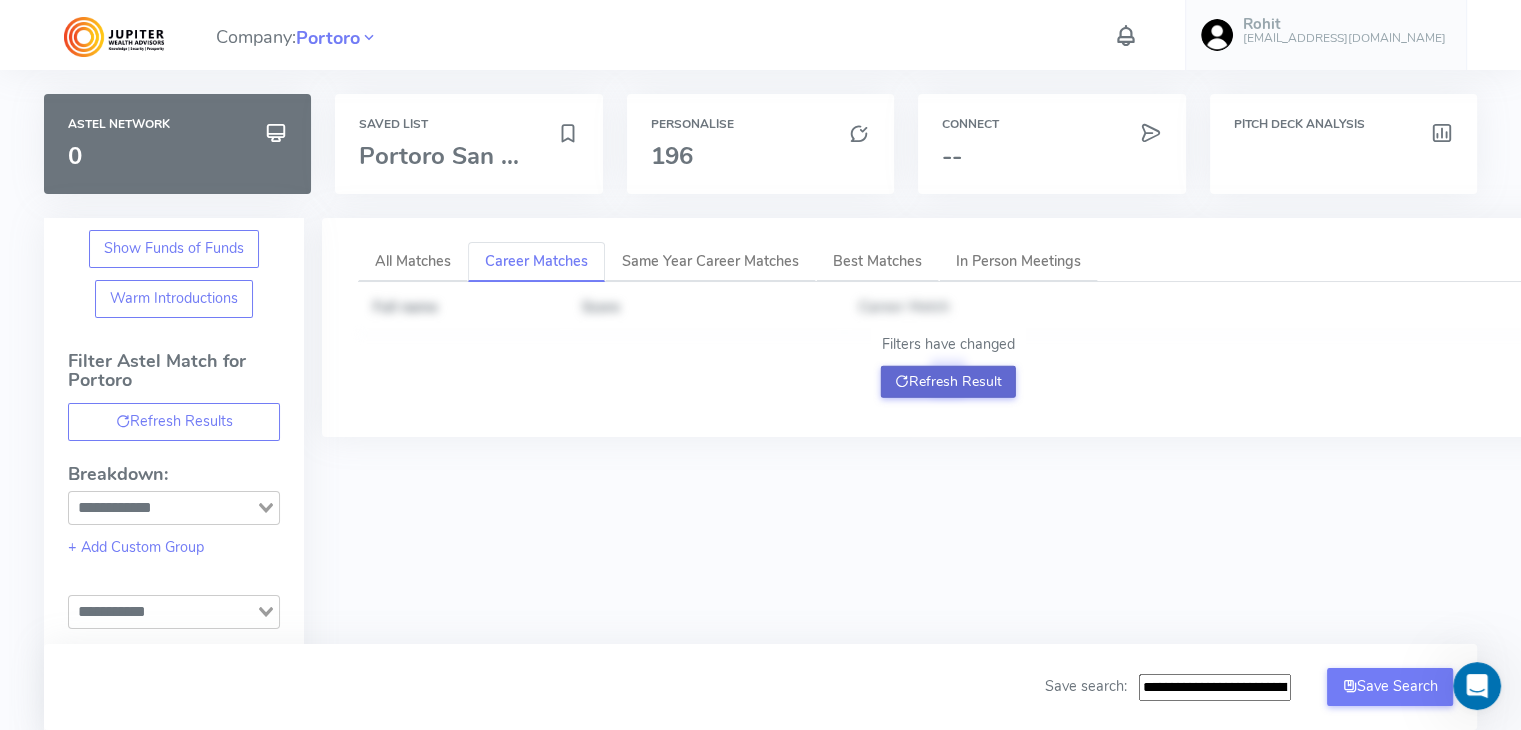 click on "Refresh Result" 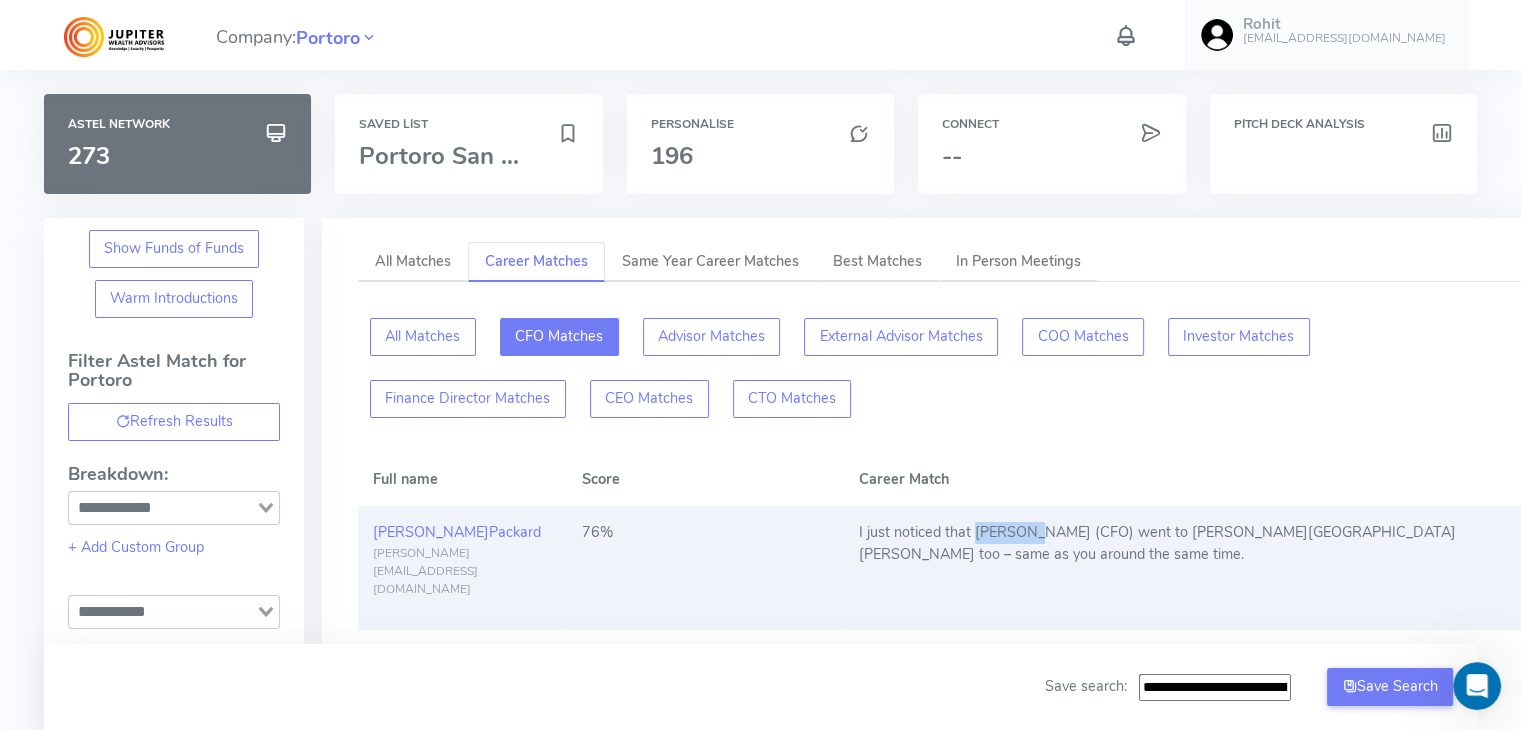 drag, startPoint x: 973, startPoint y: 535, endPoint x: 1029, endPoint y: 528, distance: 56.435802 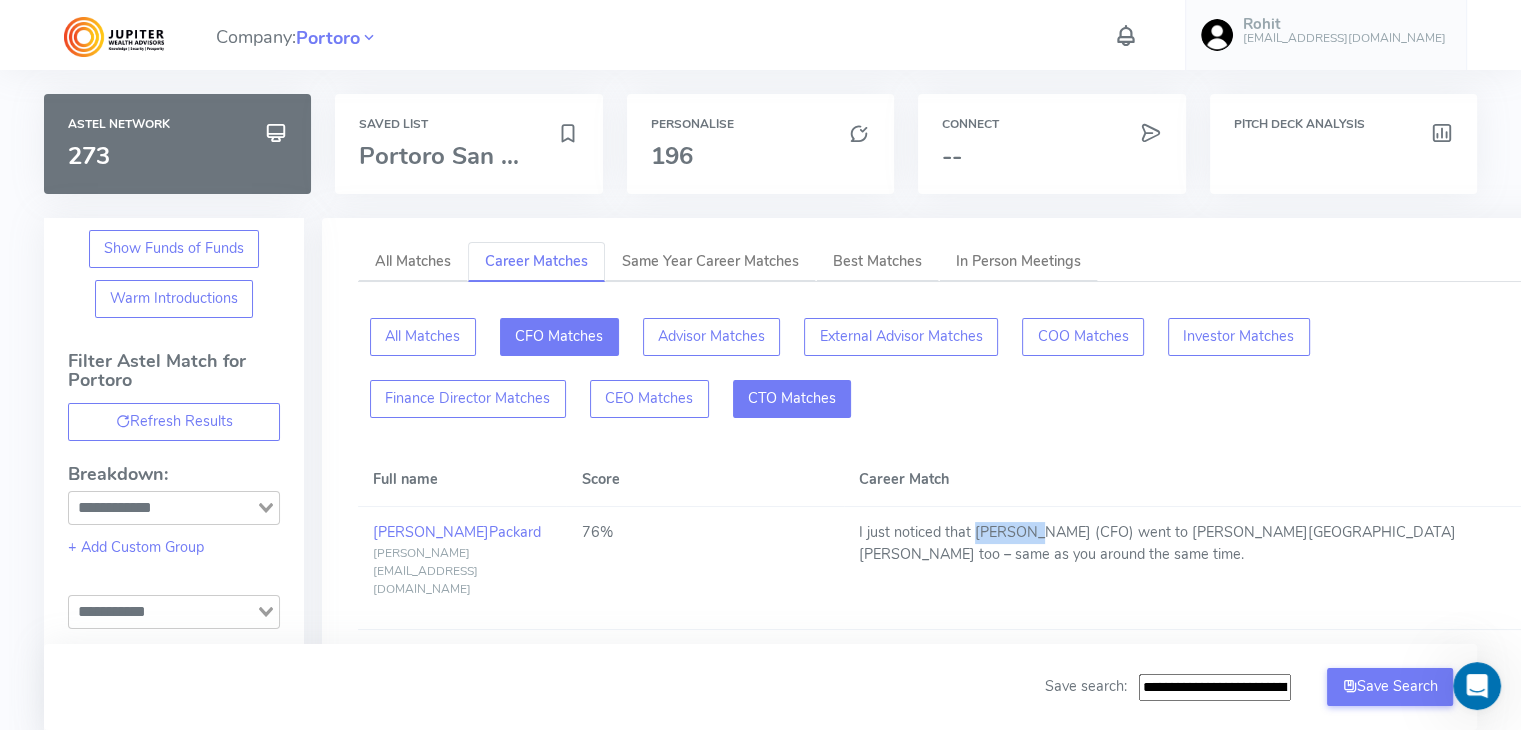 click on "CTO Matches" 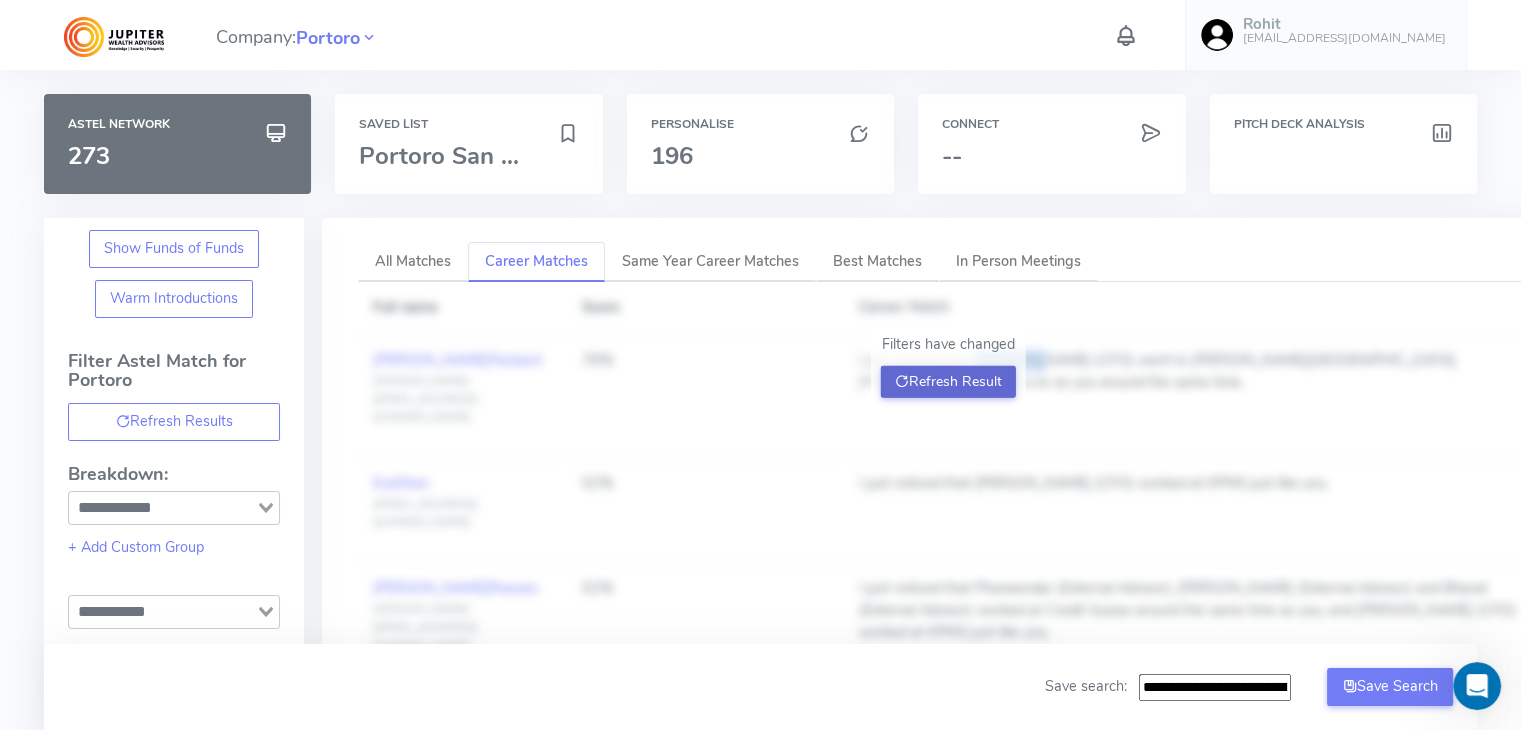 click on "Refresh Result" 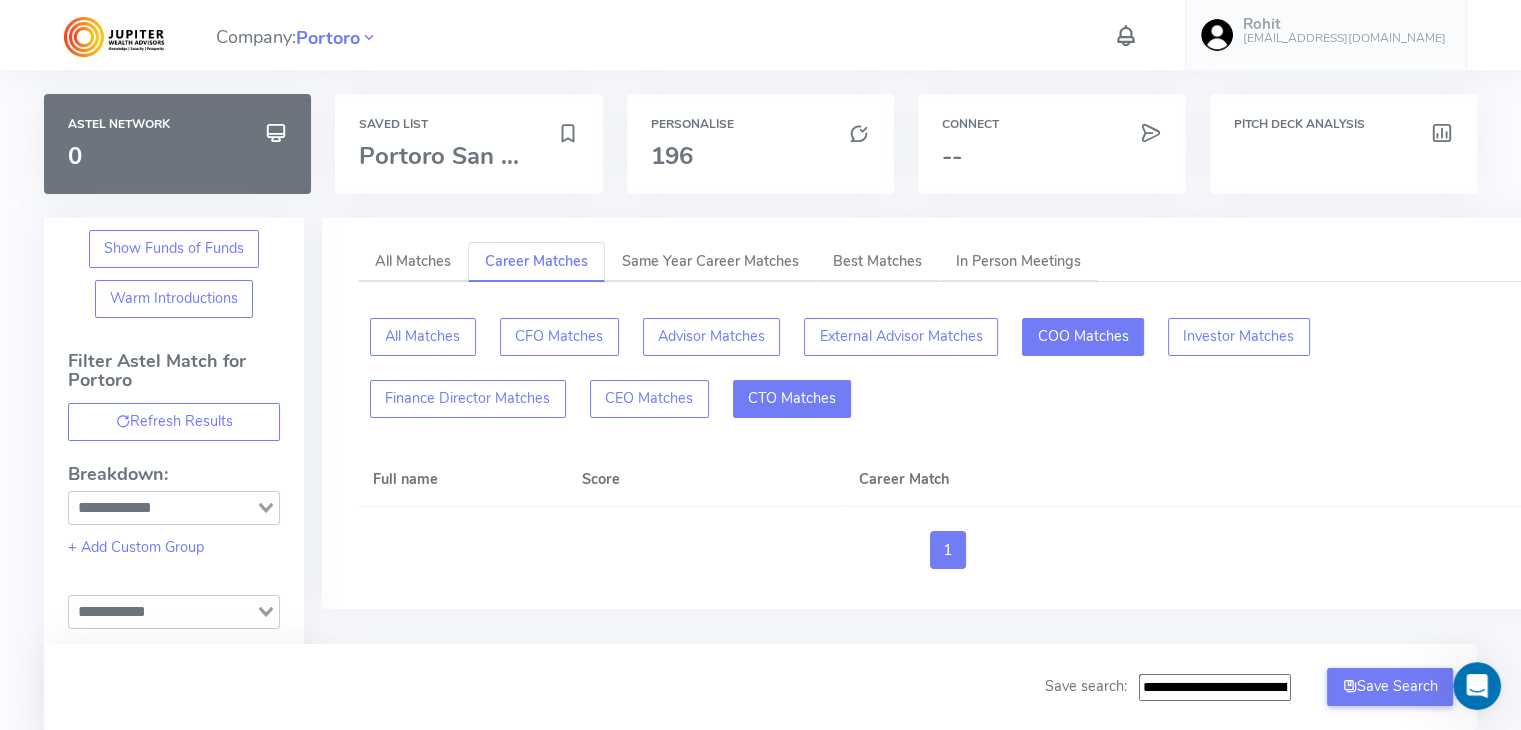 click on "COO Matches" 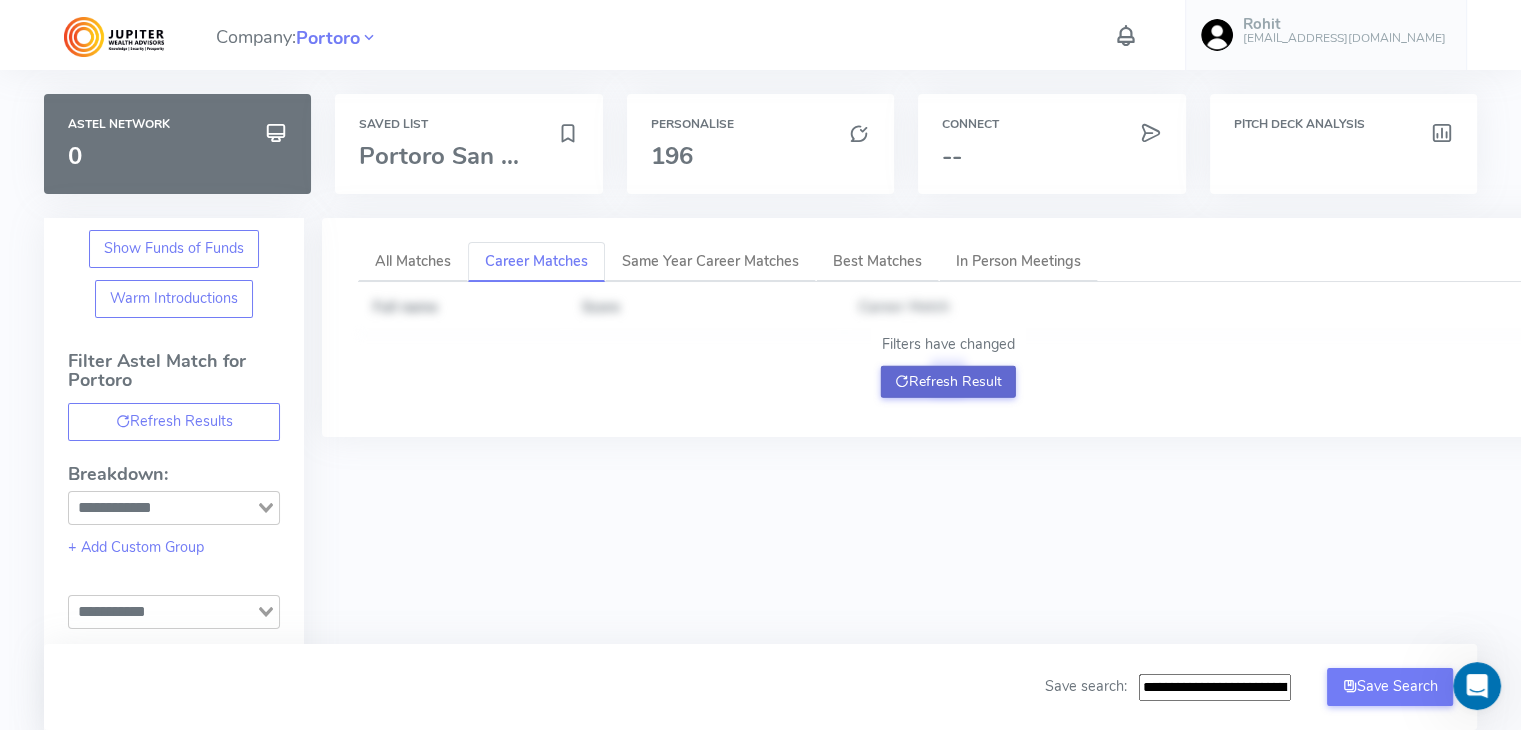 click at bounding box center [902, 381] 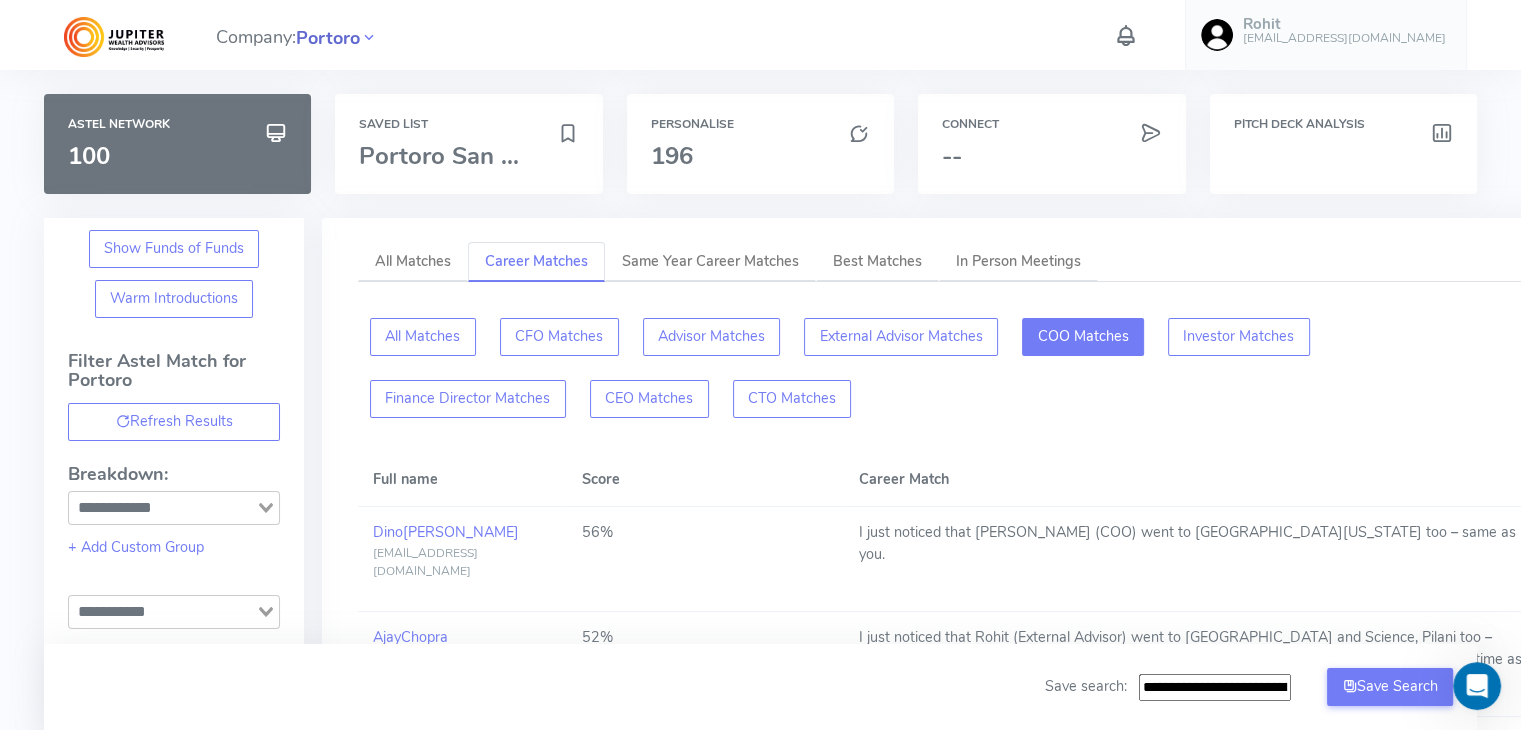 click on "Portoro" at bounding box center (328, 38) 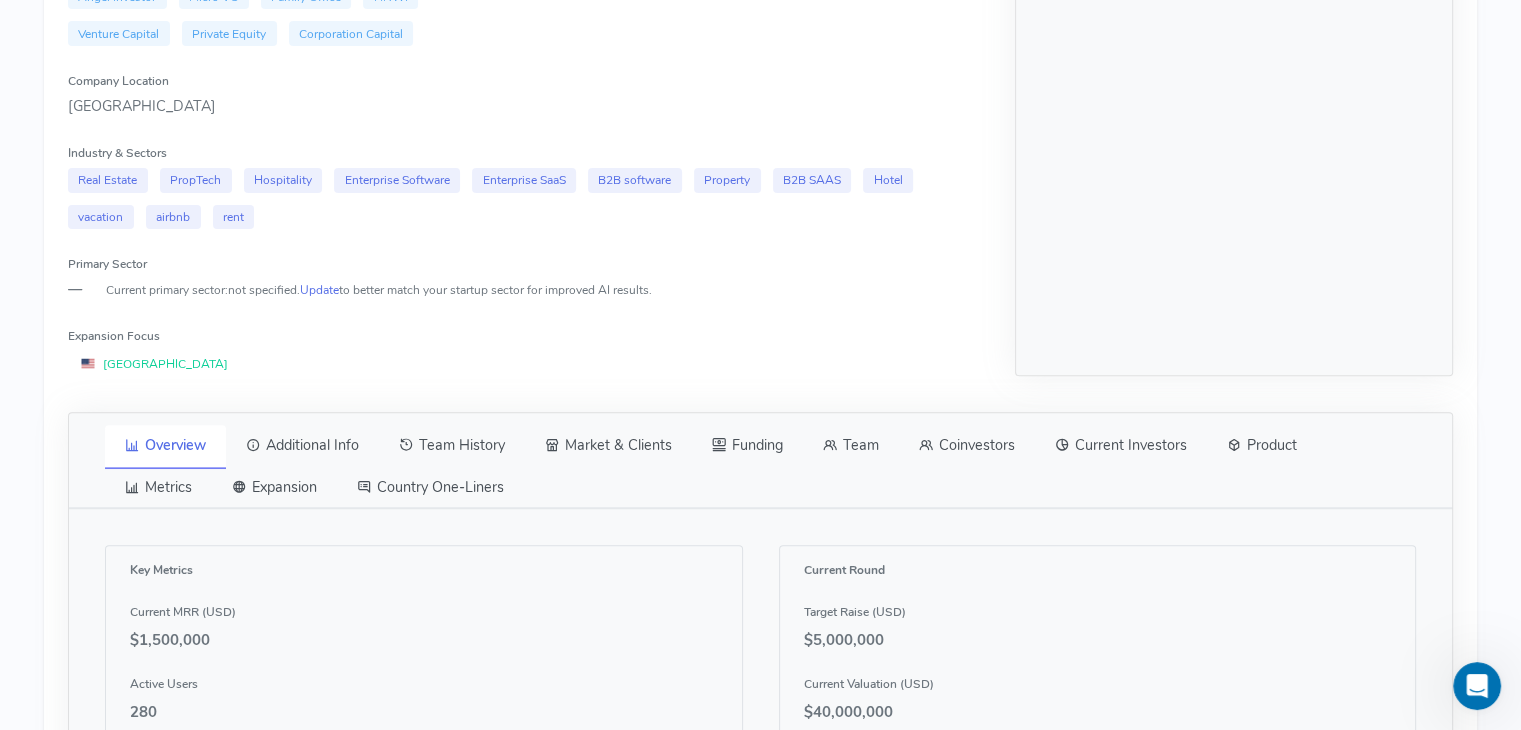 scroll, scrollTop: 640, scrollLeft: 0, axis: vertical 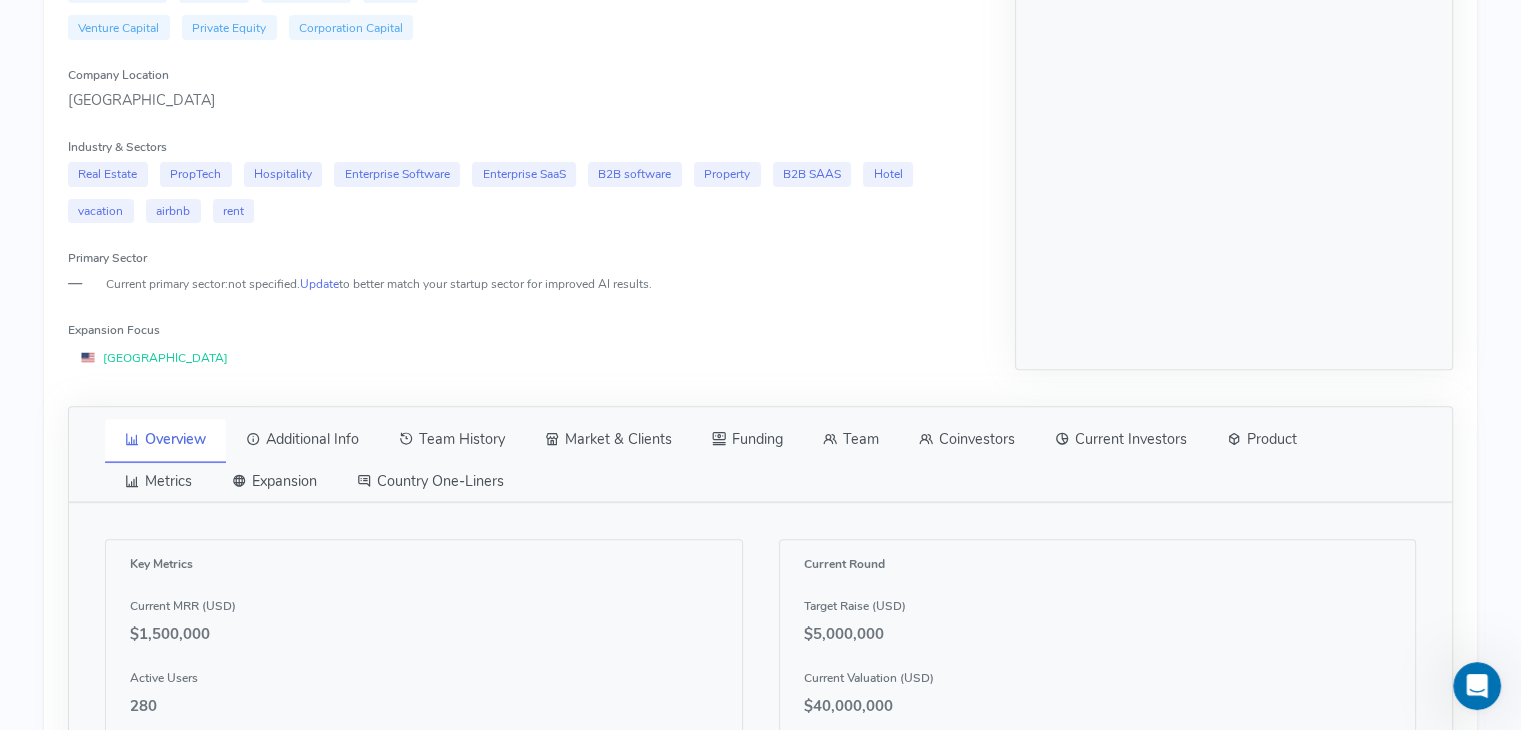click on "Team" at bounding box center [851, 440] 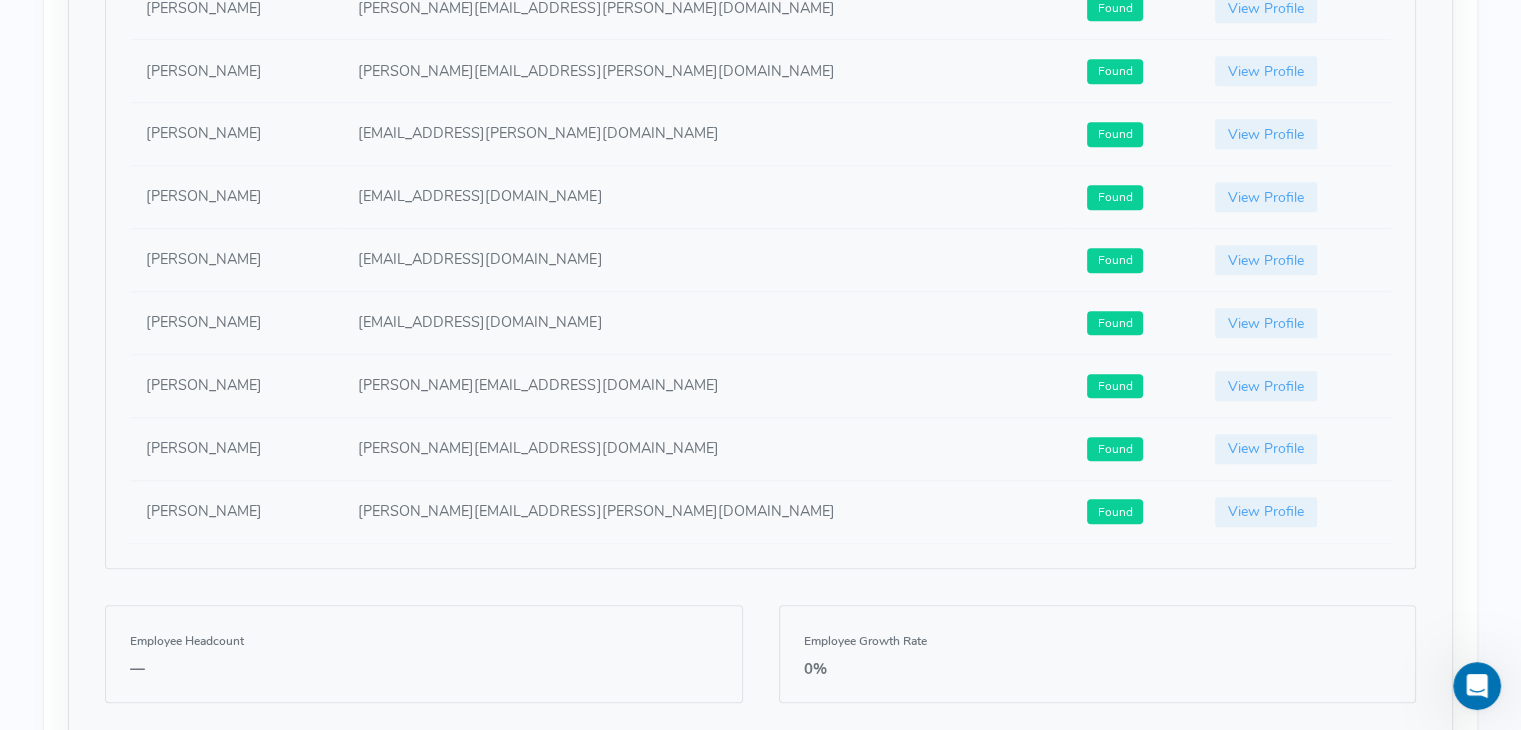 scroll, scrollTop: 2038, scrollLeft: 0, axis: vertical 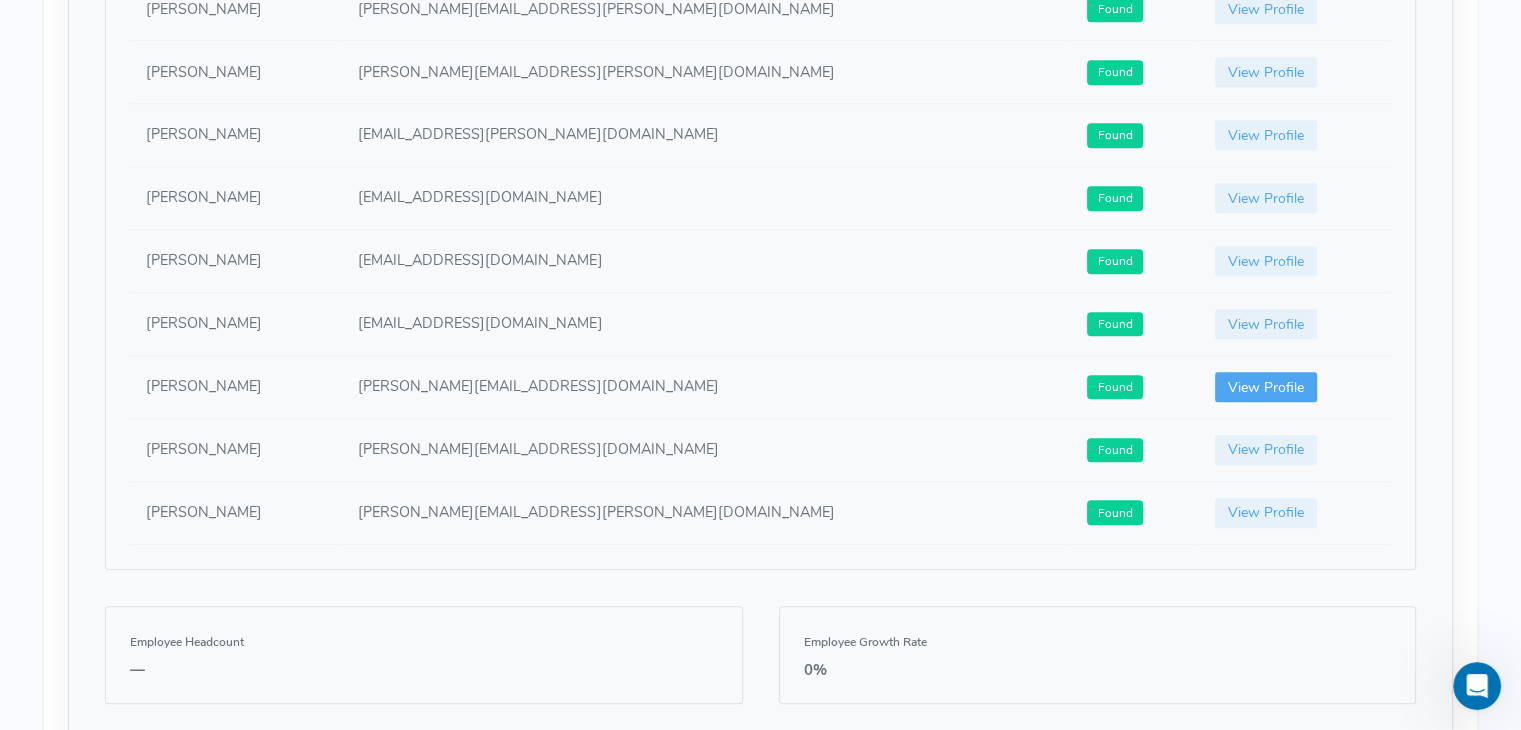 click on "View Profile" at bounding box center (1266, 387) 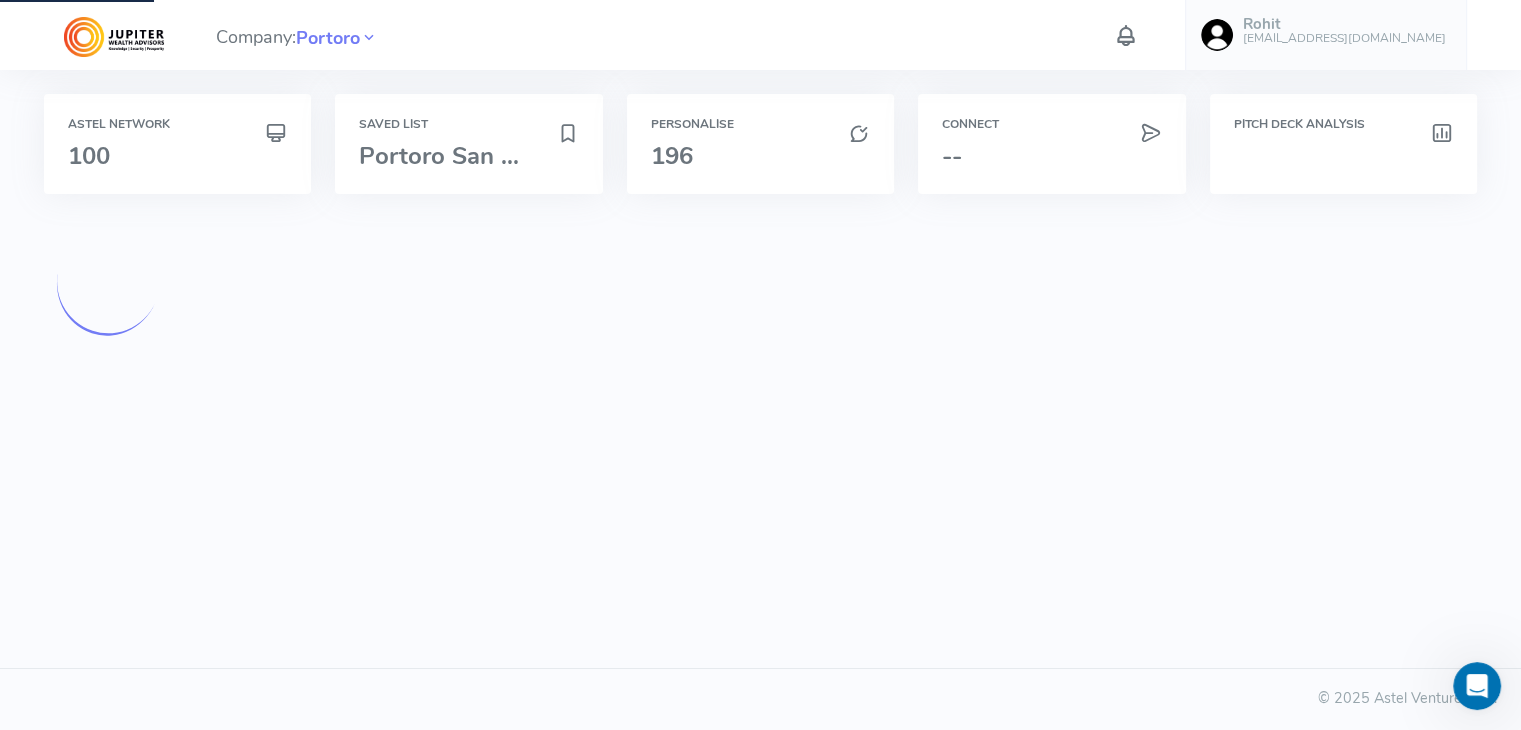 scroll, scrollTop: 0, scrollLeft: 0, axis: both 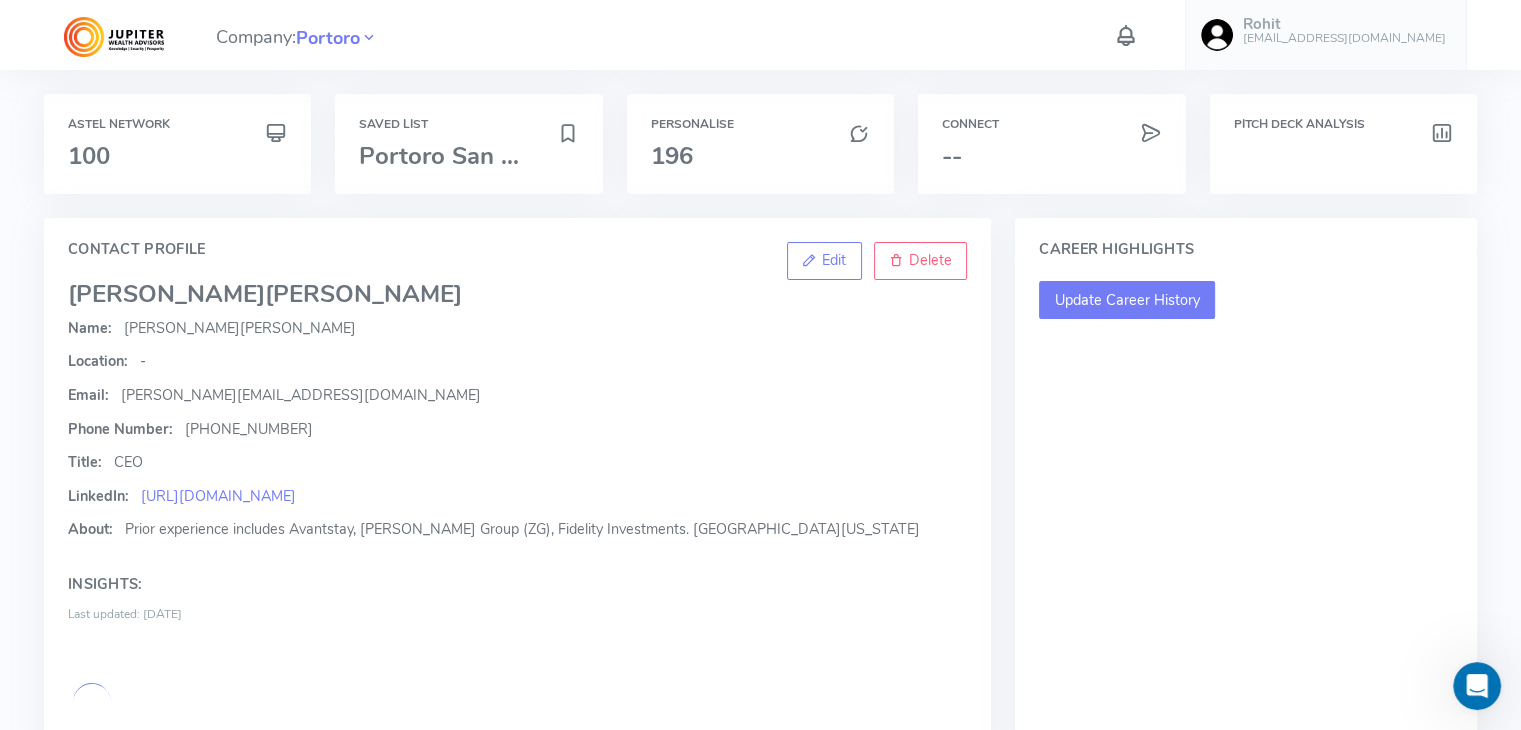 click on "Update Career History" at bounding box center (1127, 300) 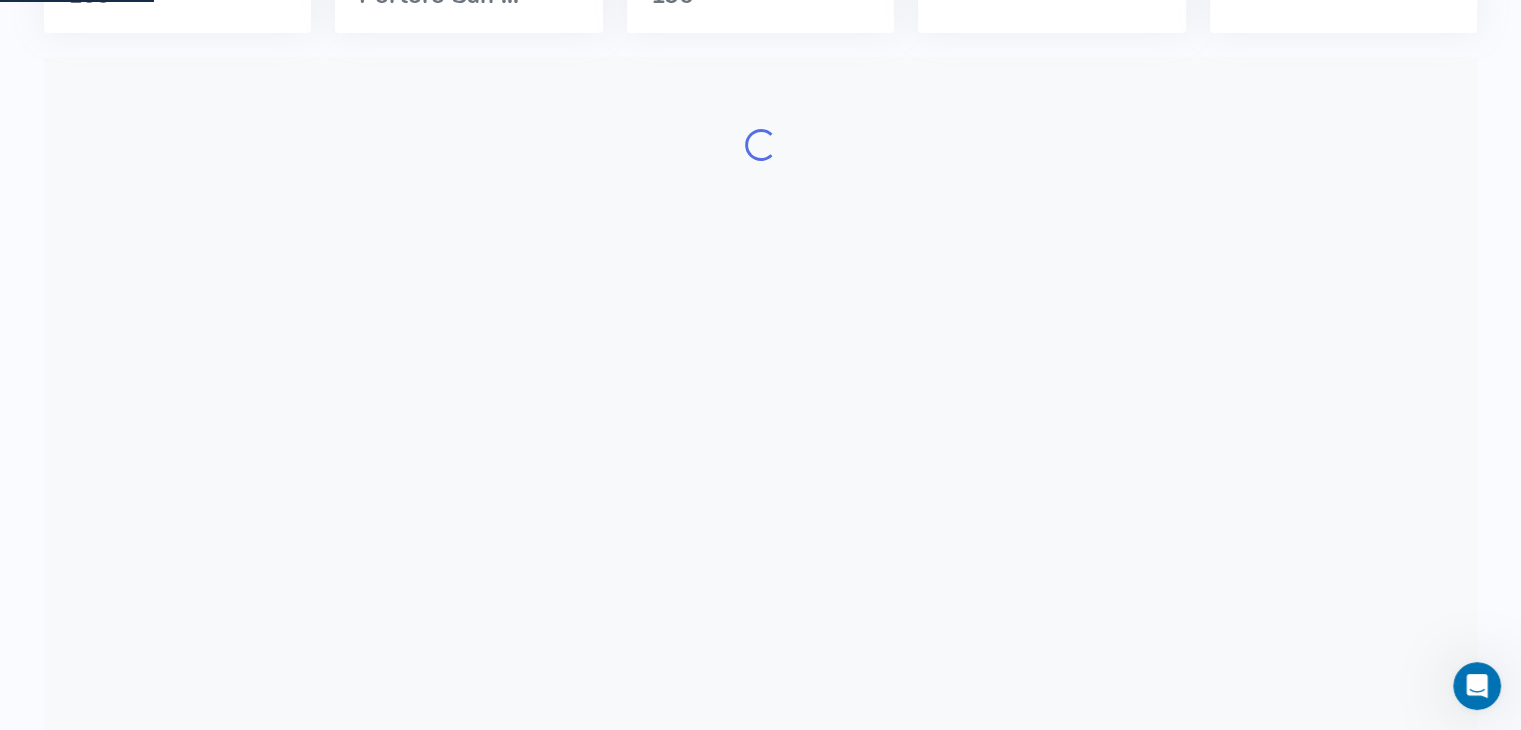 scroll, scrollTop: 0, scrollLeft: 0, axis: both 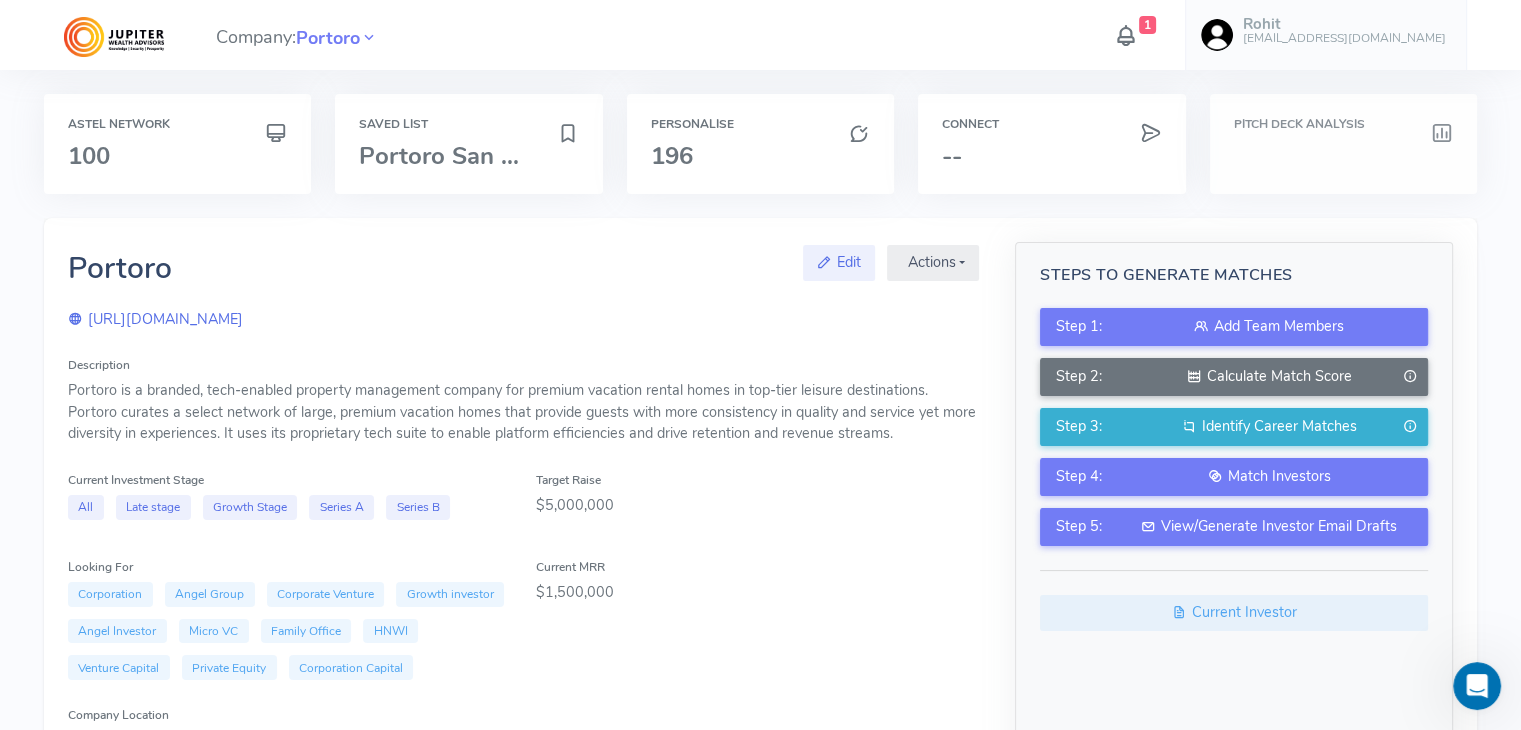 click on "Pitch Deck Analysis" at bounding box center (1343, 124) 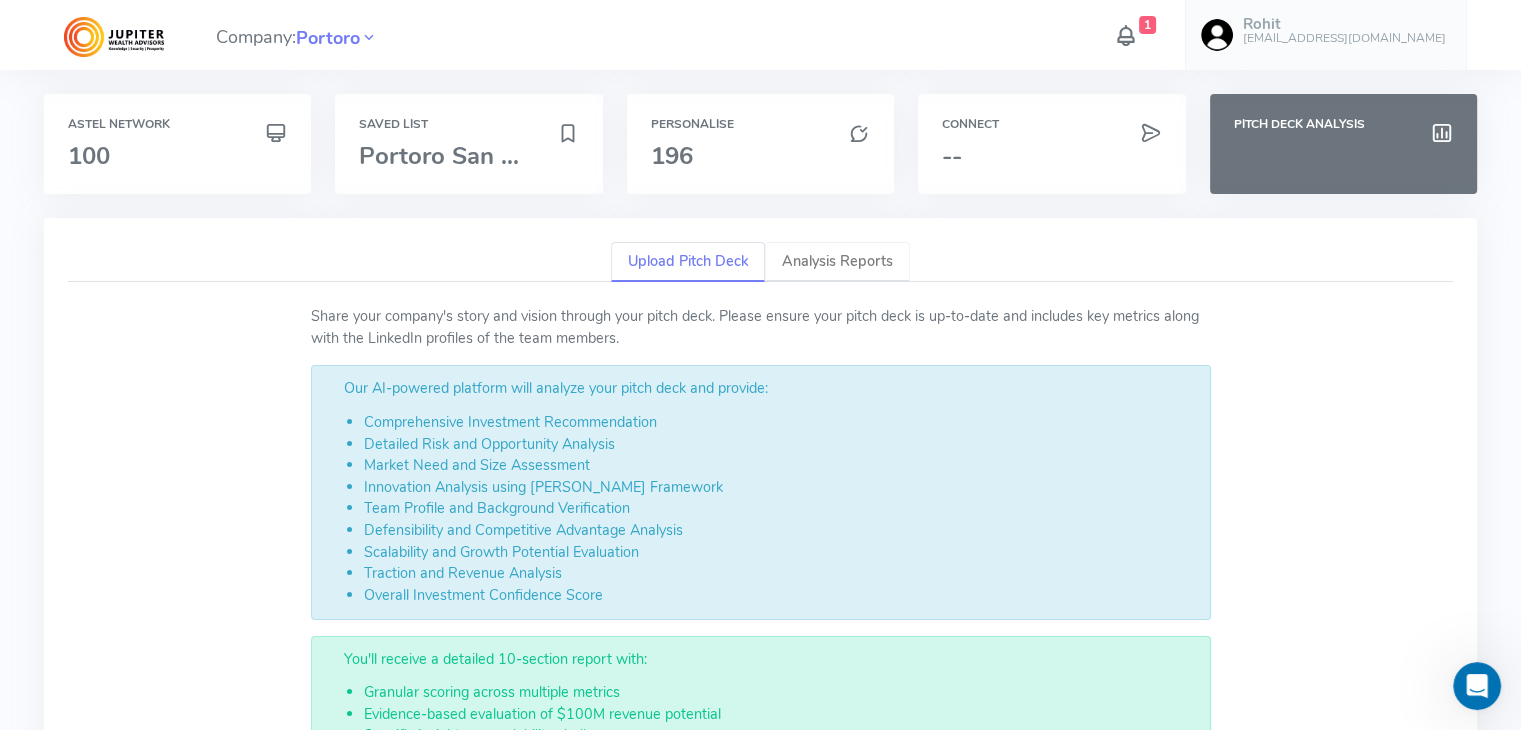 click on "Analysis Reports" at bounding box center [837, 262] 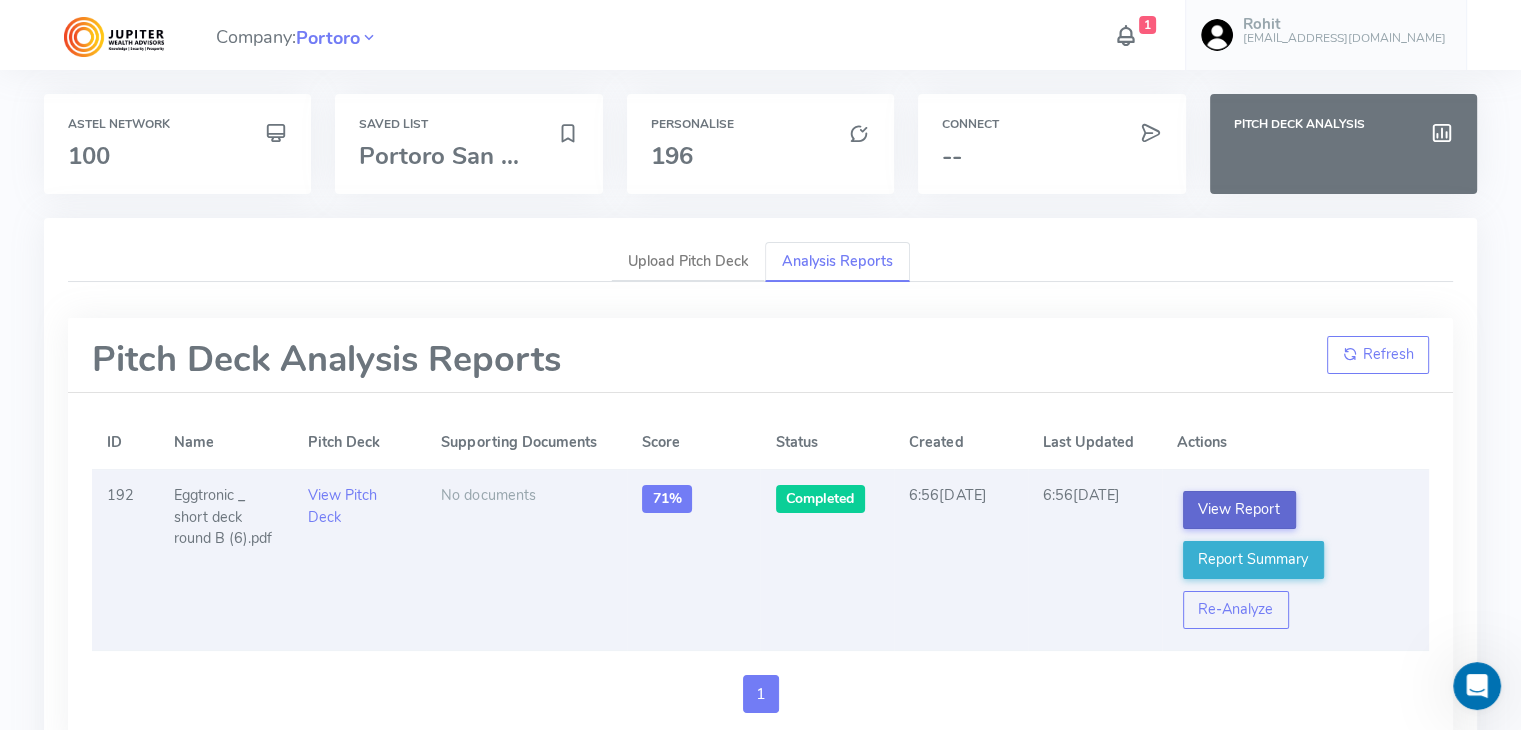 click on "View Report" at bounding box center (1239, 510) 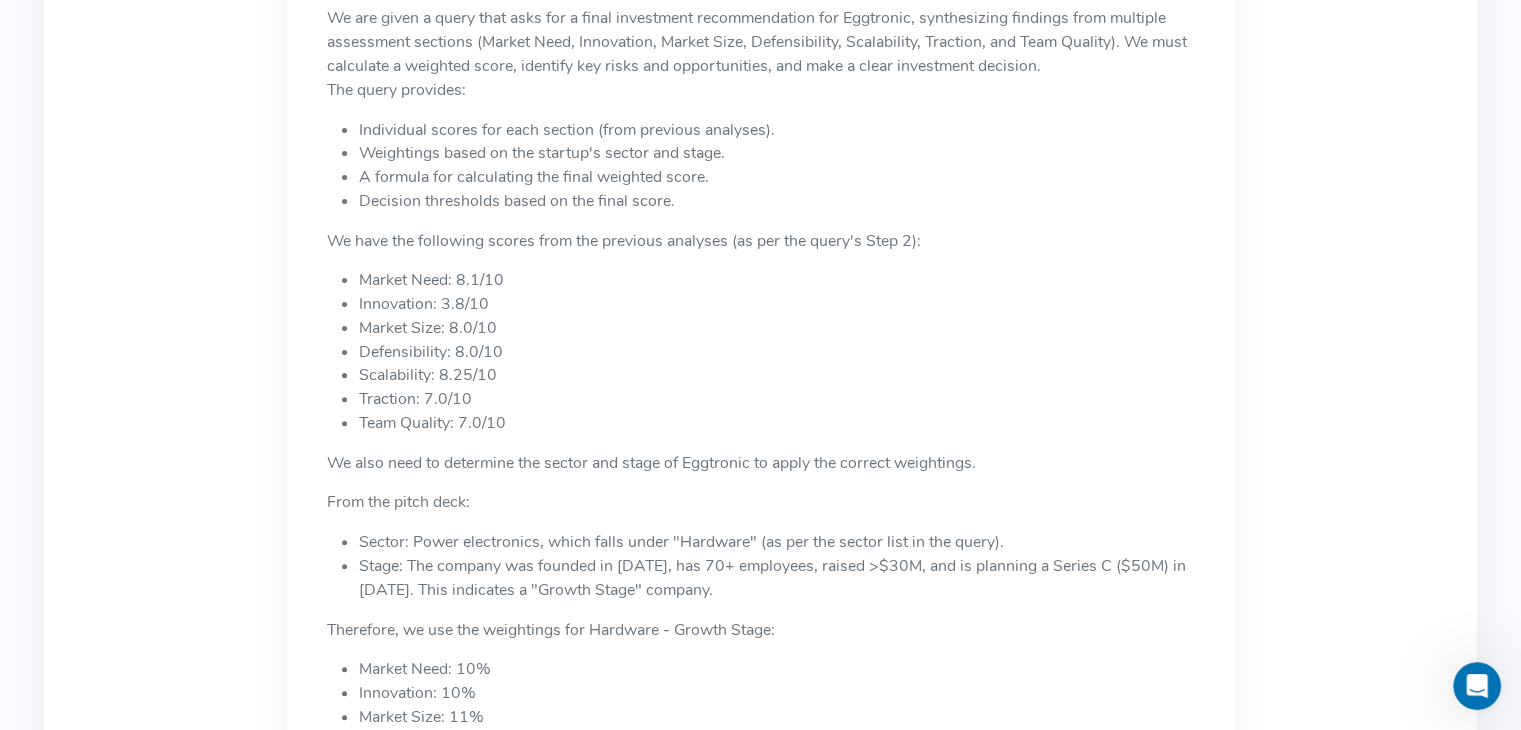 scroll, scrollTop: 576, scrollLeft: 0, axis: vertical 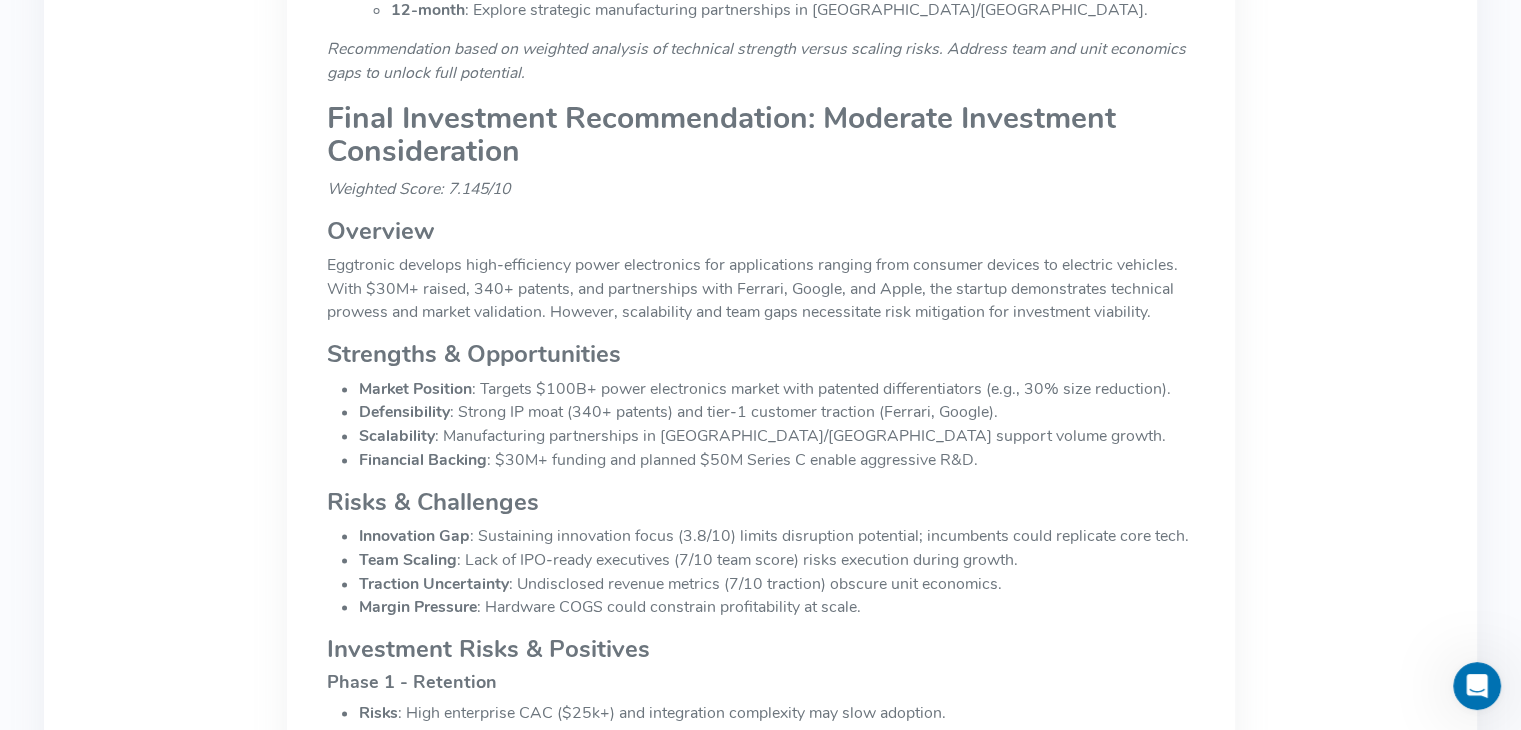 click on "Traction Uncertainty : Undisclosed revenue metrics (7/10 traction) obscure unit economics." at bounding box center (777, 585) 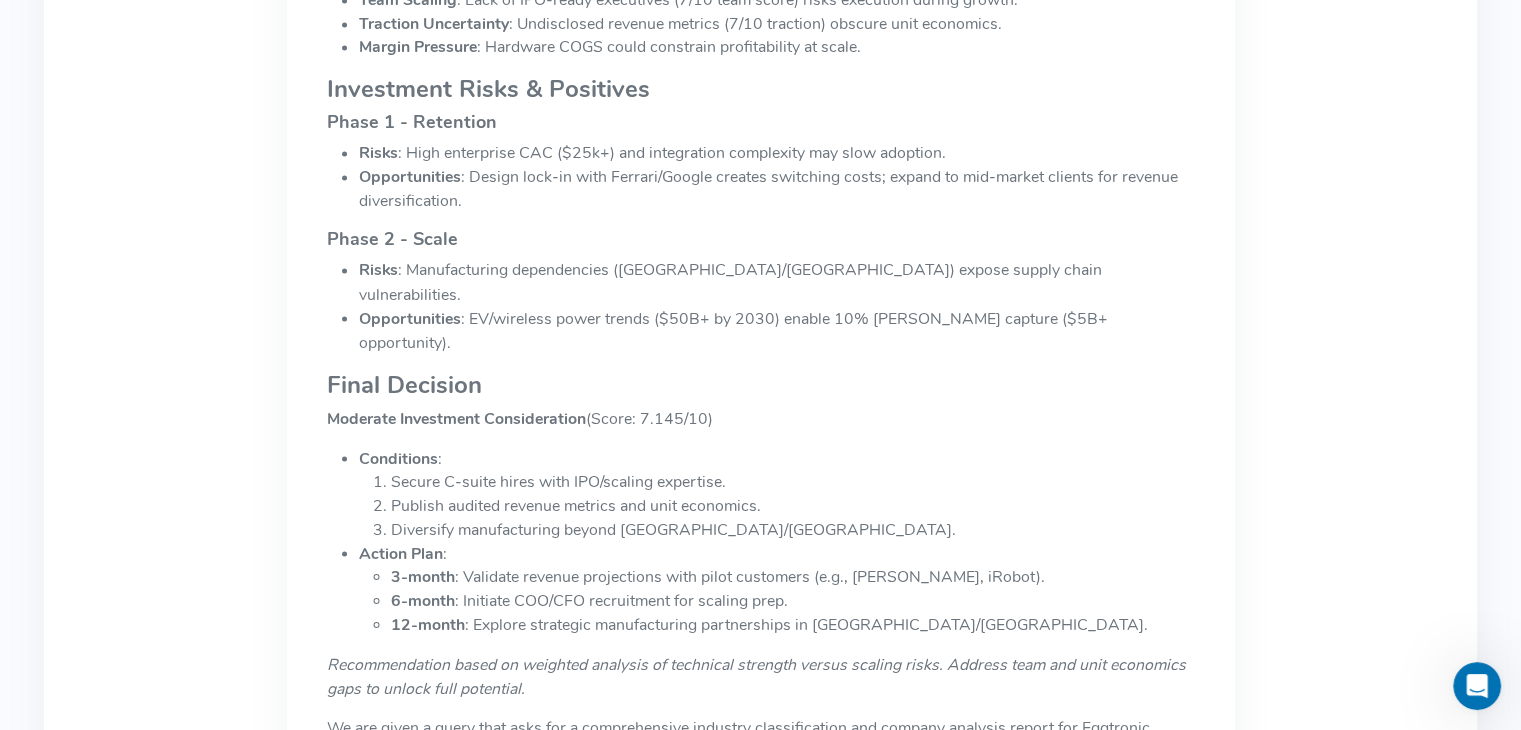 scroll, scrollTop: 3396, scrollLeft: 0, axis: vertical 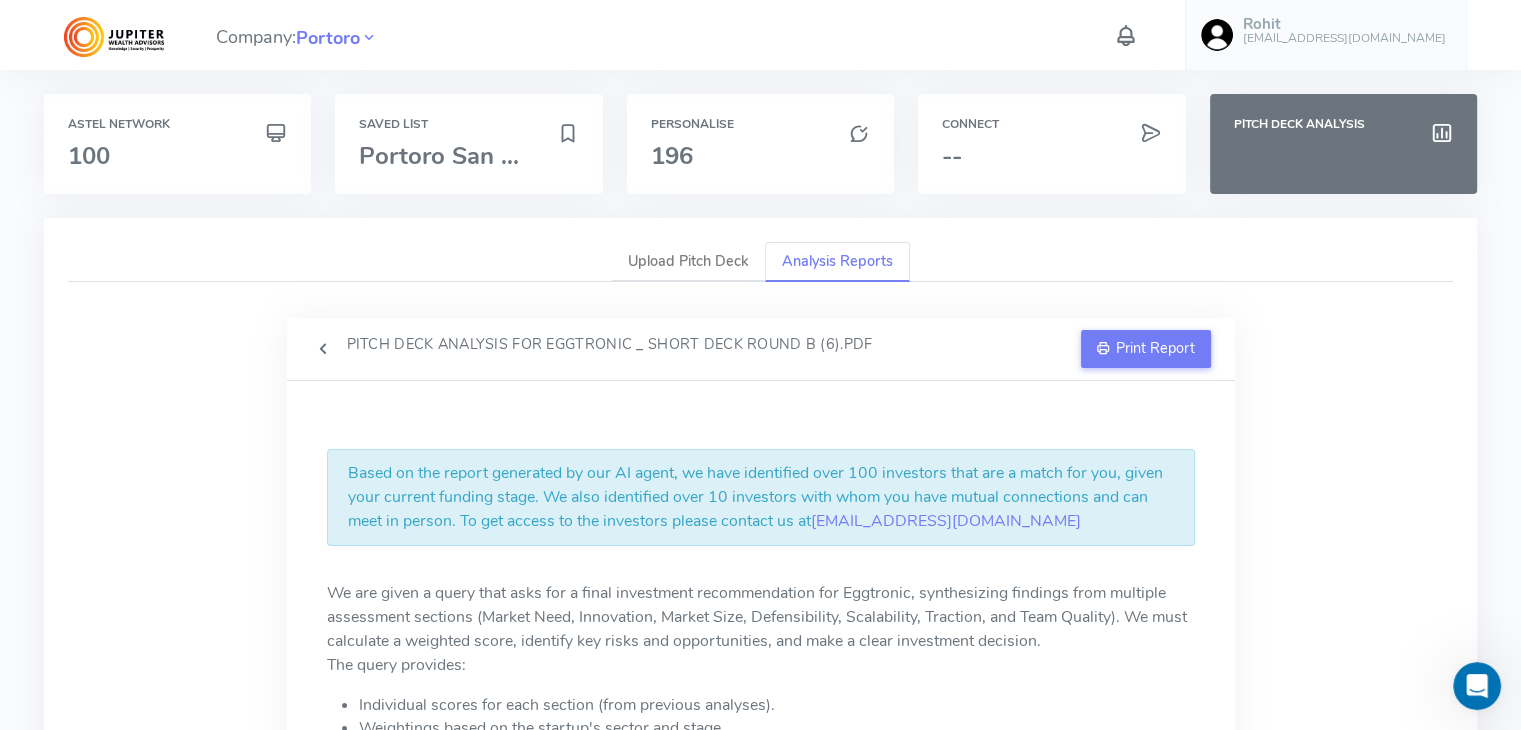 click on "Analysis Reports" at bounding box center [837, 262] 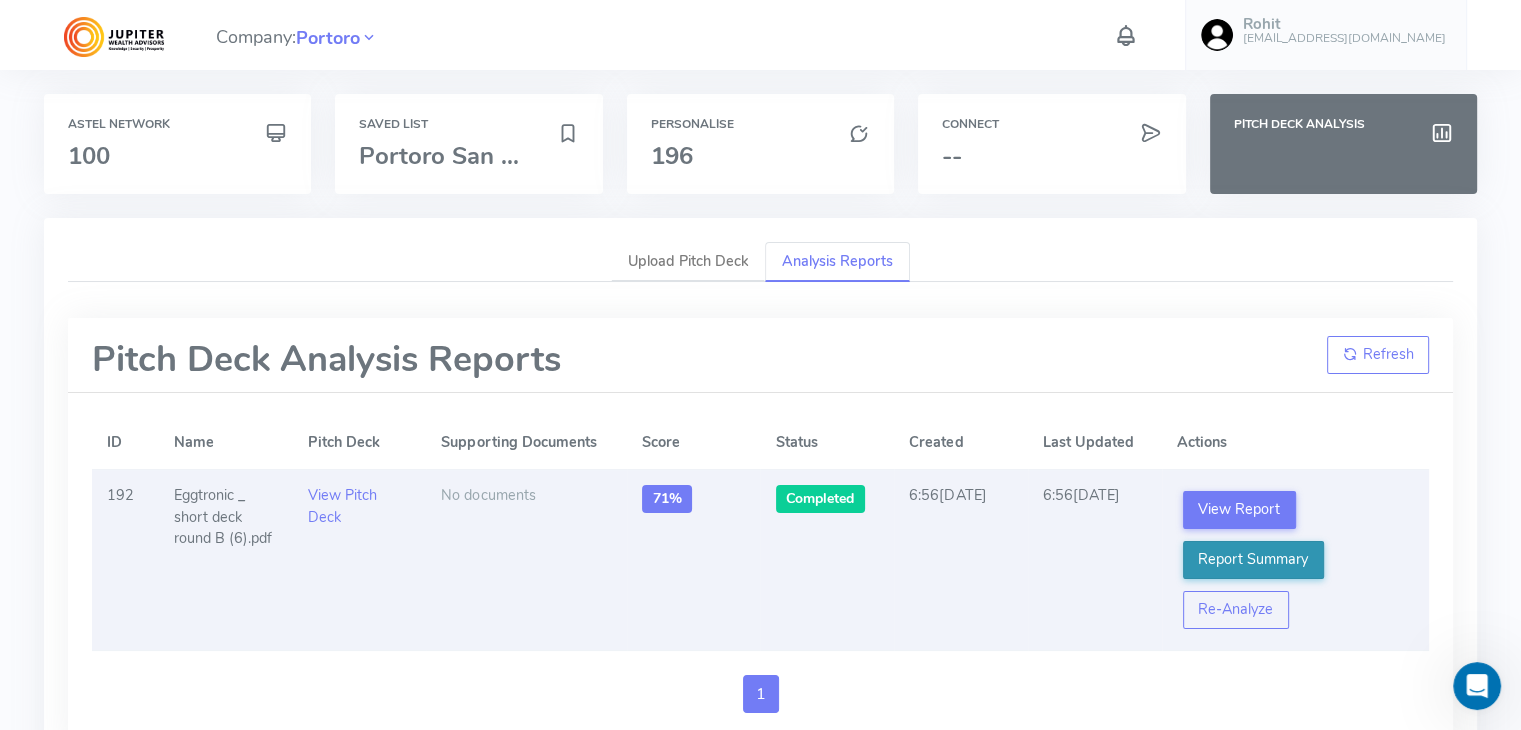 click on "Report Summary" at bounding box center (1253, 560) 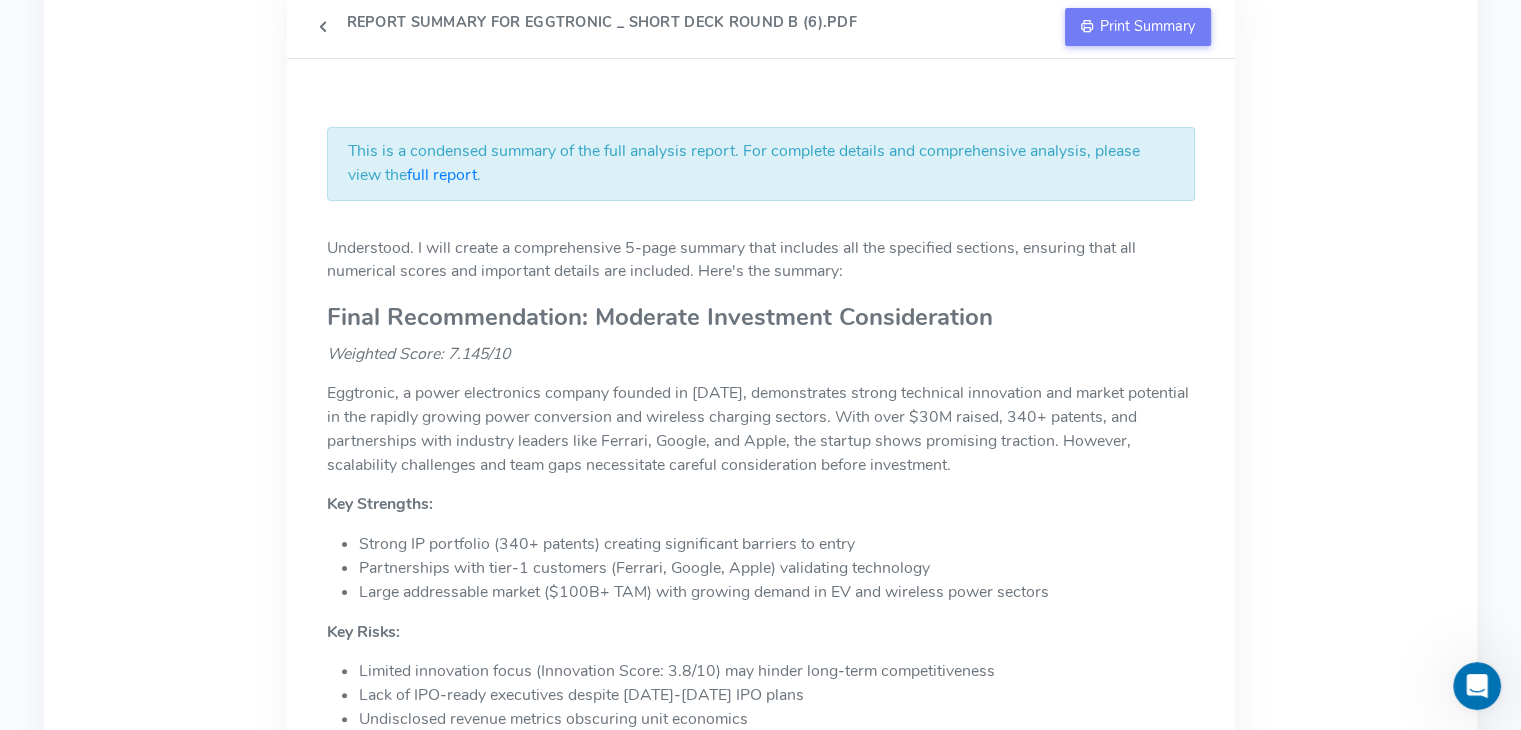 scroll, scrollTop: 0, scrollLeft: 0, axis: both 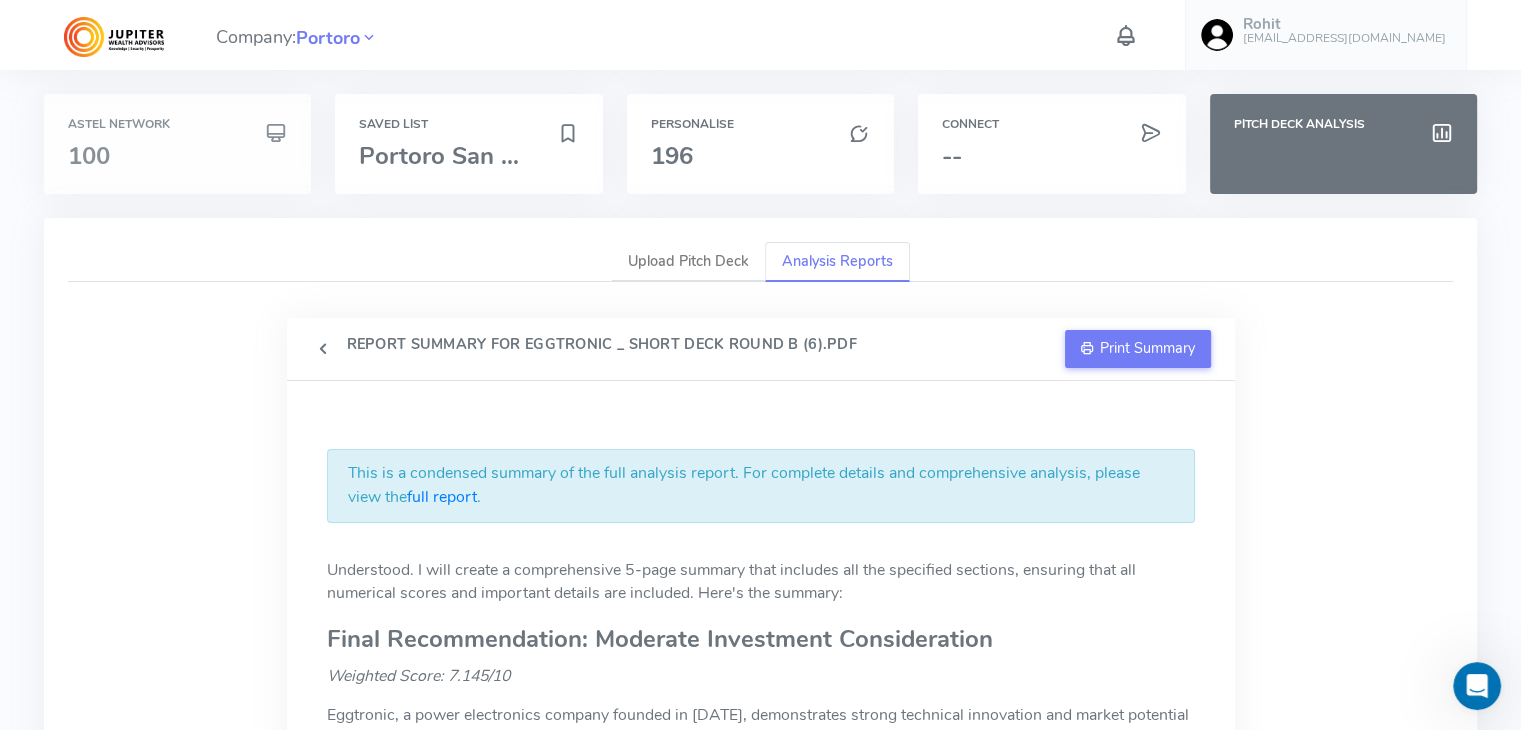 click on "Astel Network 100" at bounding box center (177, 144) 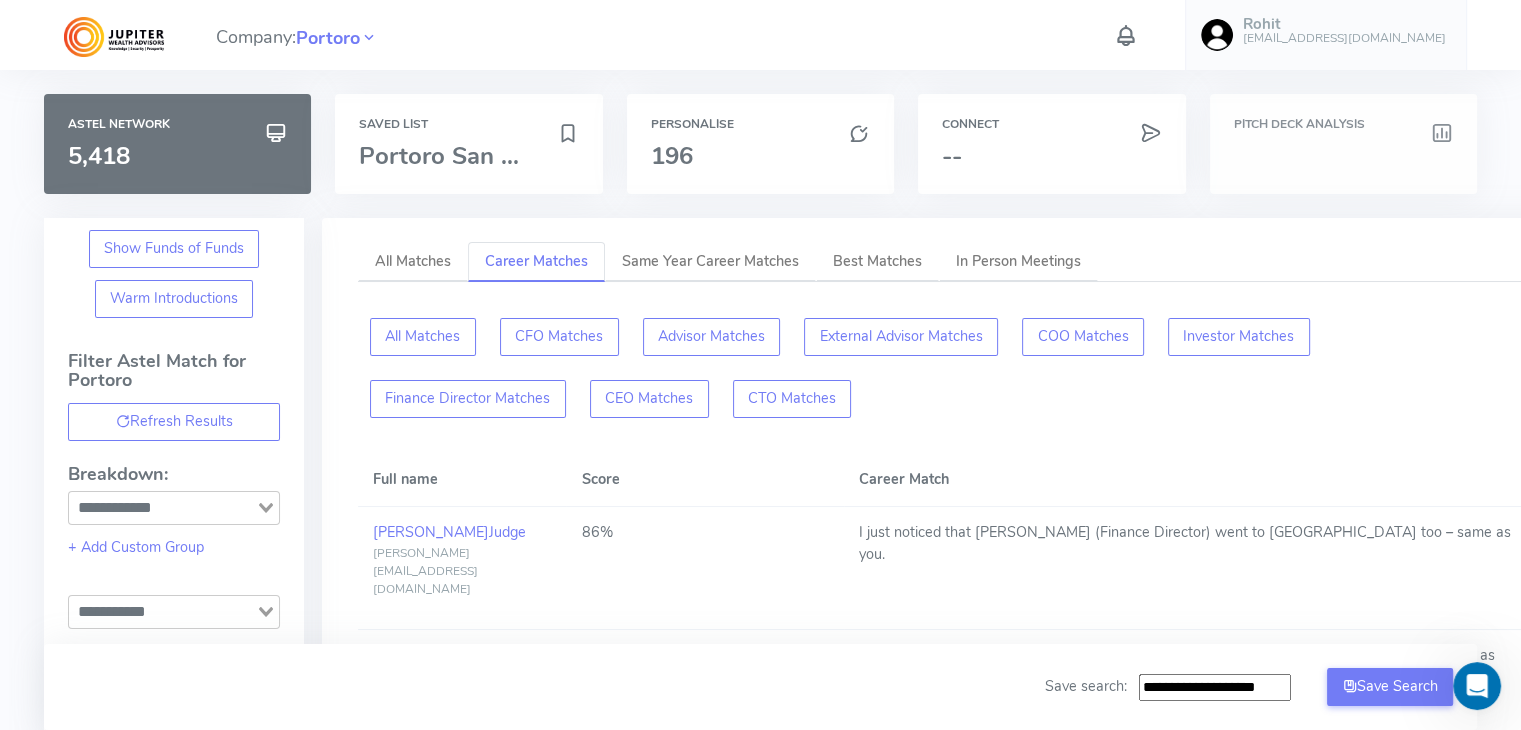 click at bounding box center (1343, 156) 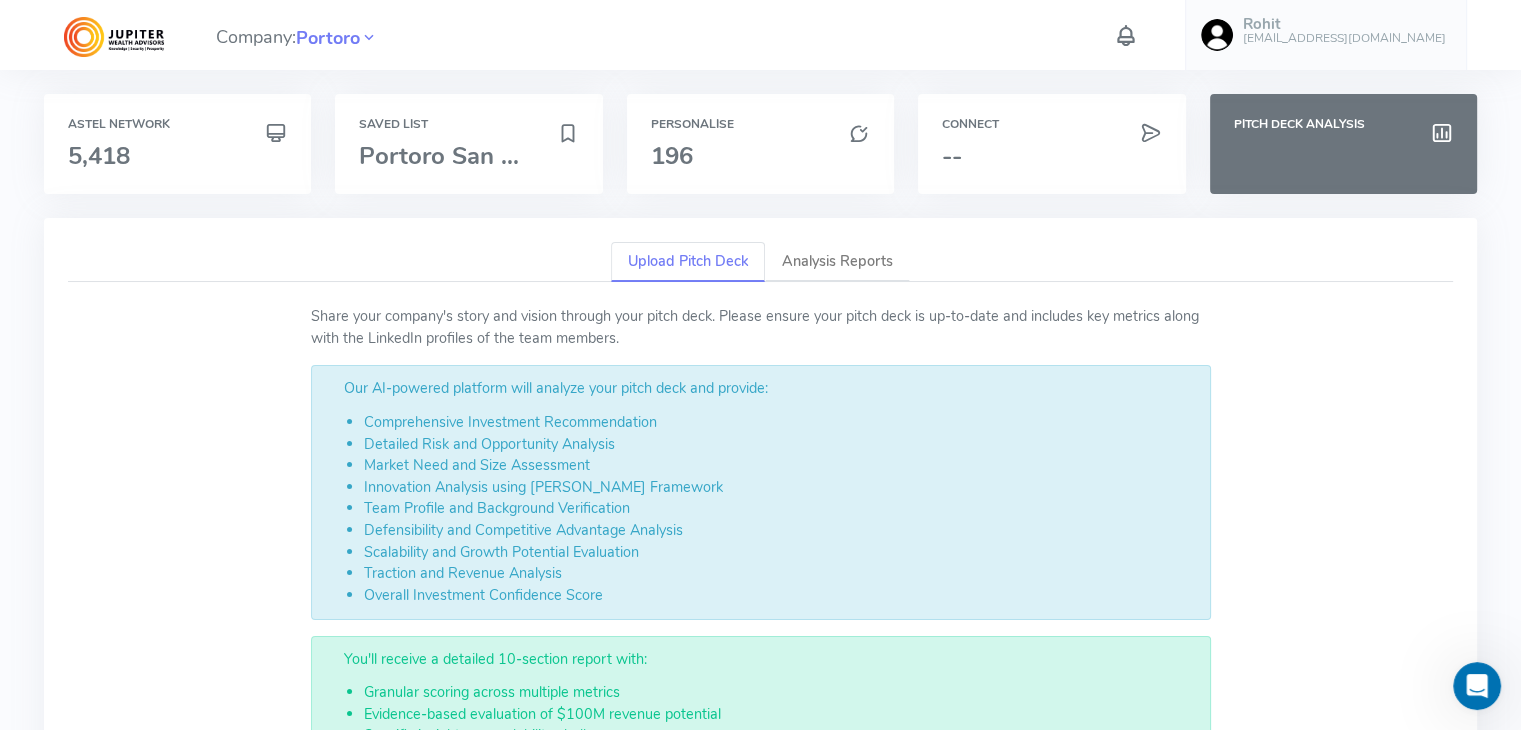 click on "Share your company's story and vision through your pitch deck. Please ensure your pitch deck is up-to-date and includes key metrics along with the LinkedIn profiles of the team members.  Our AI-powered platform will analyze your pitch deck and provide:  Comprehensive Investment Recommendation Detailed Risk and Opportunity Analysis Market Need and Size Assessment Innovation Analysis using [PERSON_NAME] Framework Team Profile and Background Verification Defensibility and Competitive Advantage Analysis Scalability and Growth Potential Evaluation Traction and Revenue Analysis Overall Investment Confidence Score  You'll receive a detailed 10-section report with:  Granular scoring across multiple metrics Evidence-based evaluation of $100M revenue potential Specific insights on scalability challenges Actionable recommendations for improvement Pitchdeck Pitch Deck Name Enter a name for your pitch deck Pitch Deck File Upload your pitch deck (PDF) Dealroom Files Note: Upload Dealroom Files" at bounding box center (760, 861) 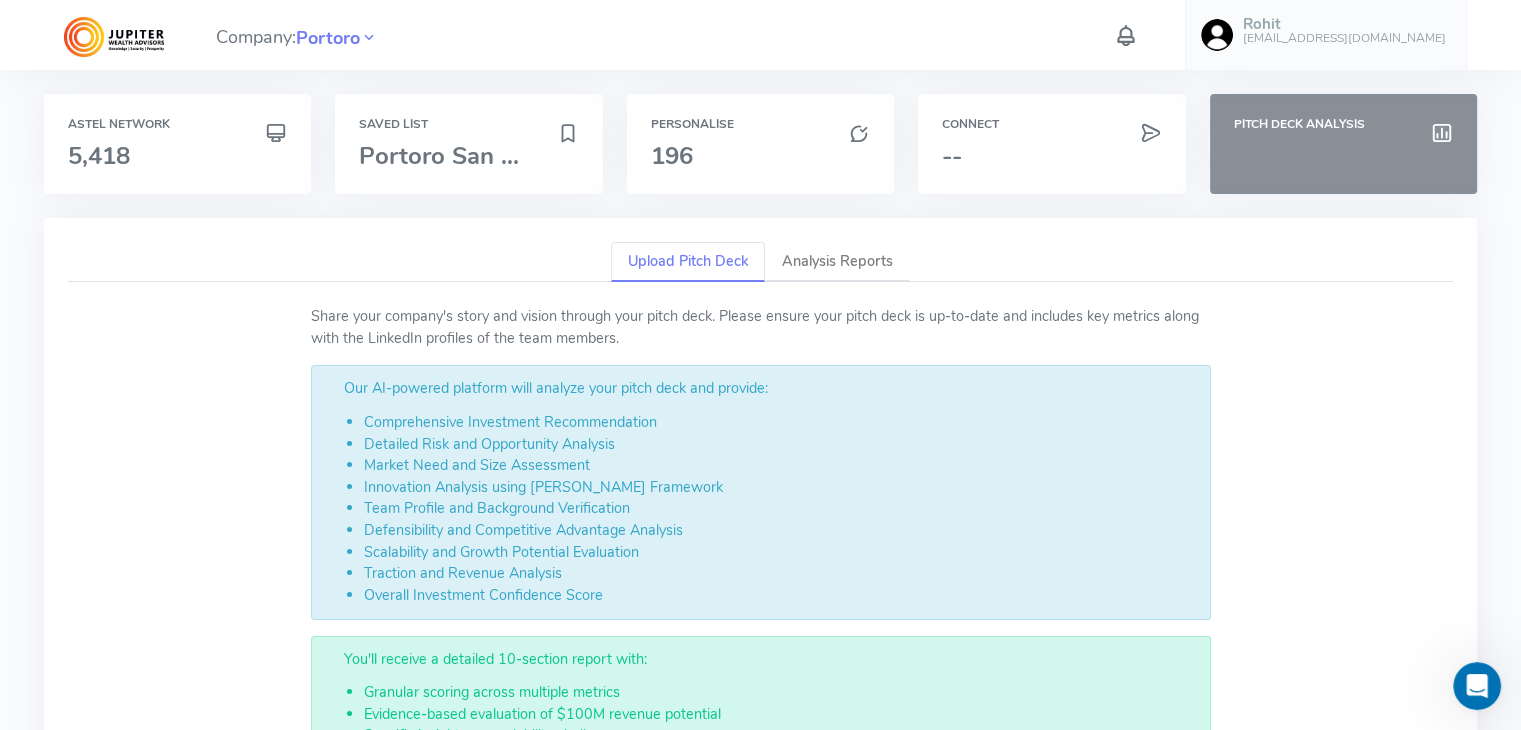 scroll, scrollTop: 638, scrollLeft: 0, axis: vertical 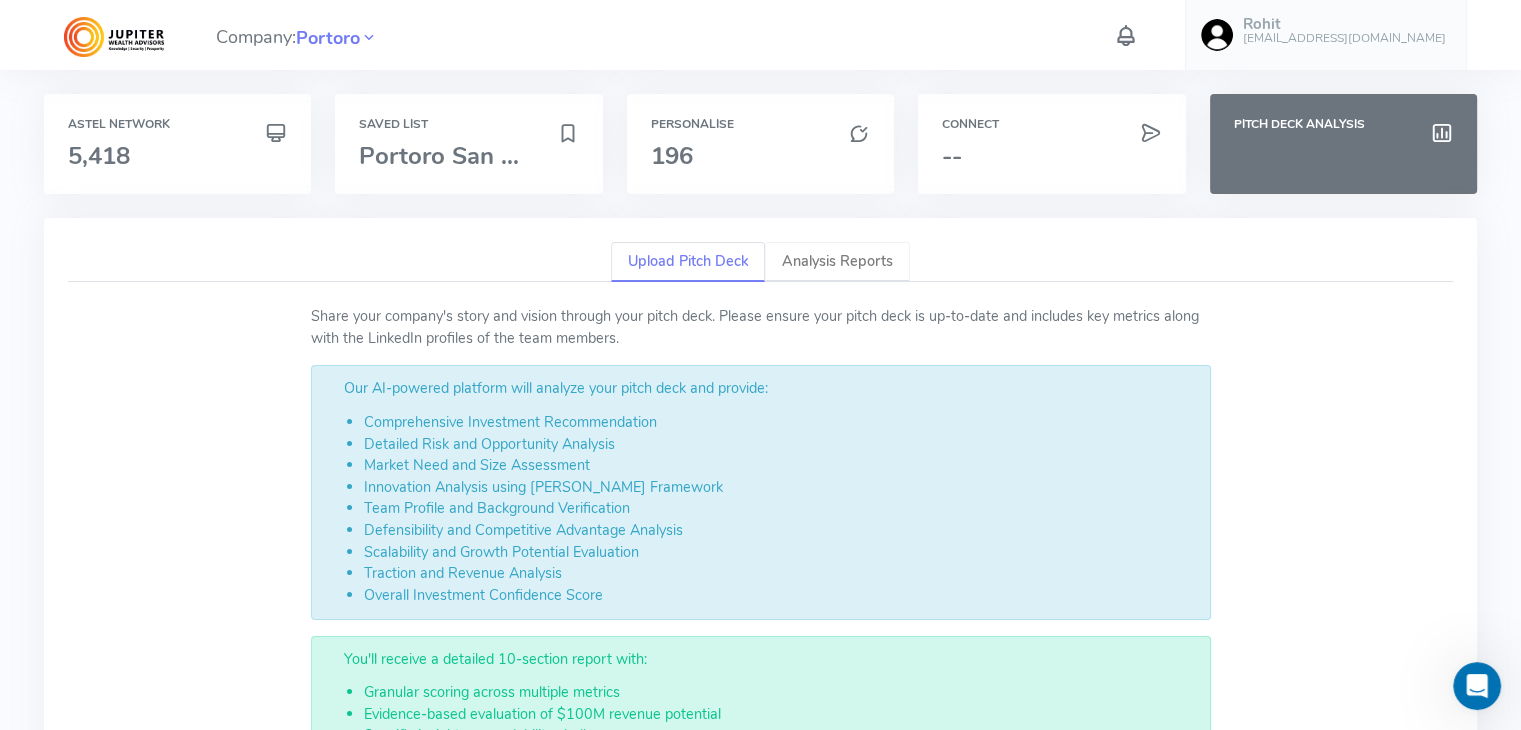 click on "Analysis Reports" at bounding box center [837, 262] 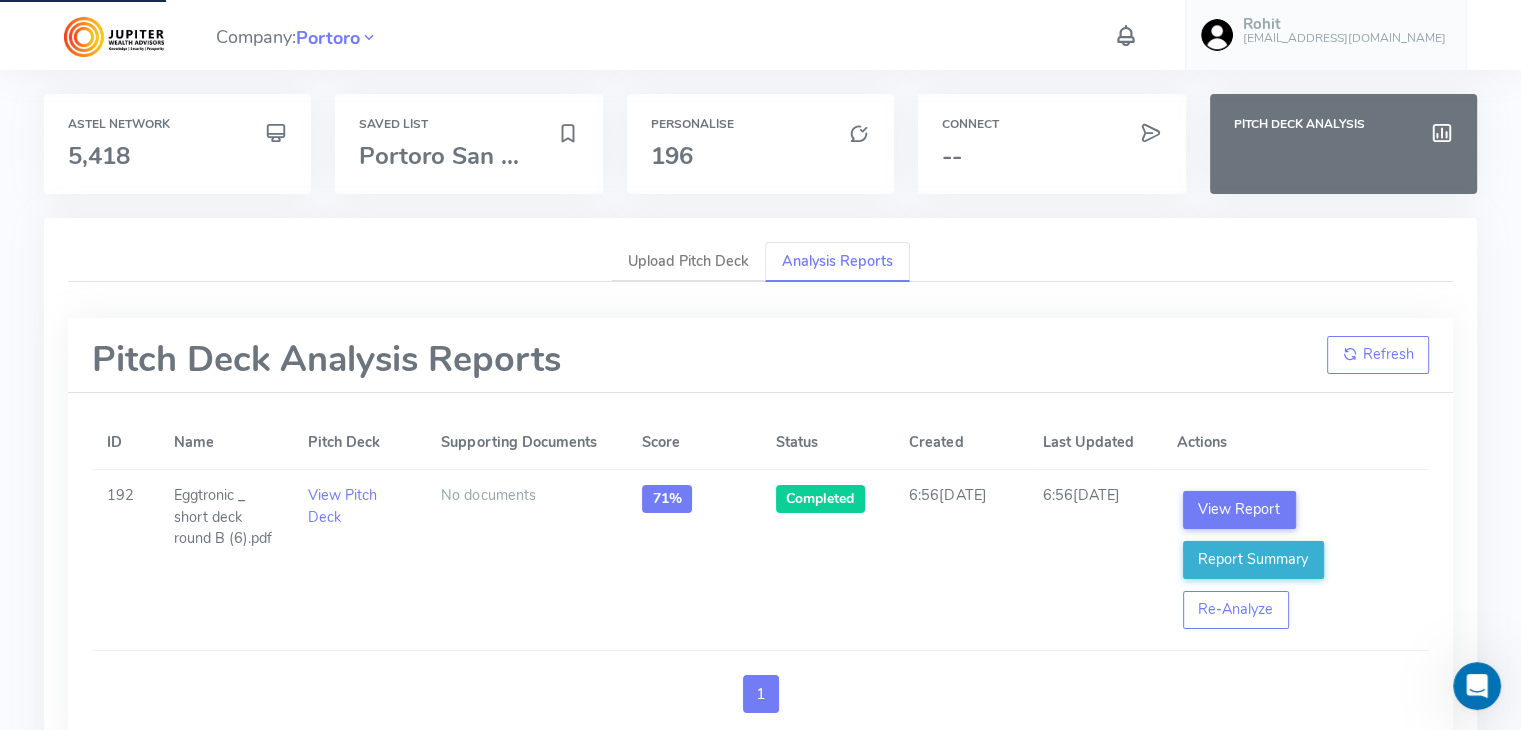 click on "Analysis Reports" at bounding box center (837, 262) 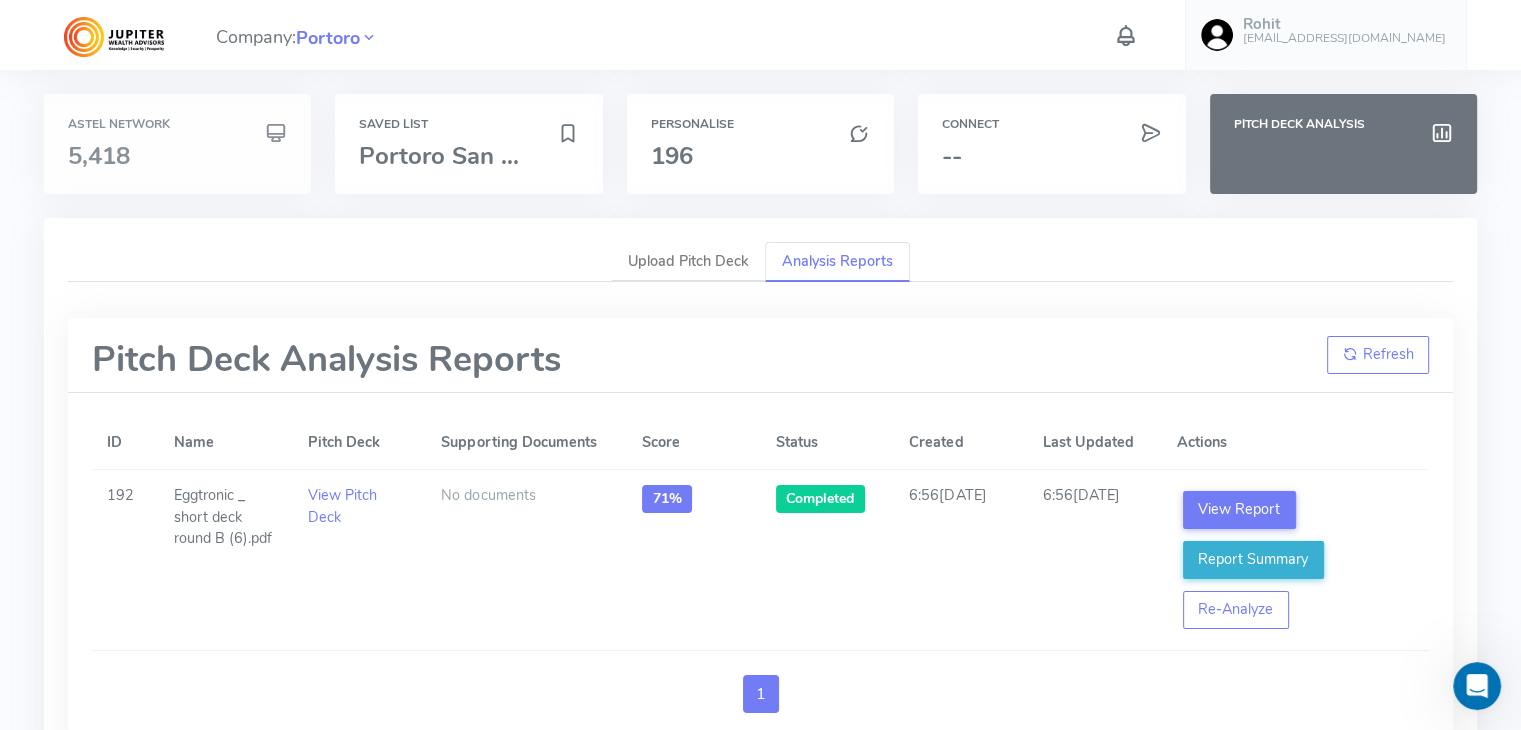 click on "Astel Network 5,418" at bounding box center (177, 144) 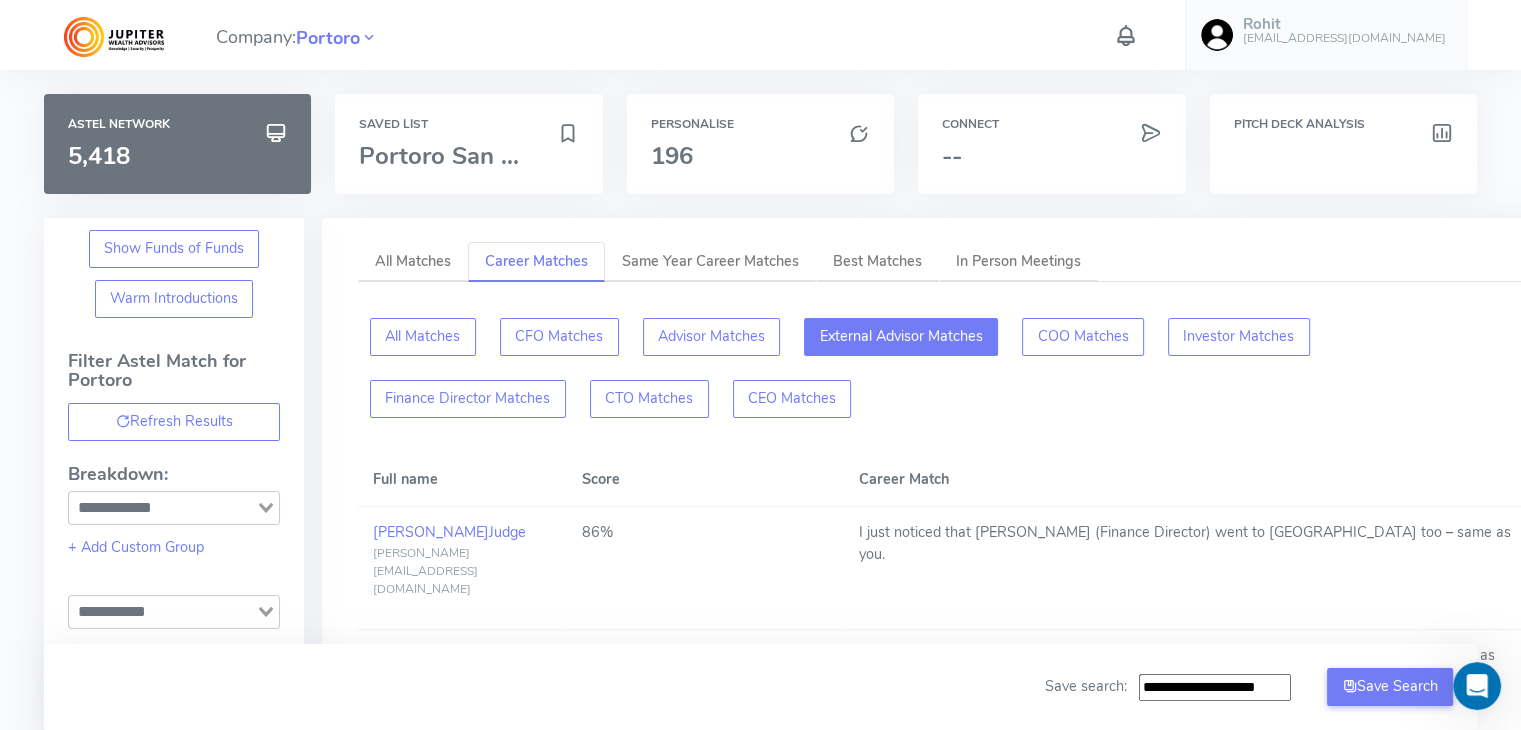 click on "External Advisor Matches" 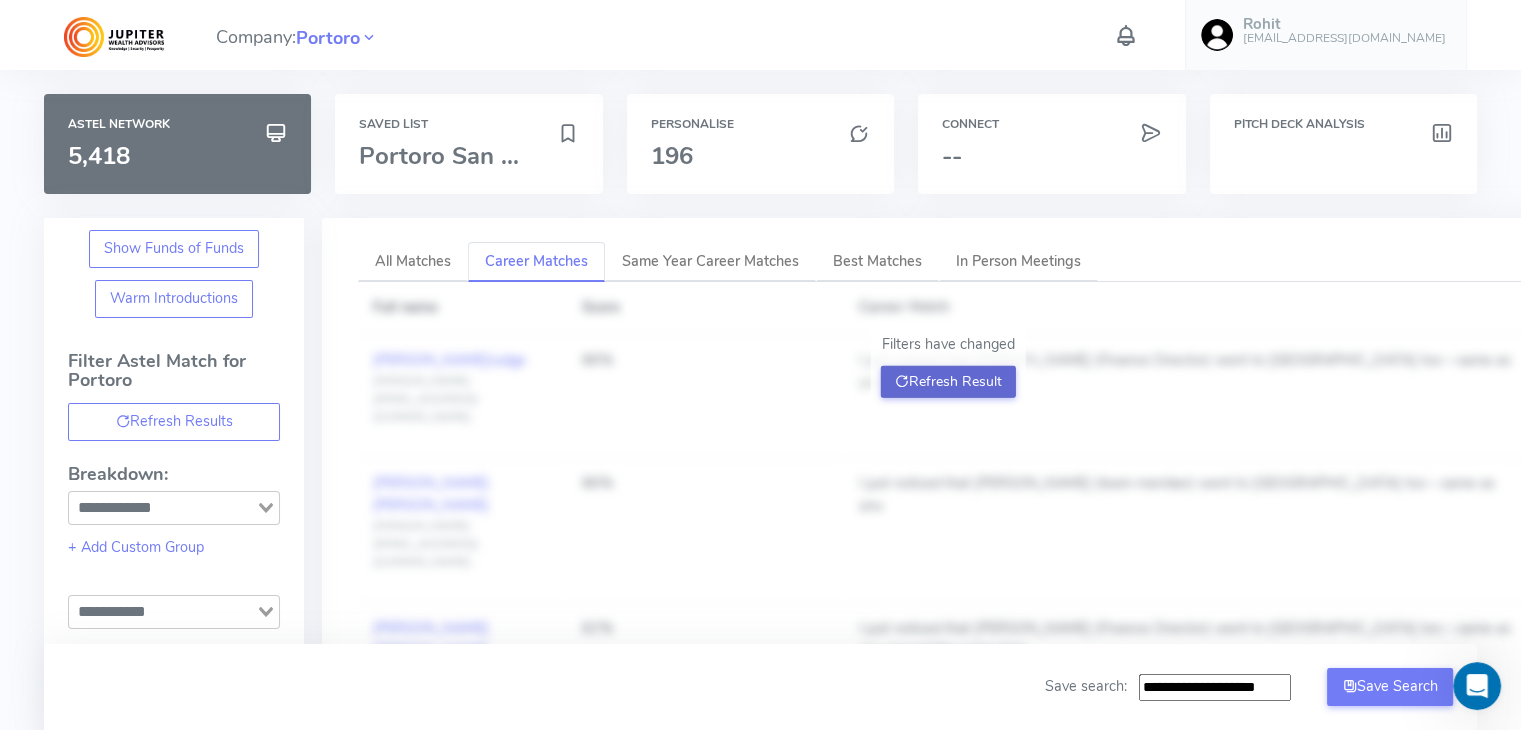 click on "Refresh Result" 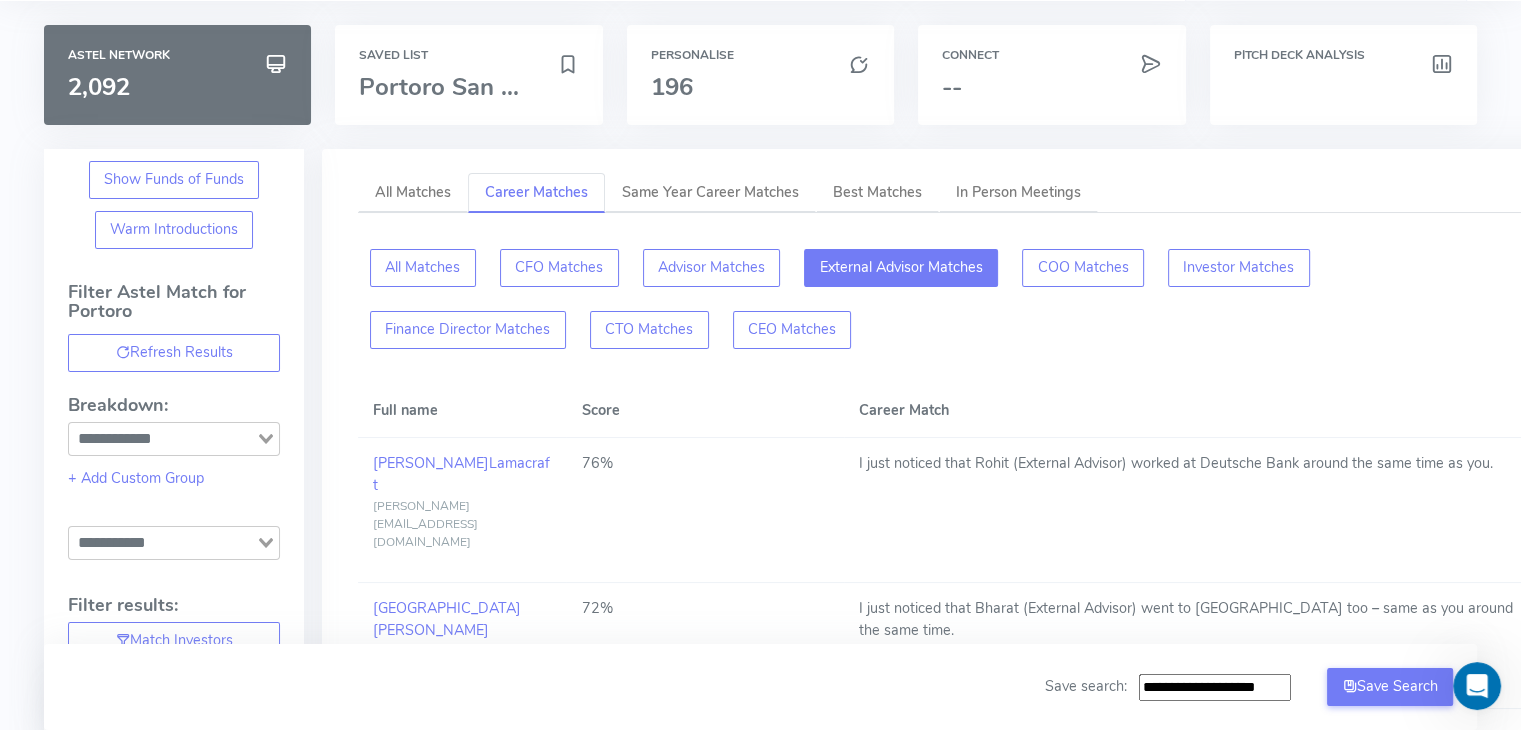 scroll, scrollTop: 0, scrollLeft: 0, axis: both 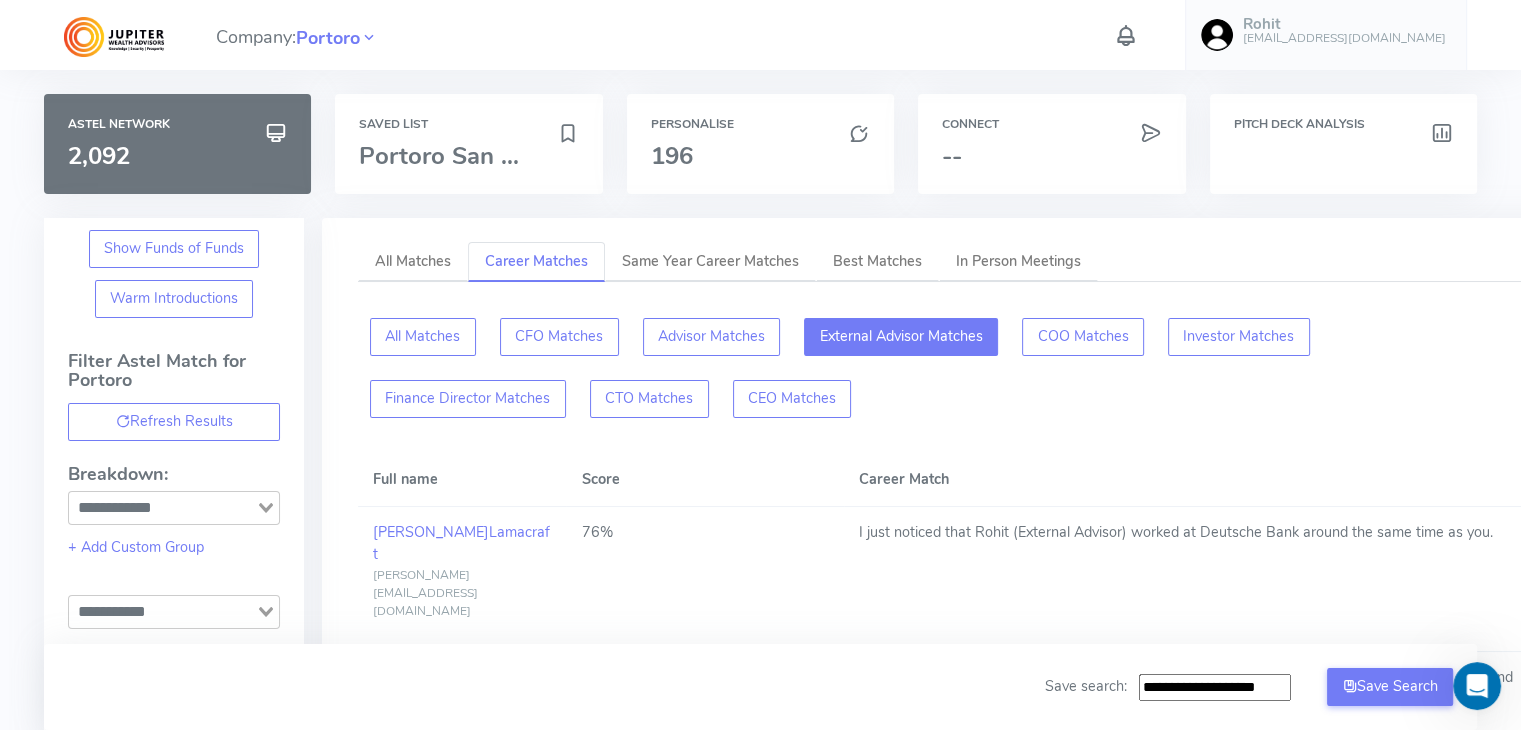 click on "All Matches Career Matches Same Year Career Matches Best Matches In Person Meetings  All Matches  CFO Matches  Advisor Matches  External Advisor Matches  COO Matches  Investor Matches  Finance Director Matches  CTO Matches  CEO Matches   Full name   Score   Career Match  [PERSON_NAME] [PERSON_NAME][EMAIL_ADDRESS][DOMAIN_NAME] 76% I just noticed that Rohit (External Advisor) worked at Deutsche Bank around the same time as you. [PERSON_NAME] [EMAIL_ADDRESS][DOMAIN_NAME] 72% I just noticed that Bharat (External Advisor) went to [GEOGRAPHIC_DATA] too – same as you around the same time. [PERSON_NAME] [PERSON_NAME][EMAIL_ADDRESS][DOMAIN_NAME] 72% I just noticed that Rohit (External Advisor) worked at Deutsche Bank around the same time as you. [PERSON_NAME] [PERSON_NAME][EMAIL_ADDRESS][DOMAIN_NAME] 68% [PERSON_NAME] [PERSON_NAME][EMAIL_ADDRESS][PERSON_NAME][DOMAIN_NAME] 68% I just noticed that [PERSON_NAME] (External Advisor) went to The [GEOGRAPHIC_DATA][US_STATE] too – same as you. [PERSON_NAME] [PERSON_NAME][EMAIL_ADDRESS][DOMAIN_NAME] 68% [PERSON_NAME] [EMAIL_ADDRESS][DOMAIN_NAME] 66% [PERSON_NAME]  66%" at bounding box center [940, 1765] 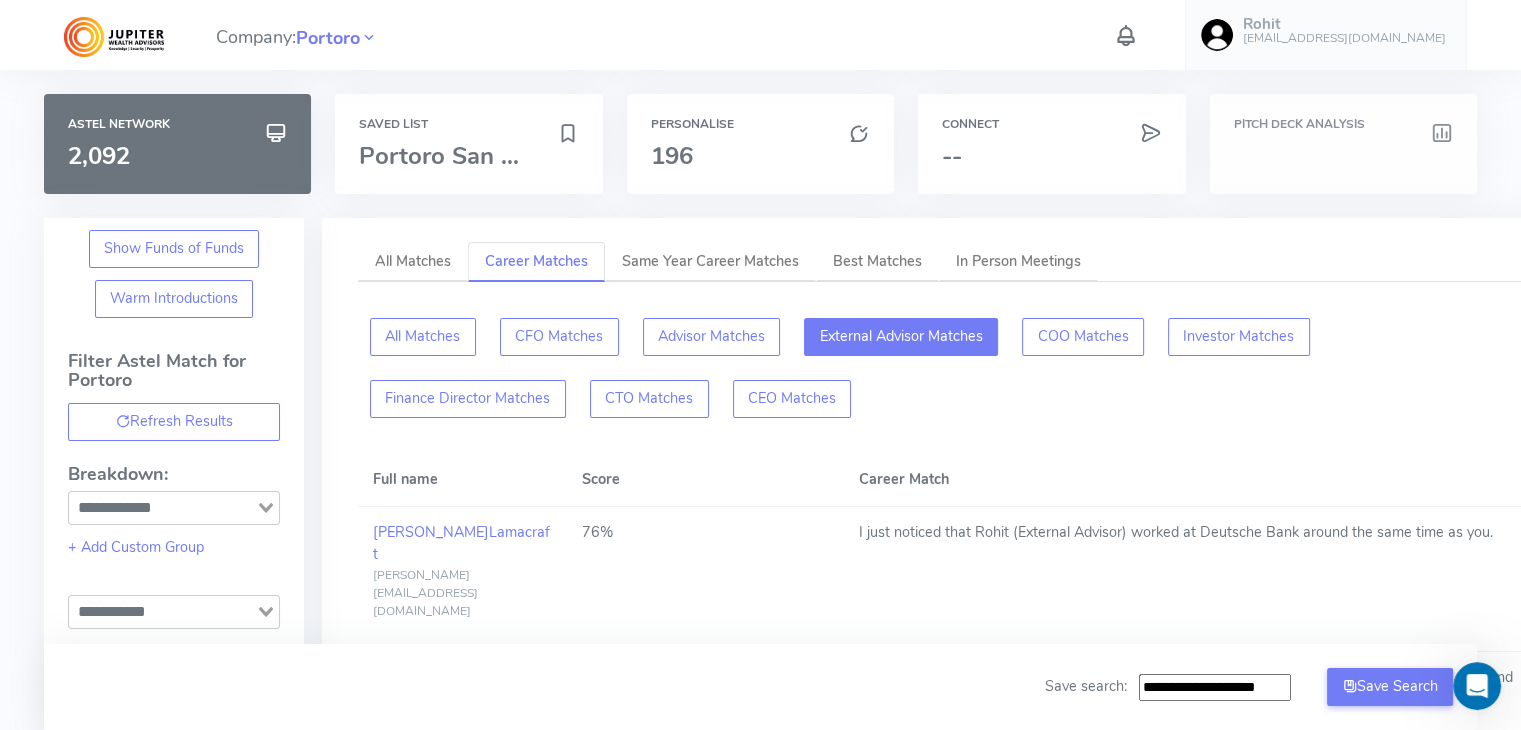 click on "Pitch Deck Analysis" at bounding box center [1343, 144] 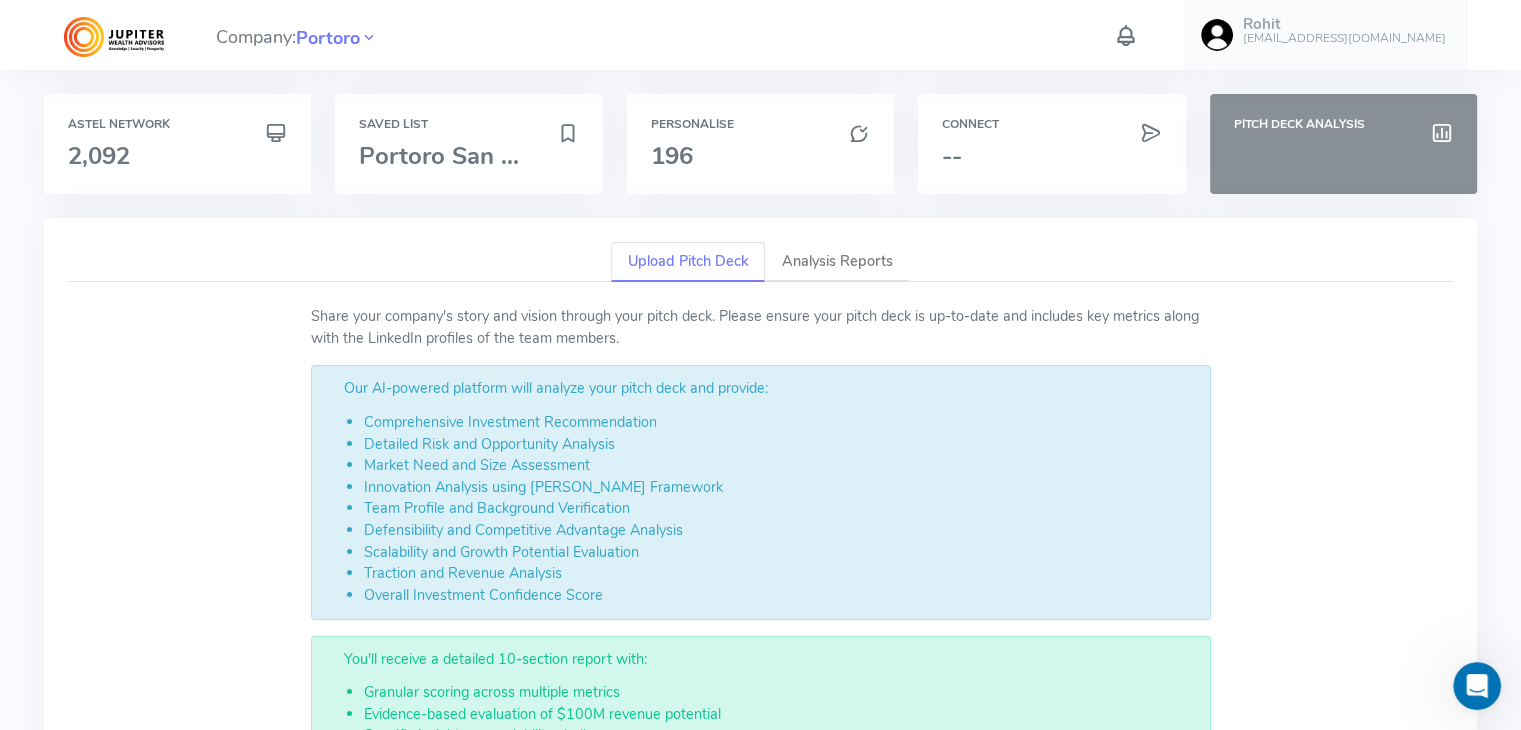 click at bounding box center [1343, 156] 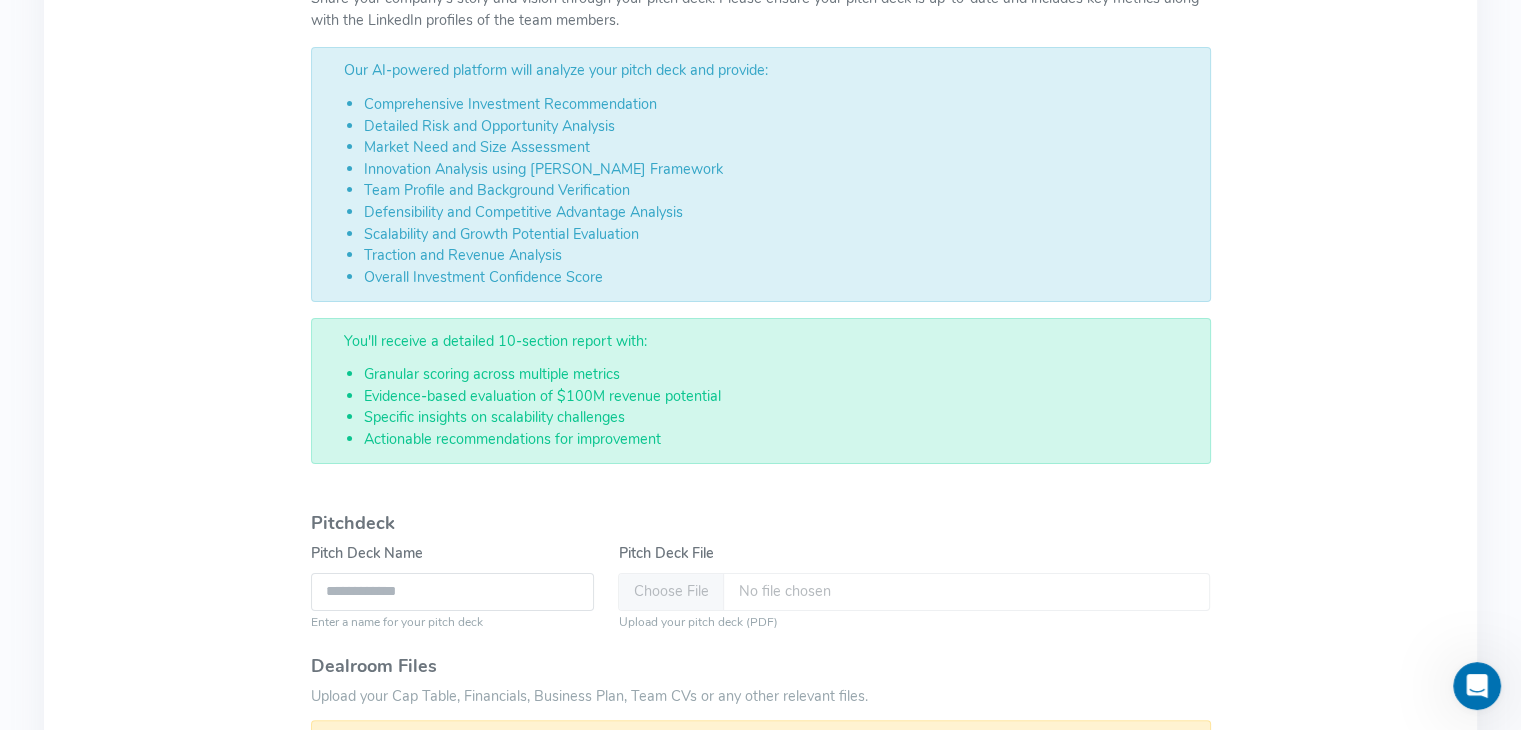 scroll, scrollTop: 0, scrollLeft: 0, axis: both 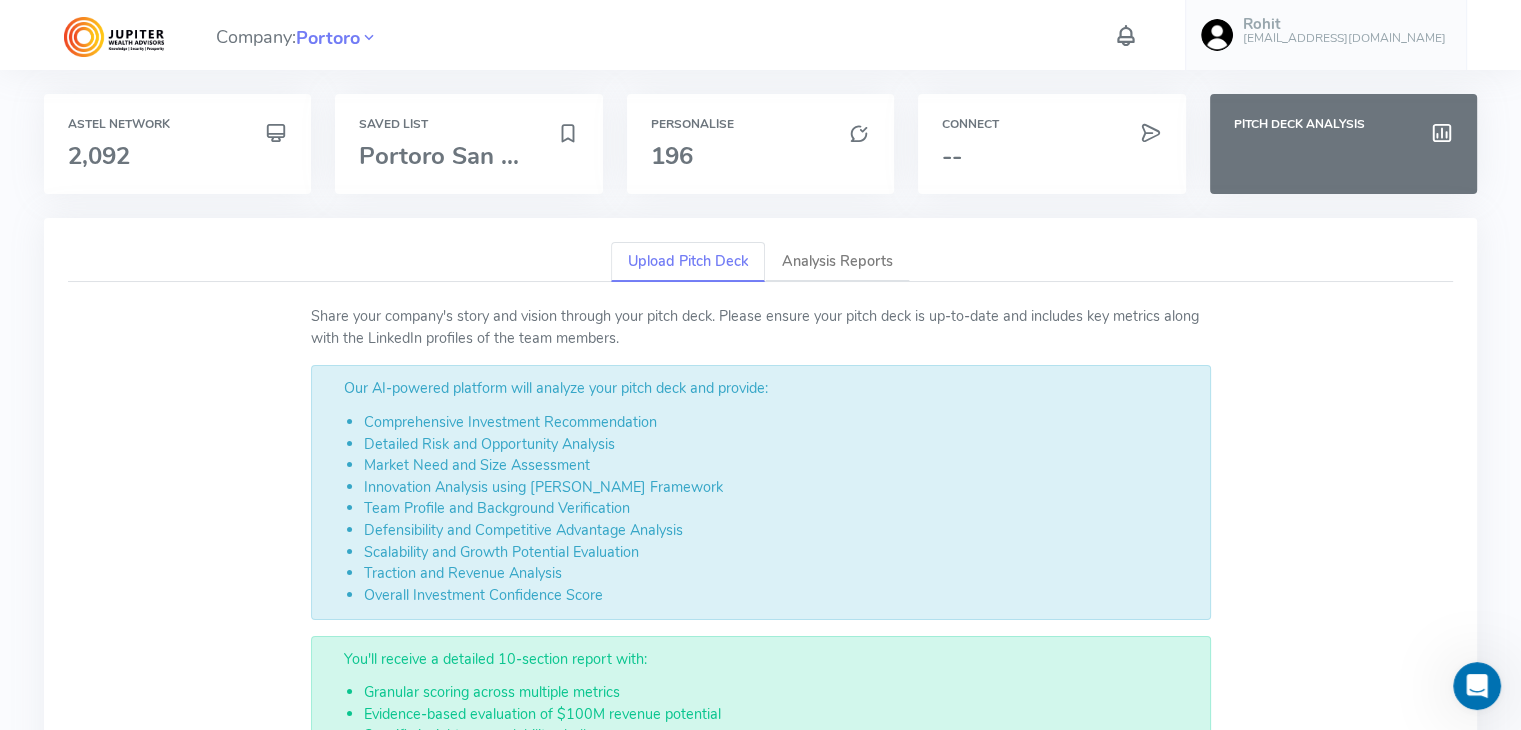 click on "Our AI-powered platform will analyze your pitch deck and provide:  Comprehensive Investment Recommendation Detailed Risk and Opportunity Analysis Market Need and Size Assessment Innovation Analysis using [PERSON_NAME] Framework Team Profile and Background Verification Defensibility and Competitive Advantage Analysis Scalability and Growth Potential Evaluation Traction and Revenue Analysis Overall Investment Confidence Score" at bounding box center (761, 492) 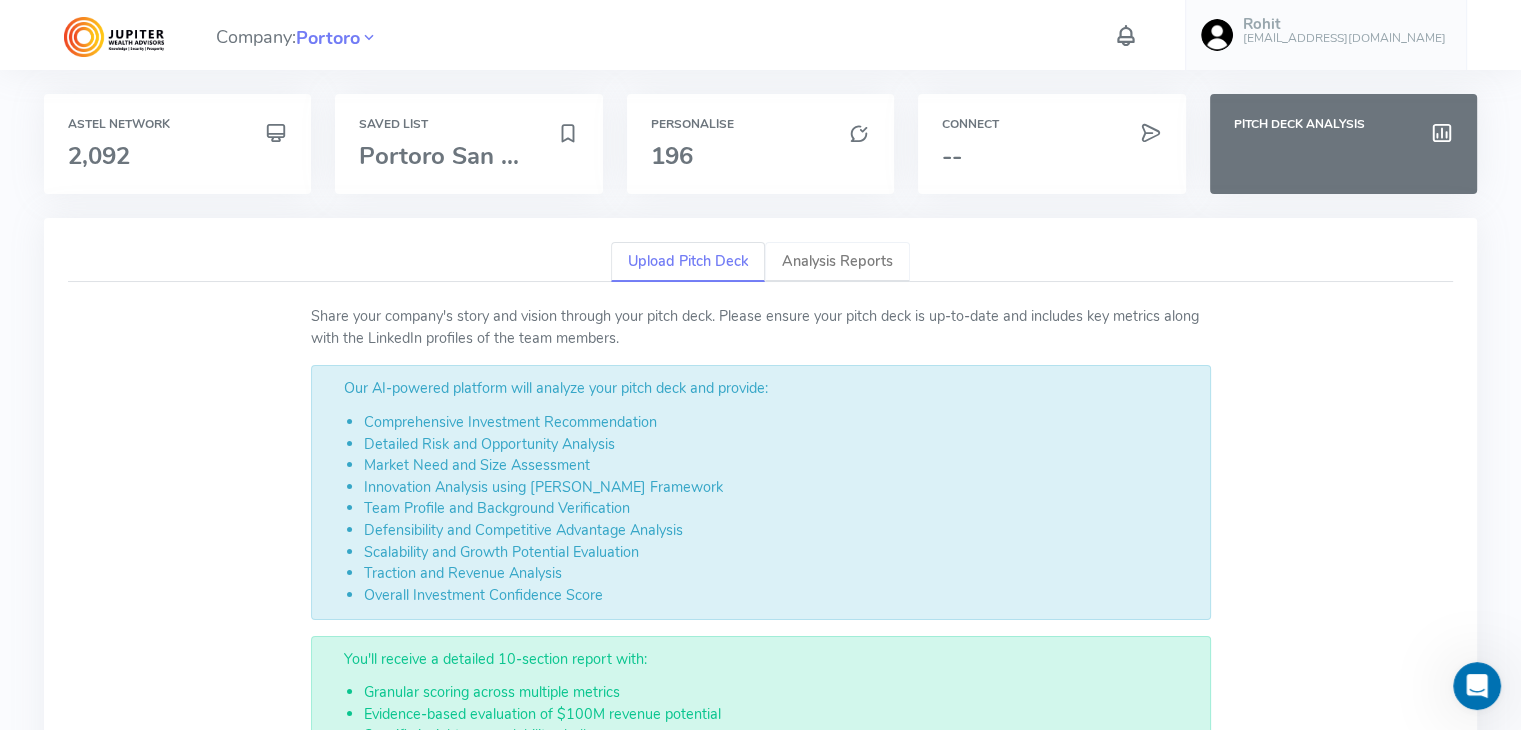 click on "Analysis Reports" at bounding box center [837, 262] 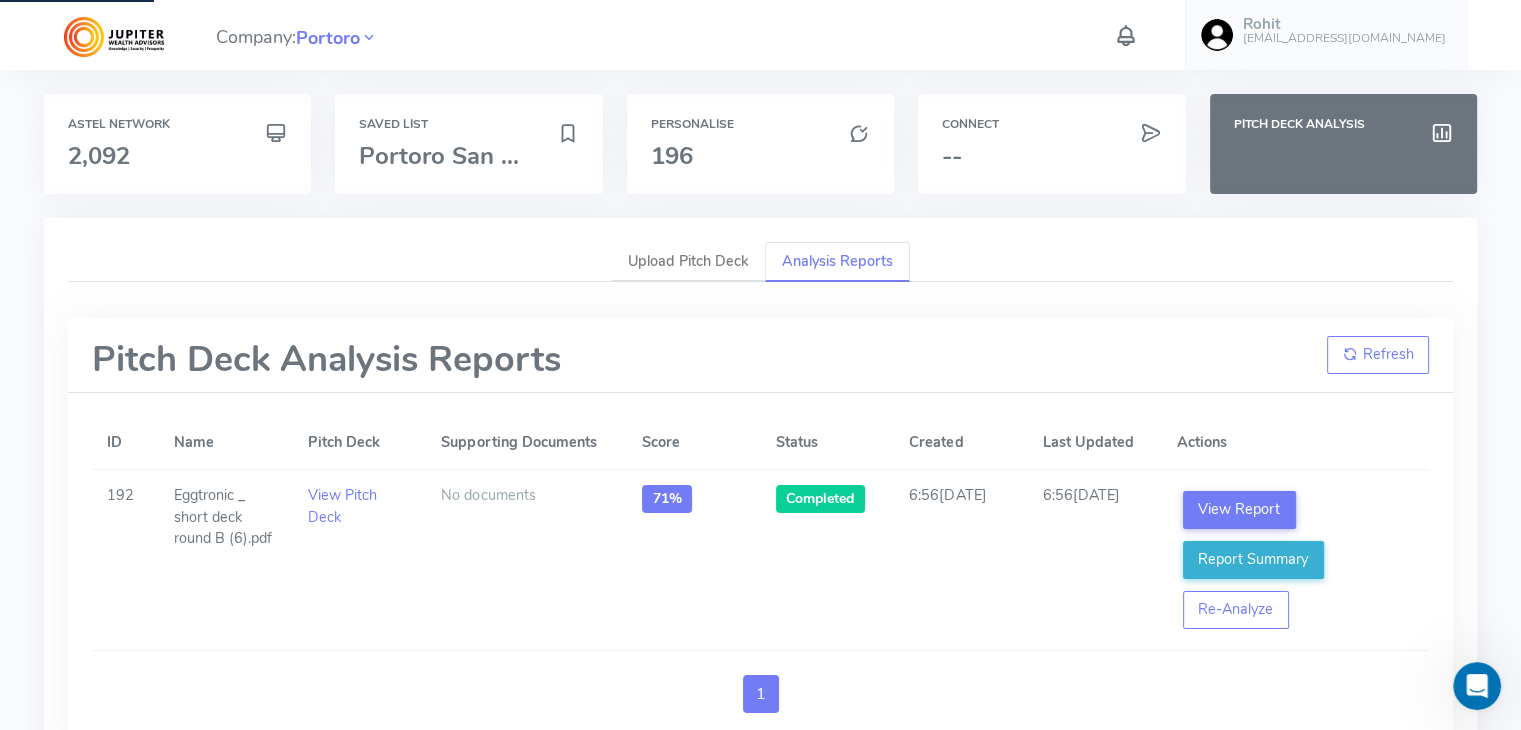 click on "Analysis Reports" at bounding box center (837, 262) 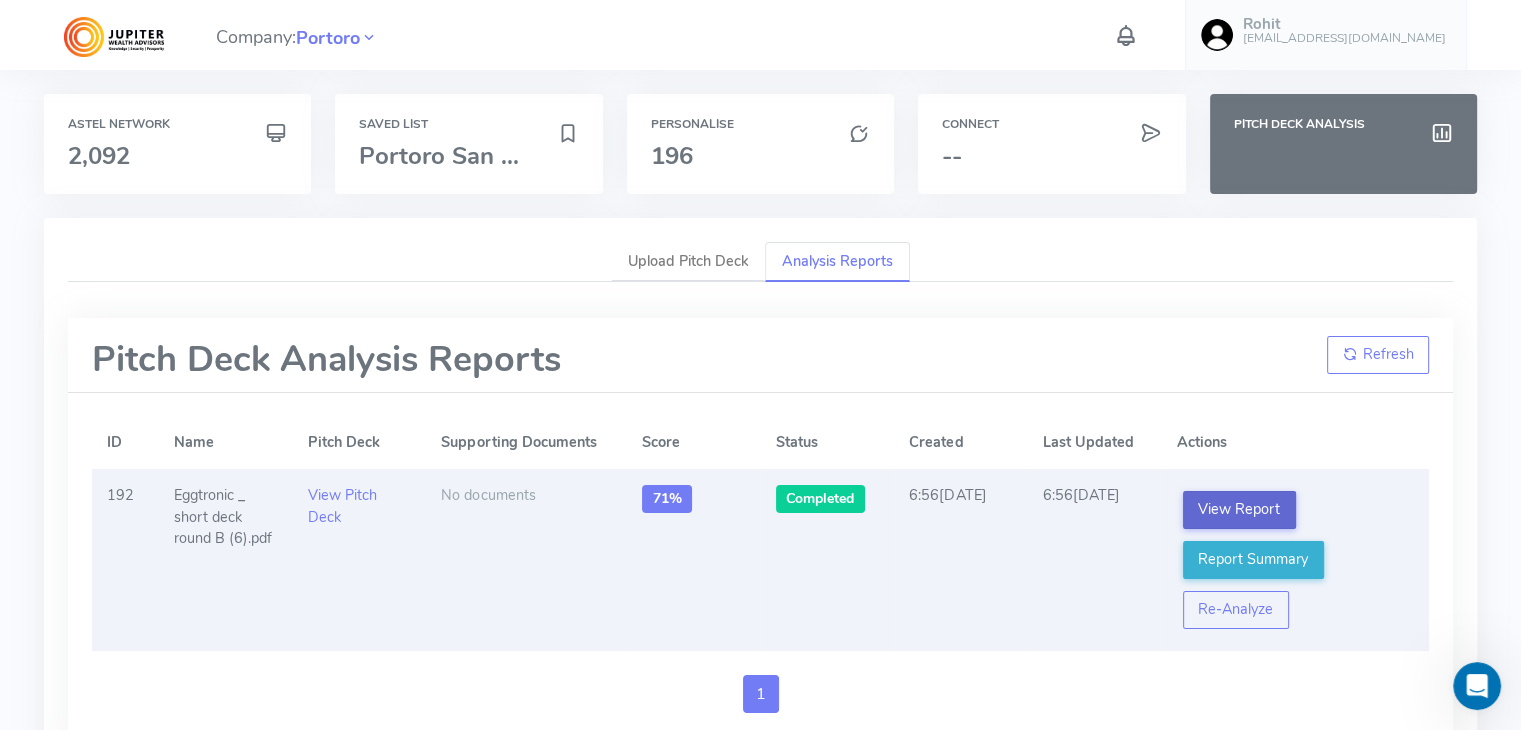 click on "View Report" at bounding box center (1239, 510) 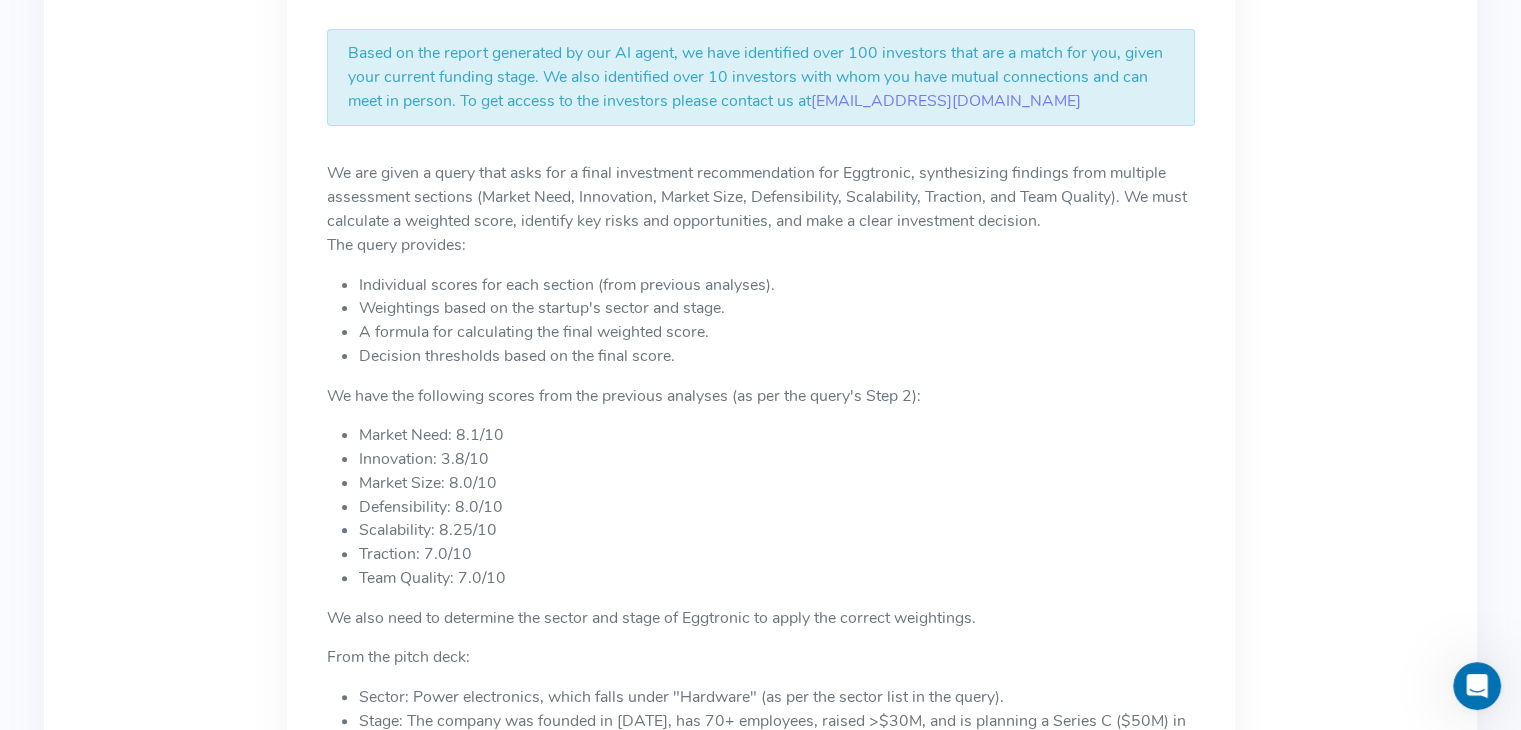 scroll, scrollTop: 0, scrollLeft: 0, axis: both 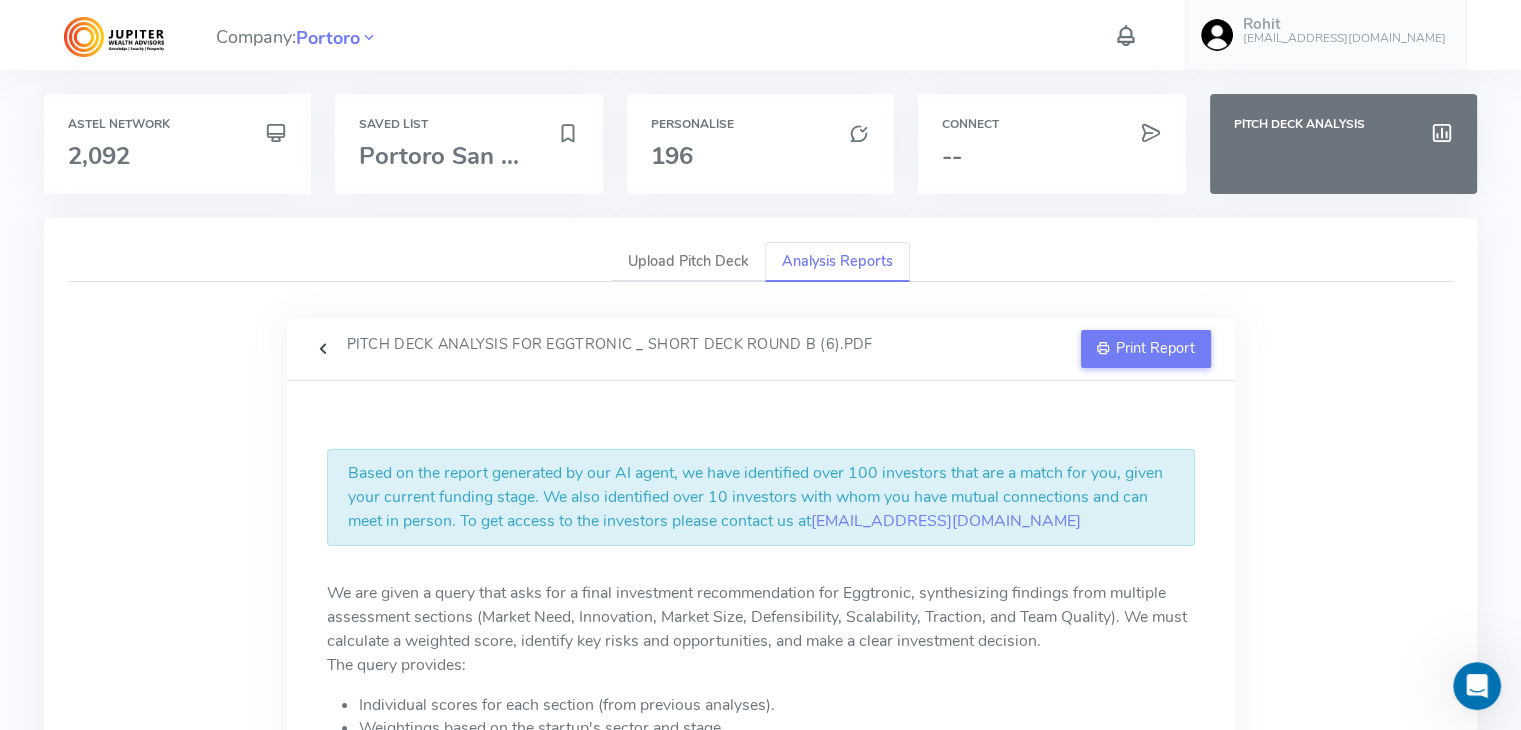 click at bounding box center (323, 349) 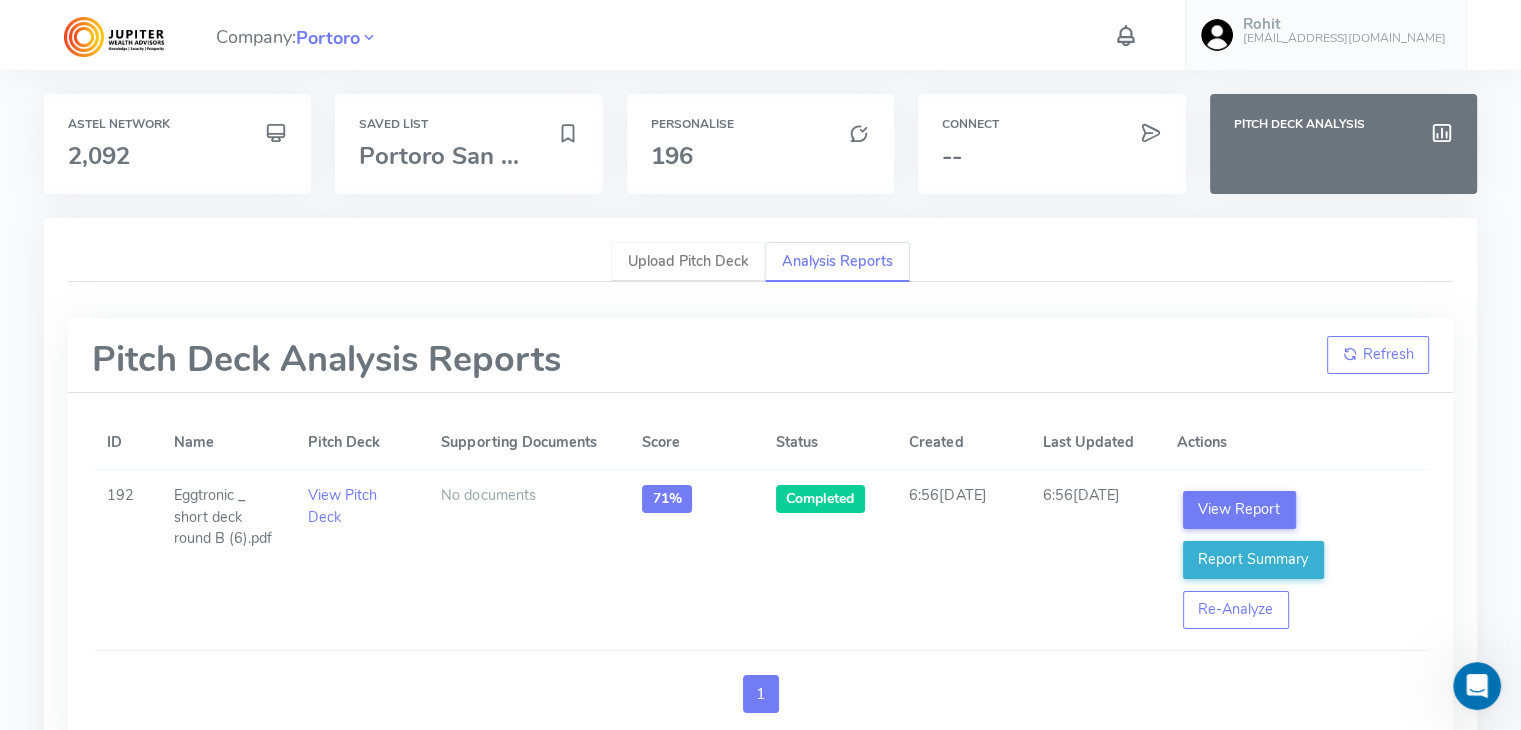 click on "Upload Pitch Deck" at bounding box center (688, 262) 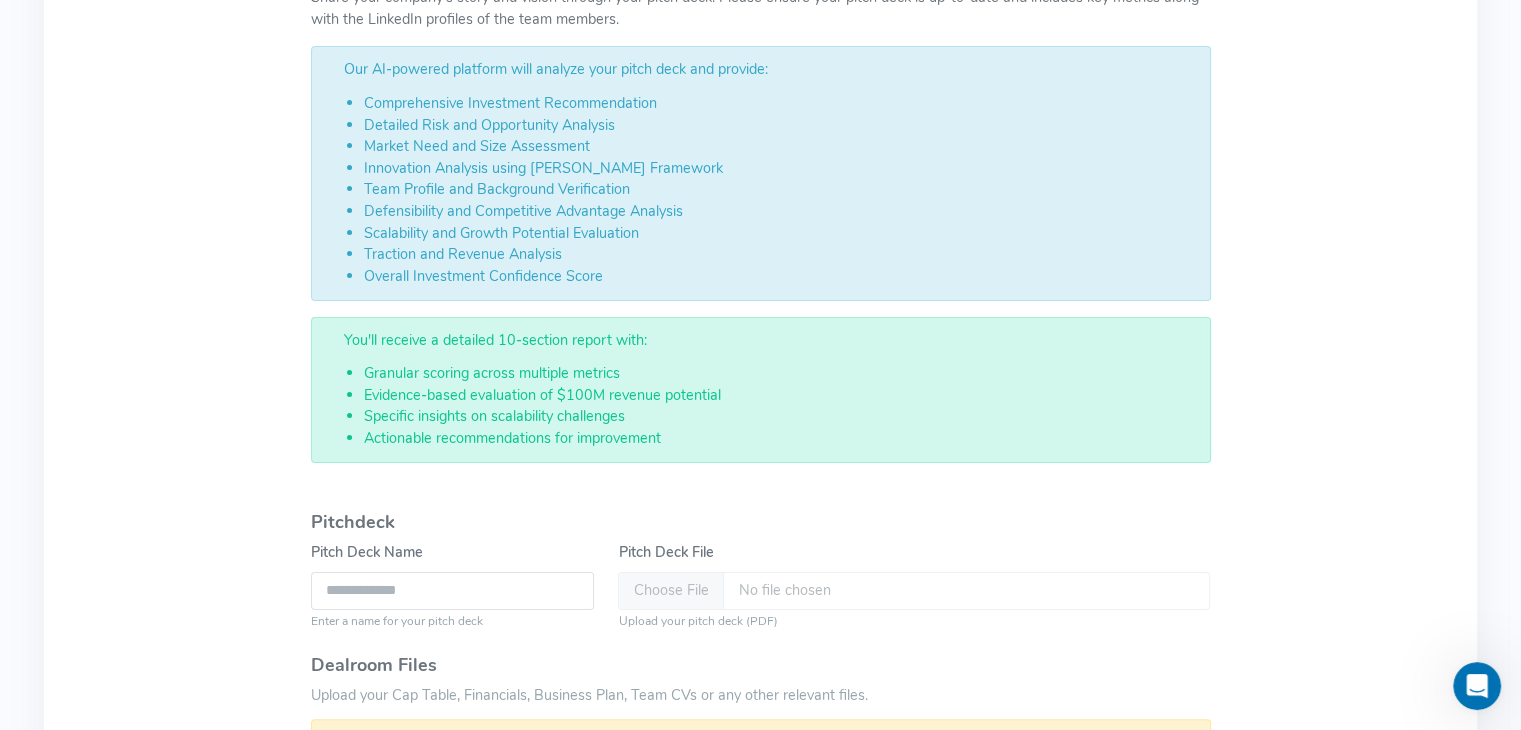 scroll, scrollTop: 0, scrollLeft: 0, axis: both 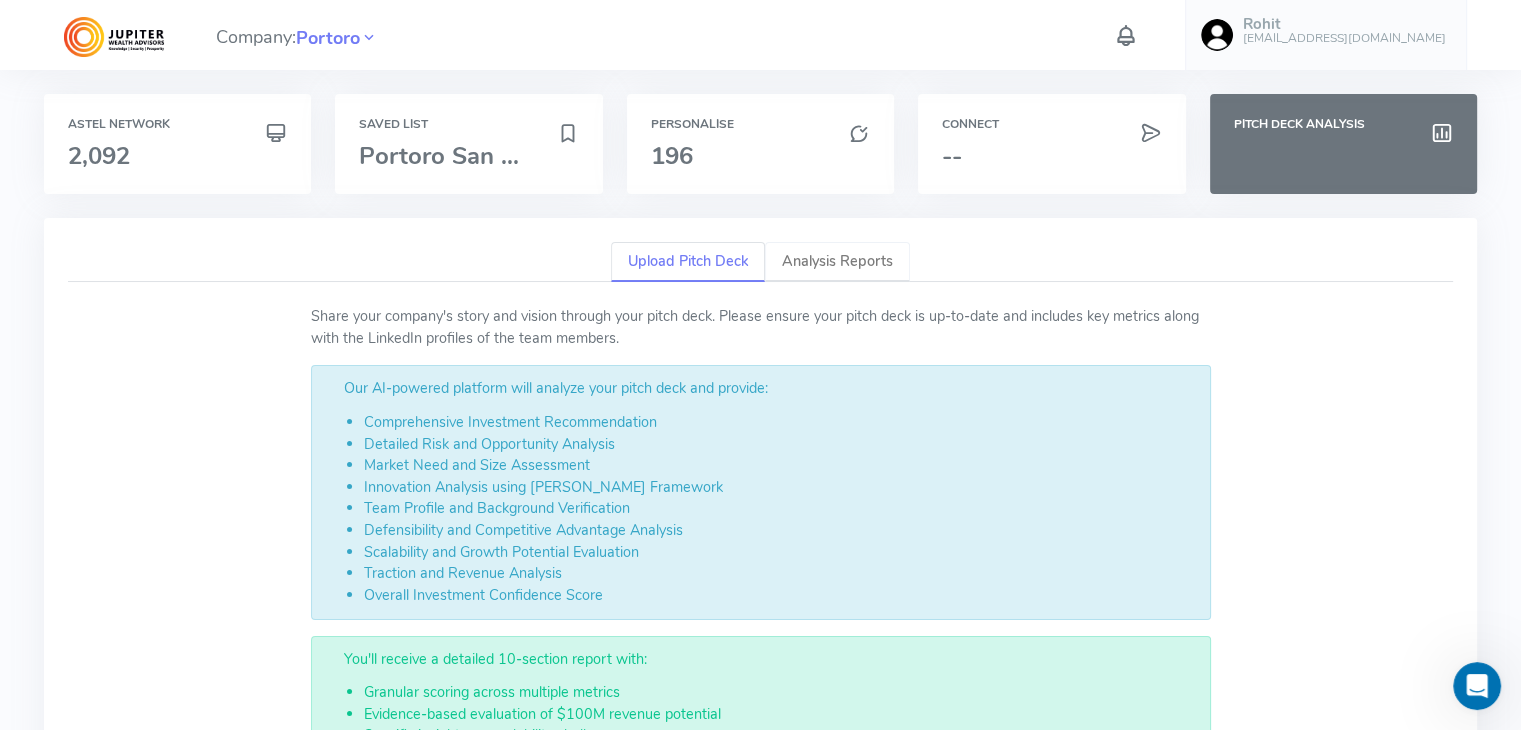 click on "Analysis Reports" at bounding box center (837, 262) 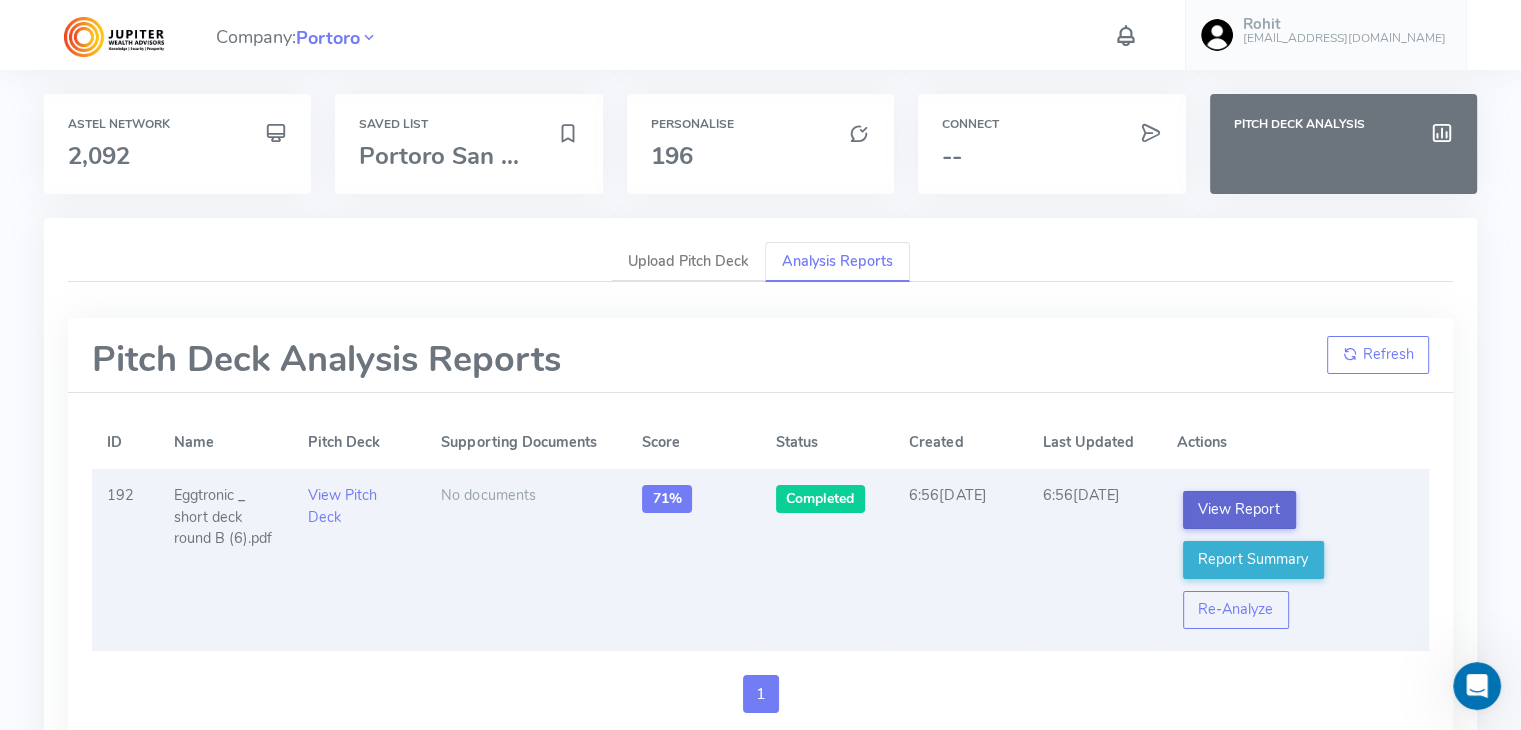 click on "View Report" at bounding box center [1239, 510] 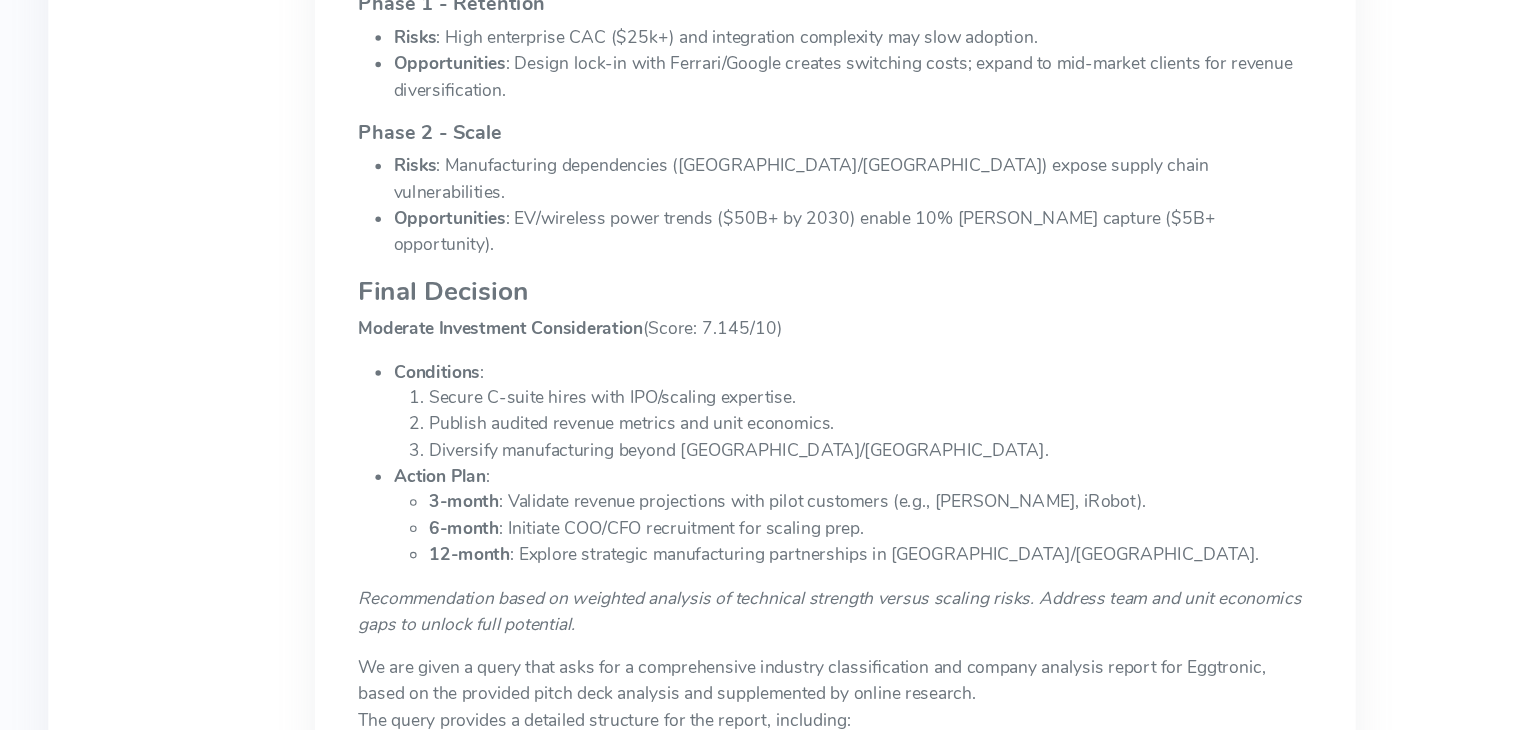 scroll, scrollTop: 3629, scrollLeft: 0, axis: vertical 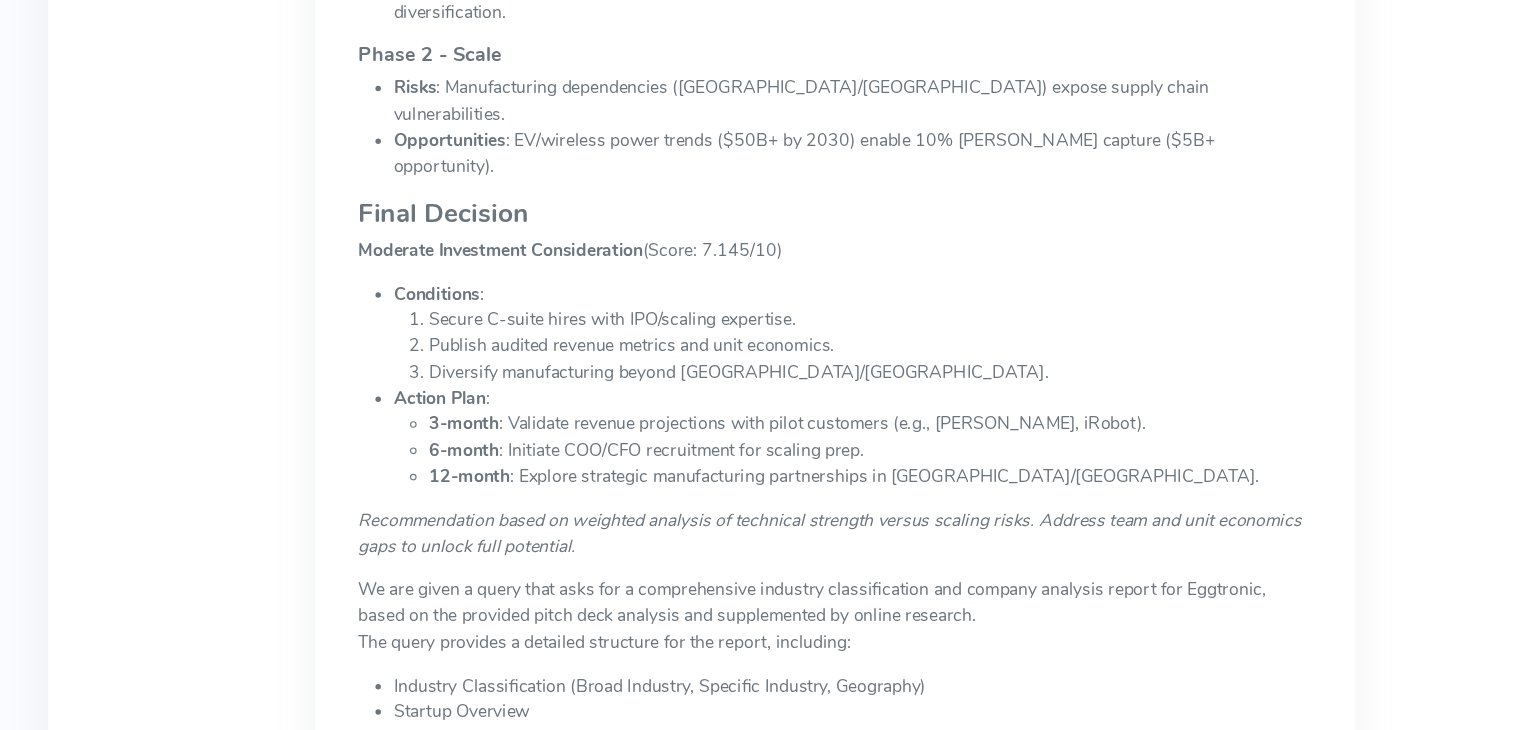 click on "Recommendation based on weighted analysis of technical strength versus scaling risks. Address team and unit economics gaps to unlock full potential." at bounding box center (761, 552) 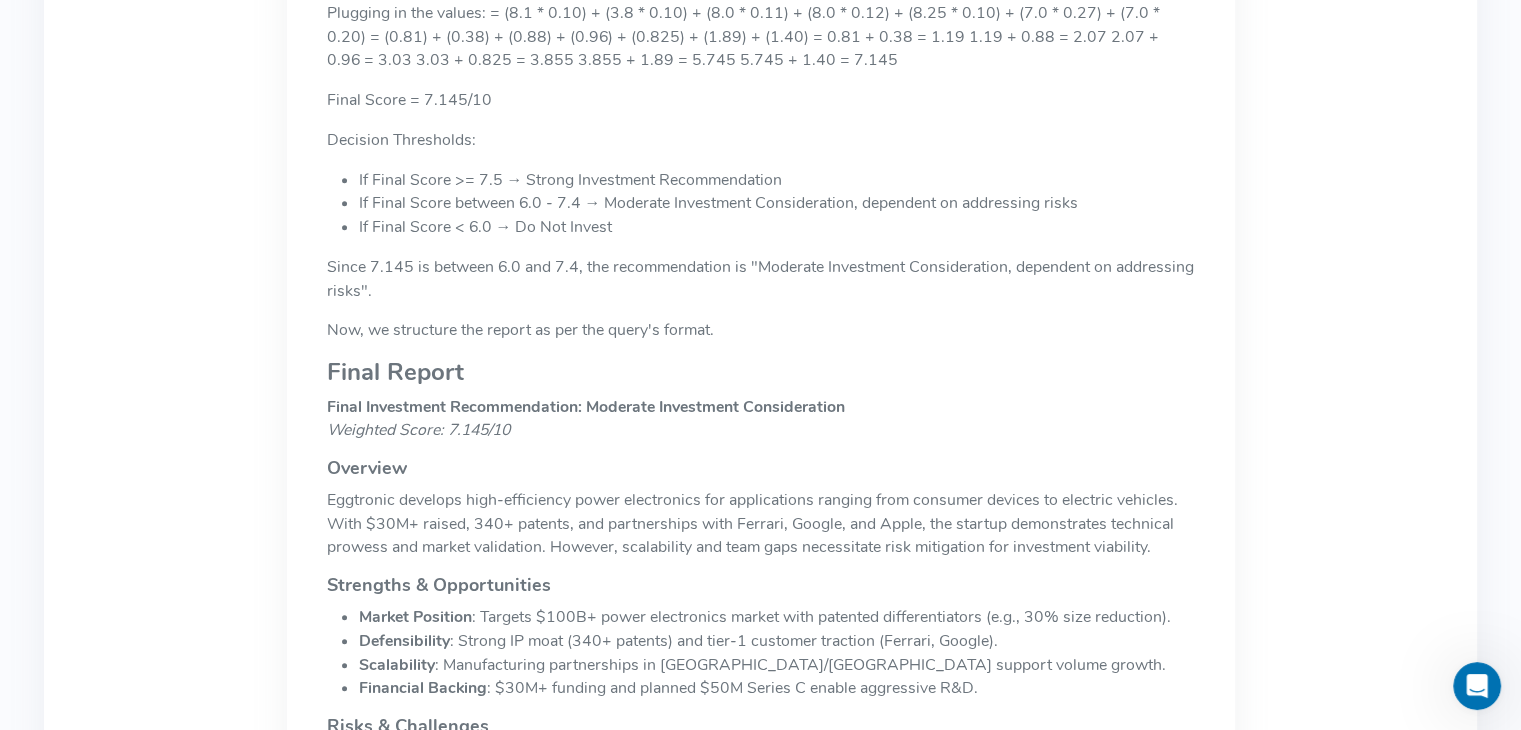 scroll, scrollTop: 0, scrollLeft: 0, axis: both 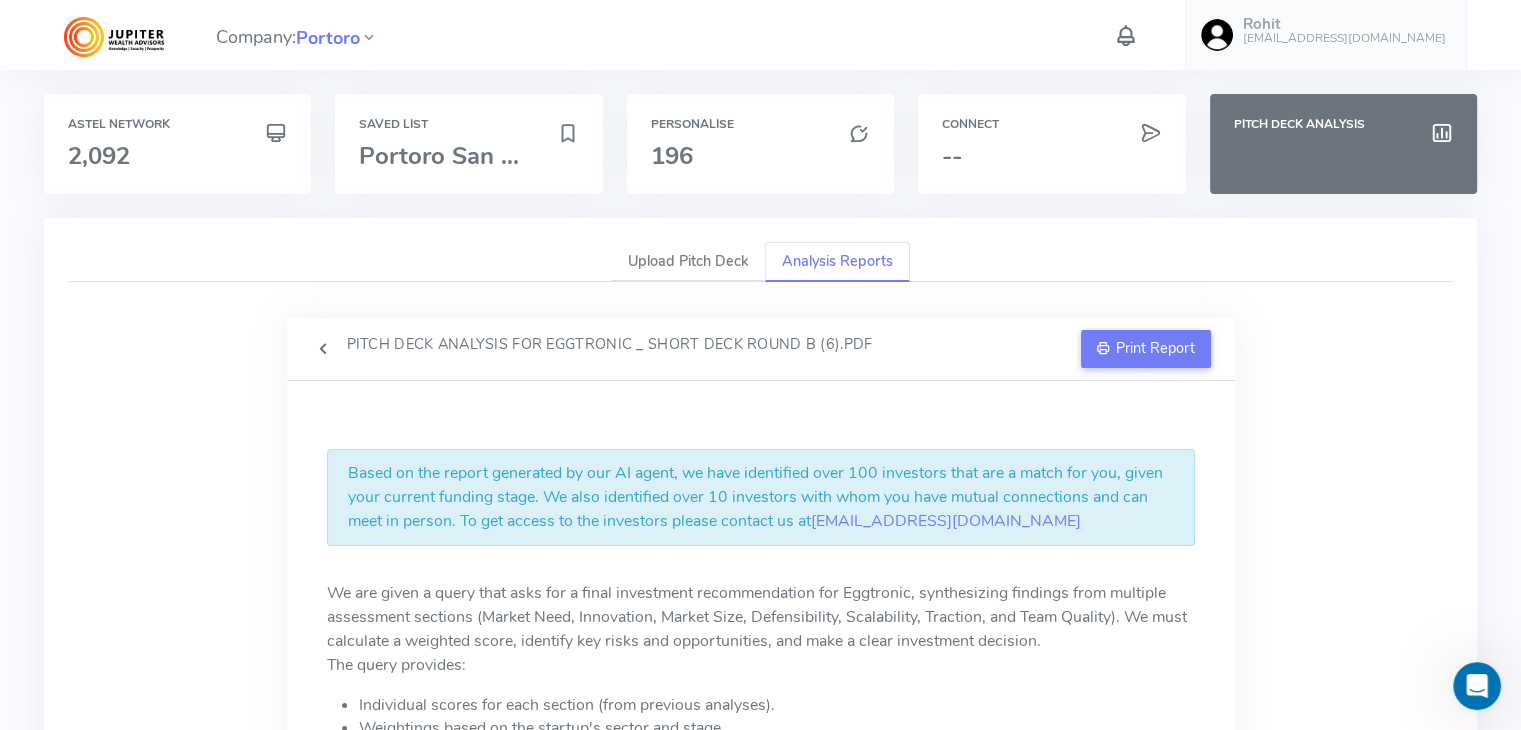 click on "Analysis Reports" at bounding box center (837, 262) 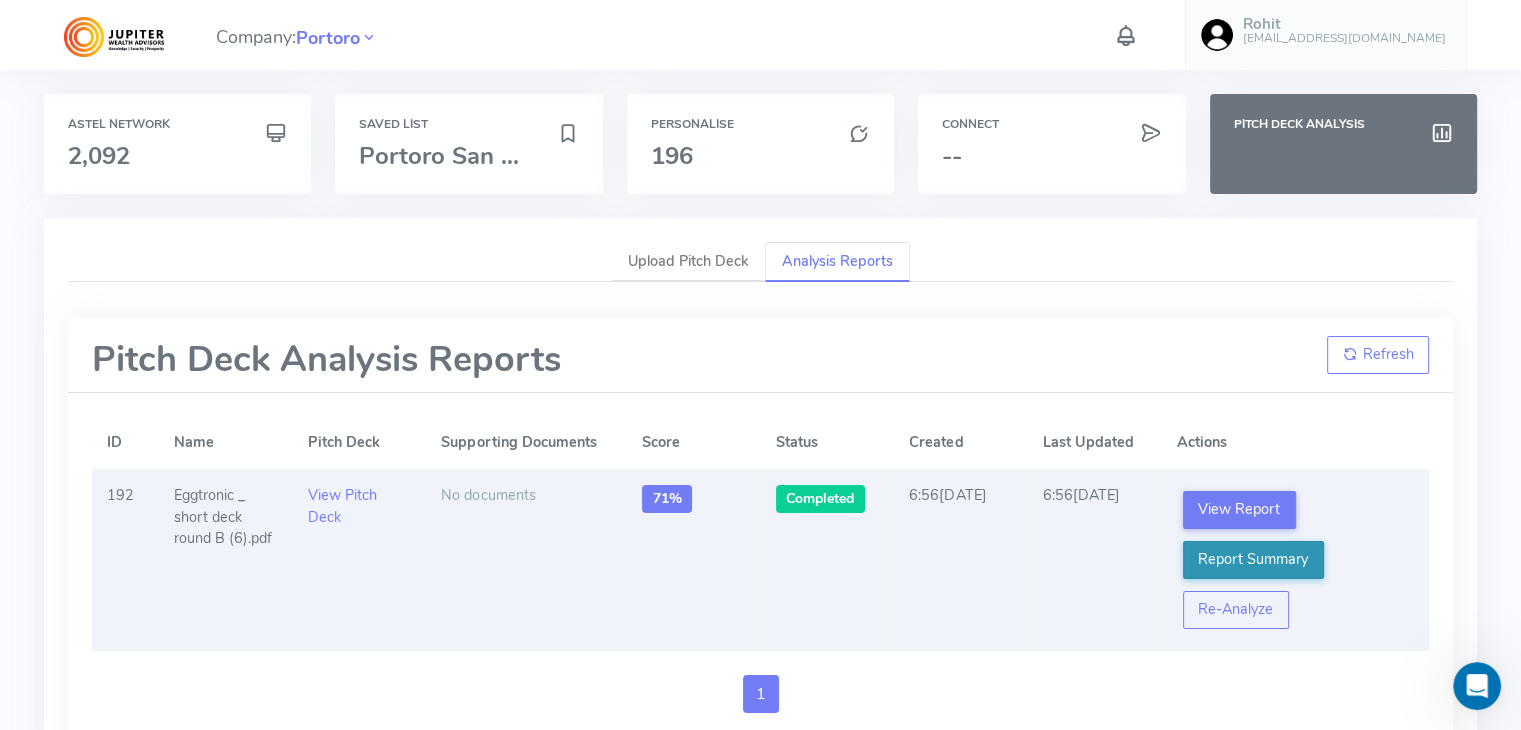 click on "Report Summary" at bounding box center [1253, 560] 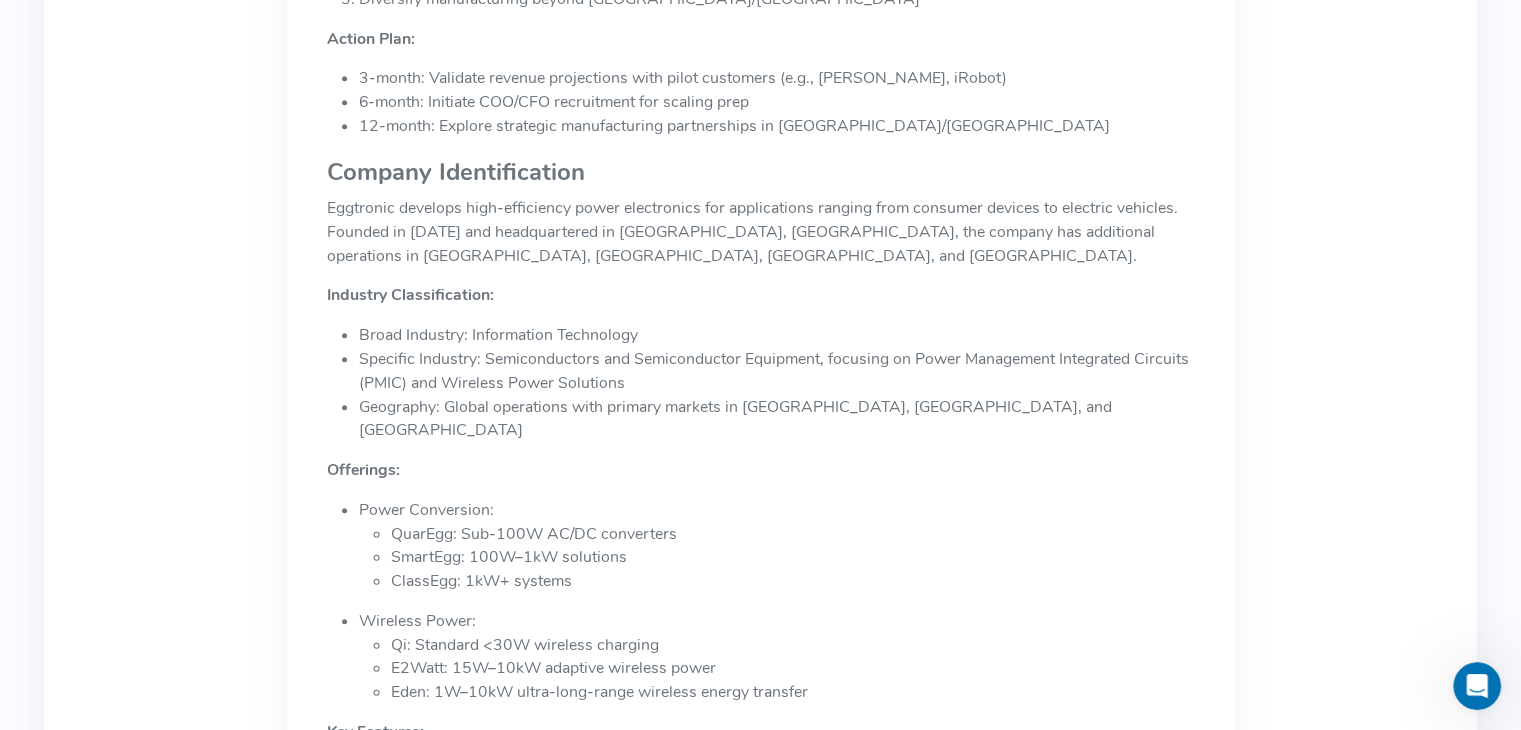 scroll, scrollTop: 0, scrollLeft: 0, axis: both 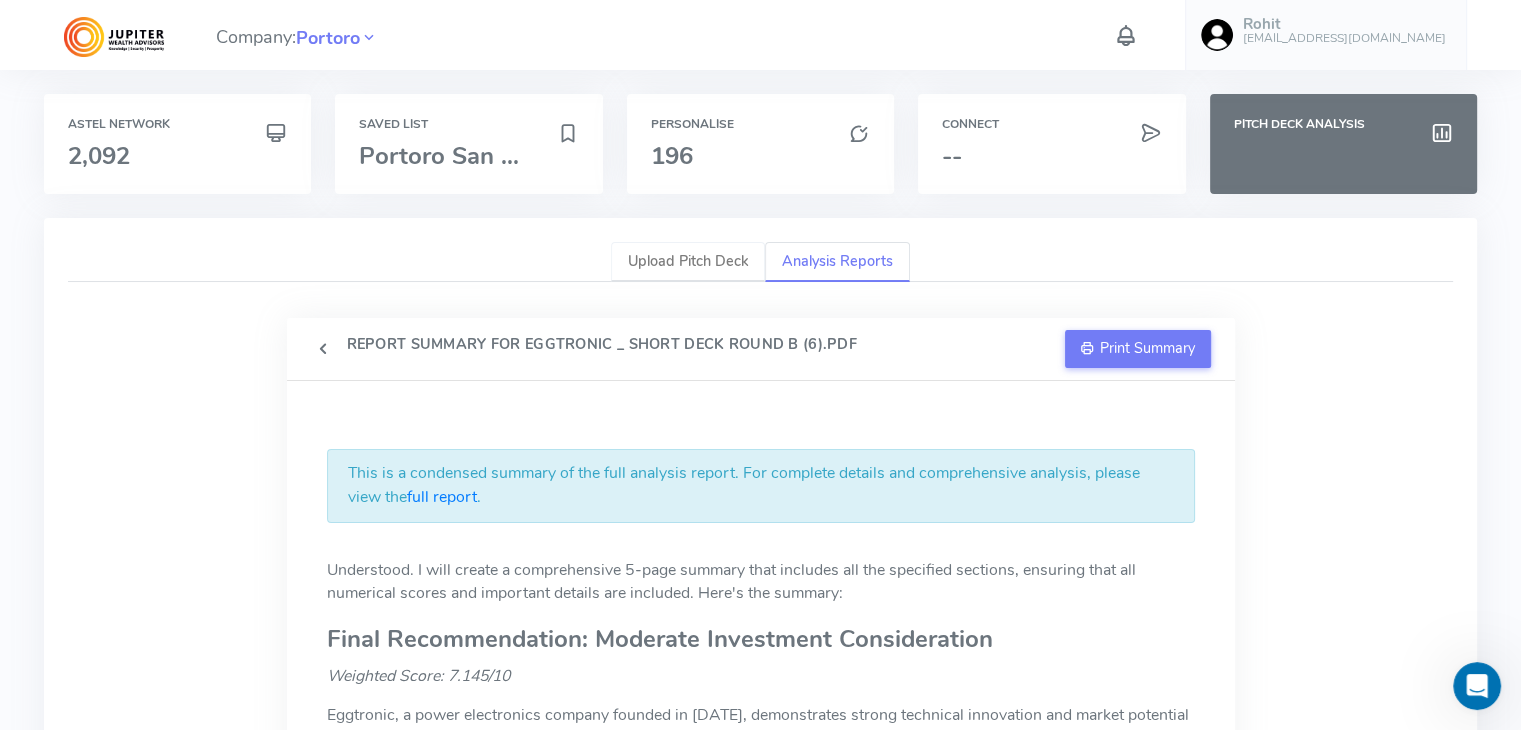 click on "Upload Pitch Deck" at bounding box center (688, 262) 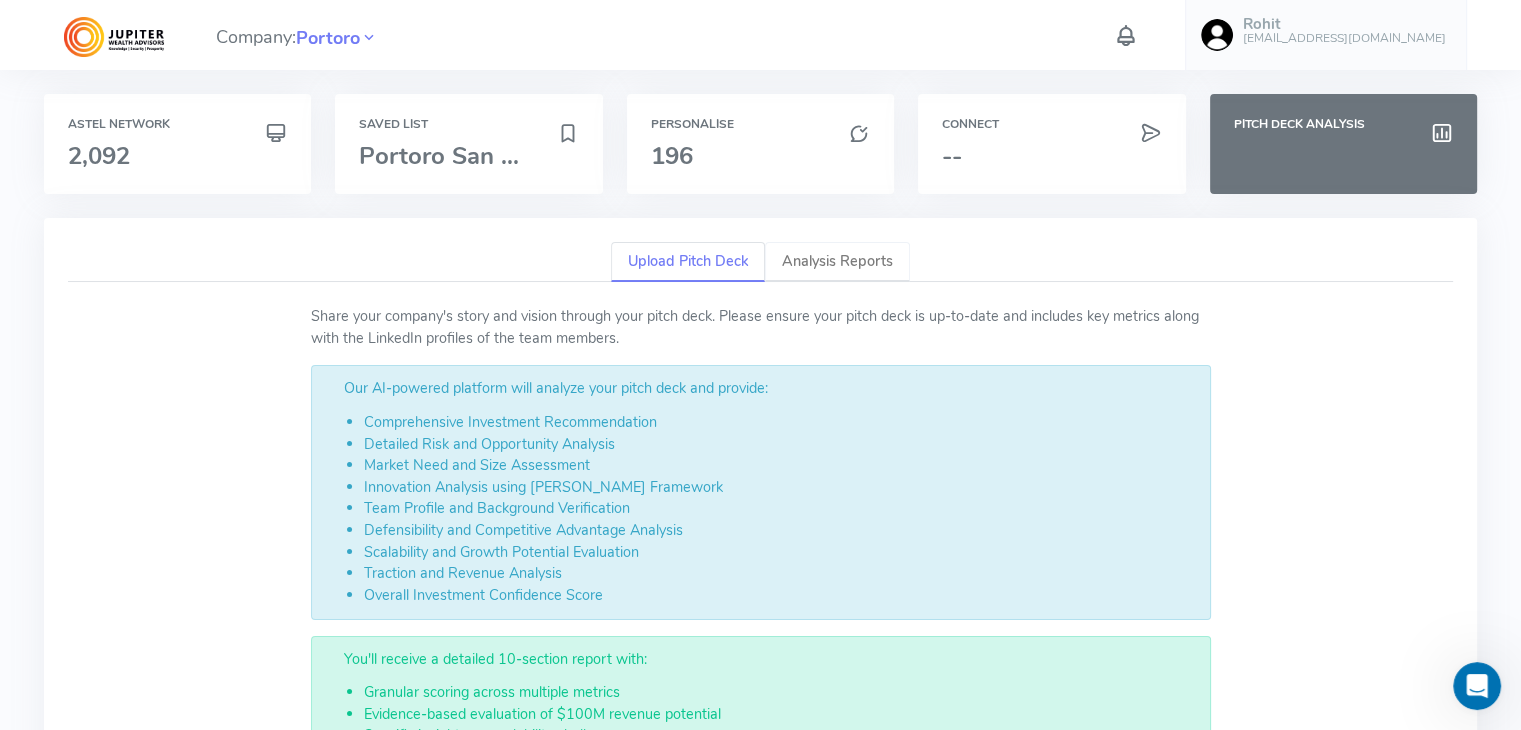 click on "Analysis Reports" at bounding box center (837, 262) 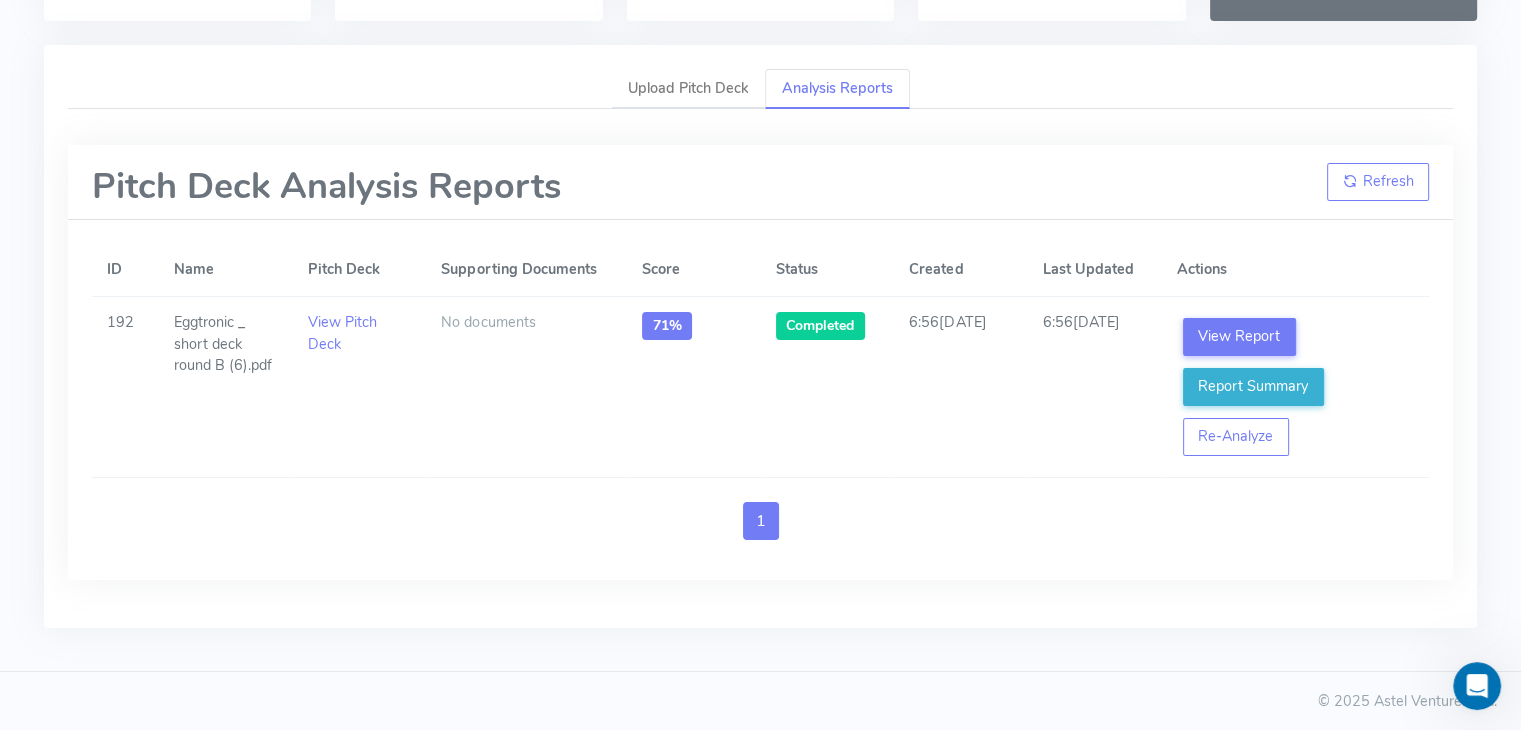 scroll, scrollTop: 0, scrollLeft: 0, axis: both 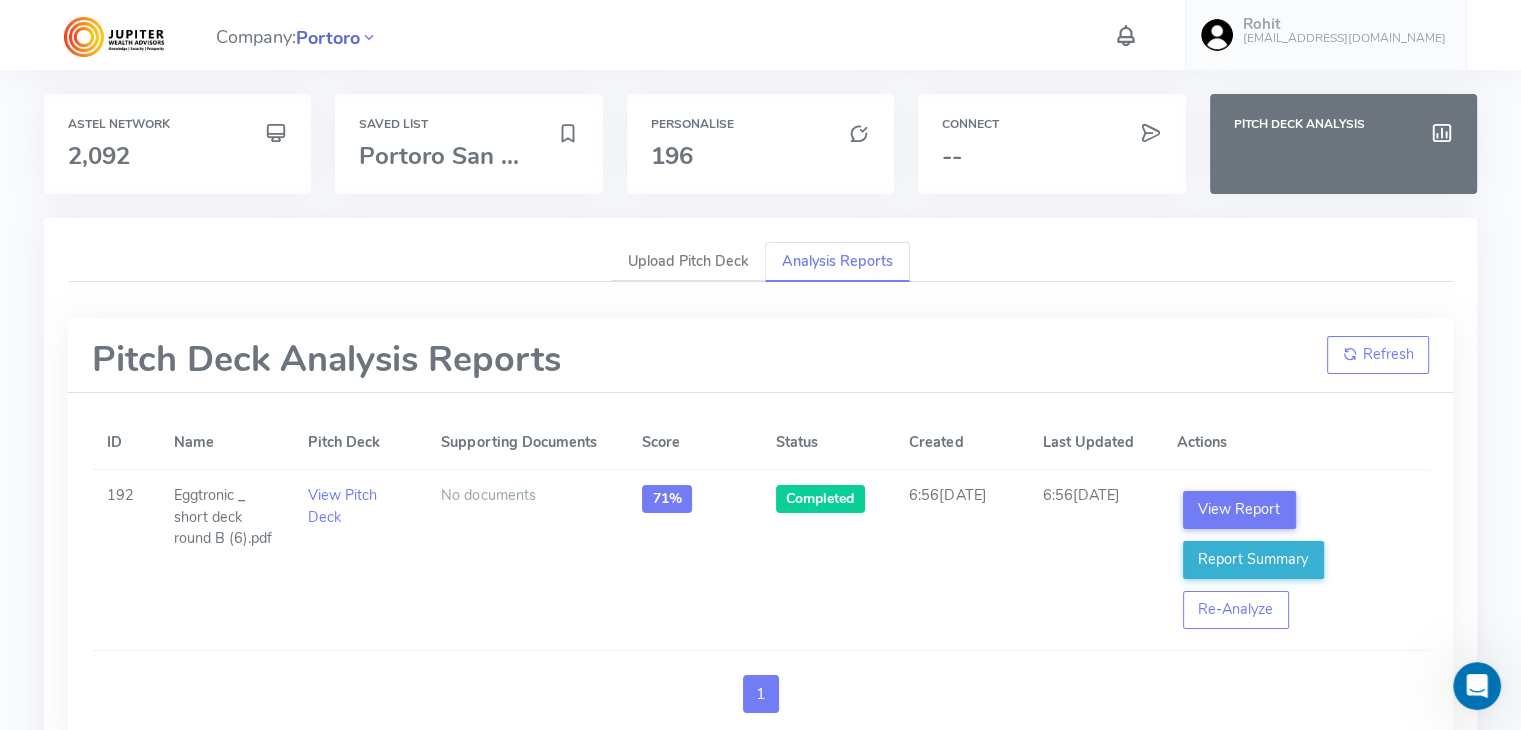 click on "Portoro" at bounding box center (328, 38) 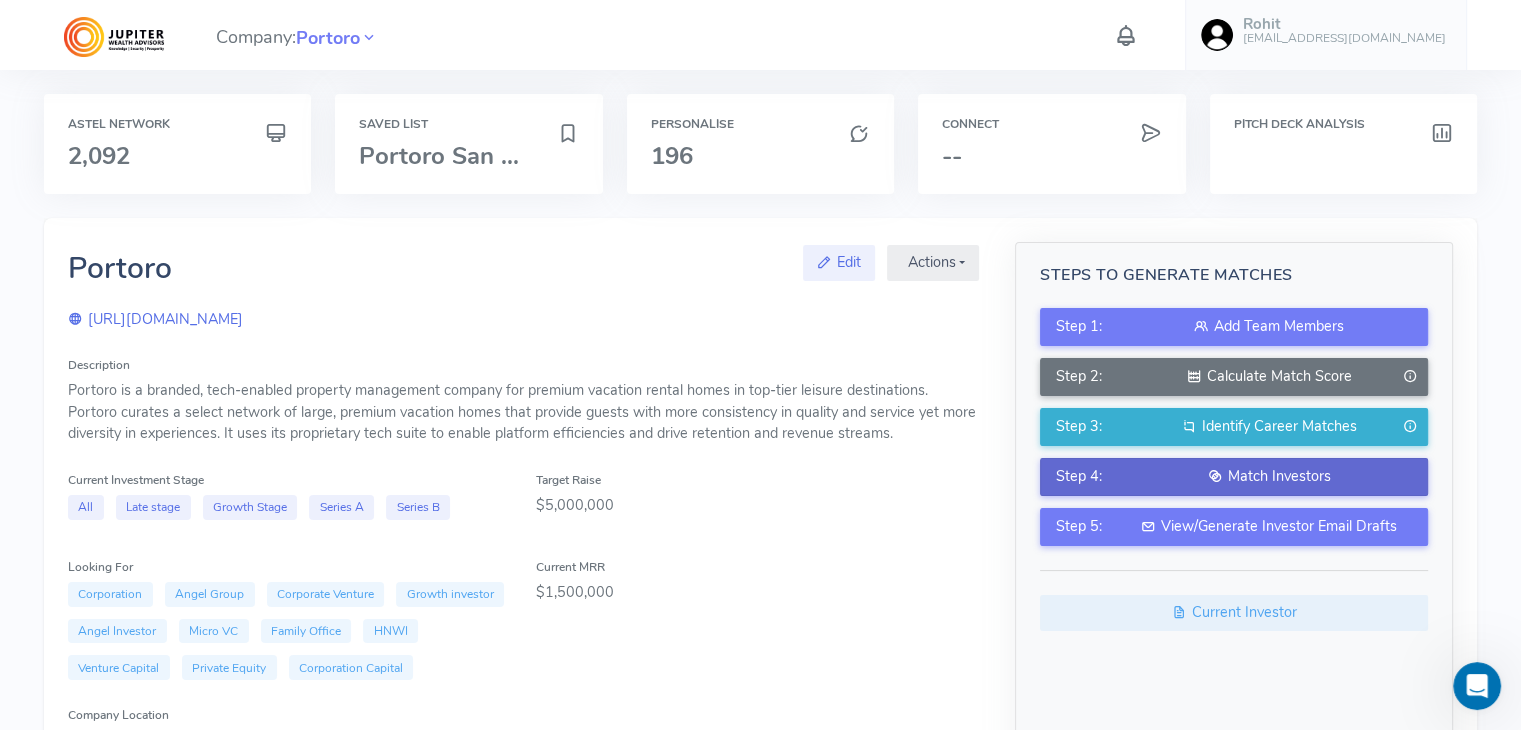 click on "Step 4: Match Investors" at bounding box center (1234, 477) 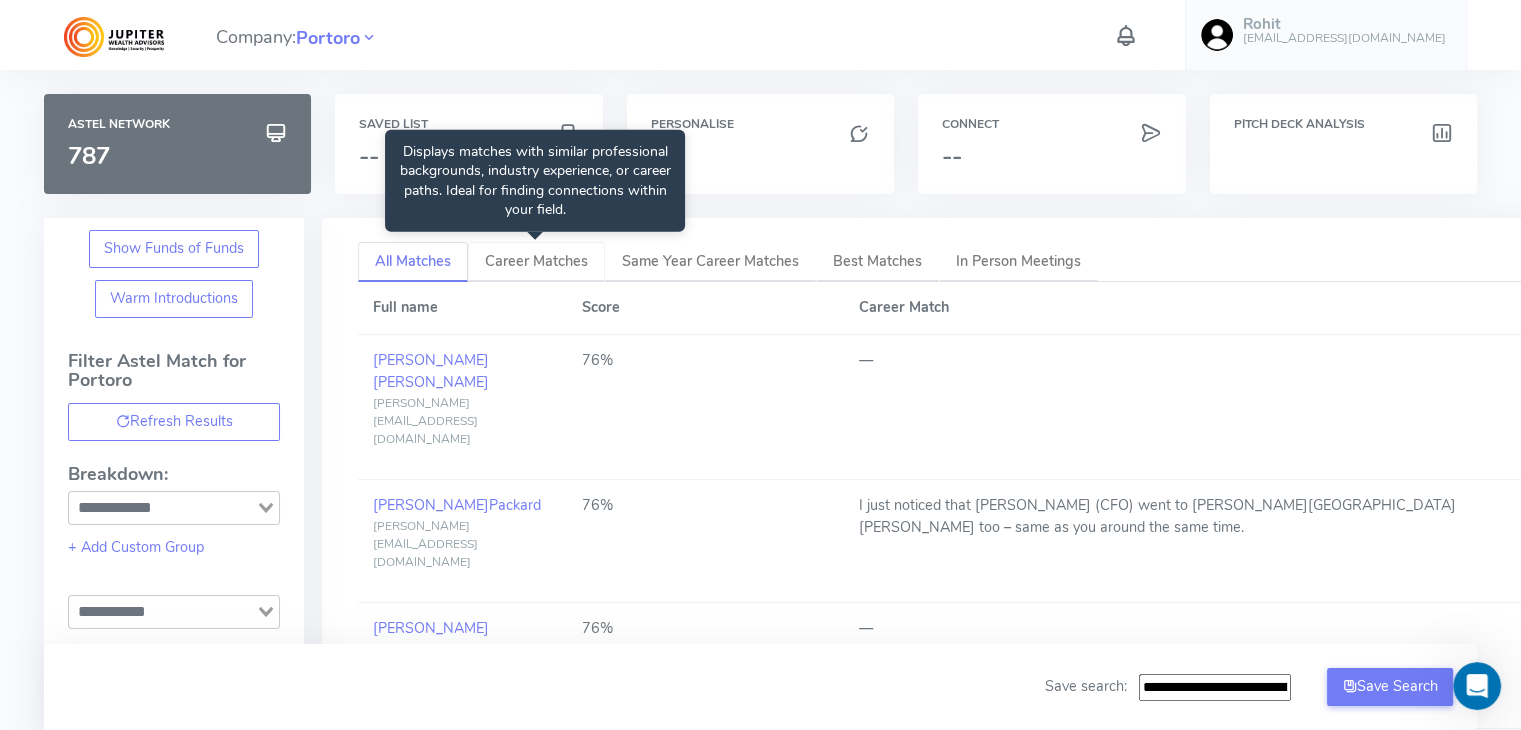 click on "Career Matches" at bounding box center (536, 262) 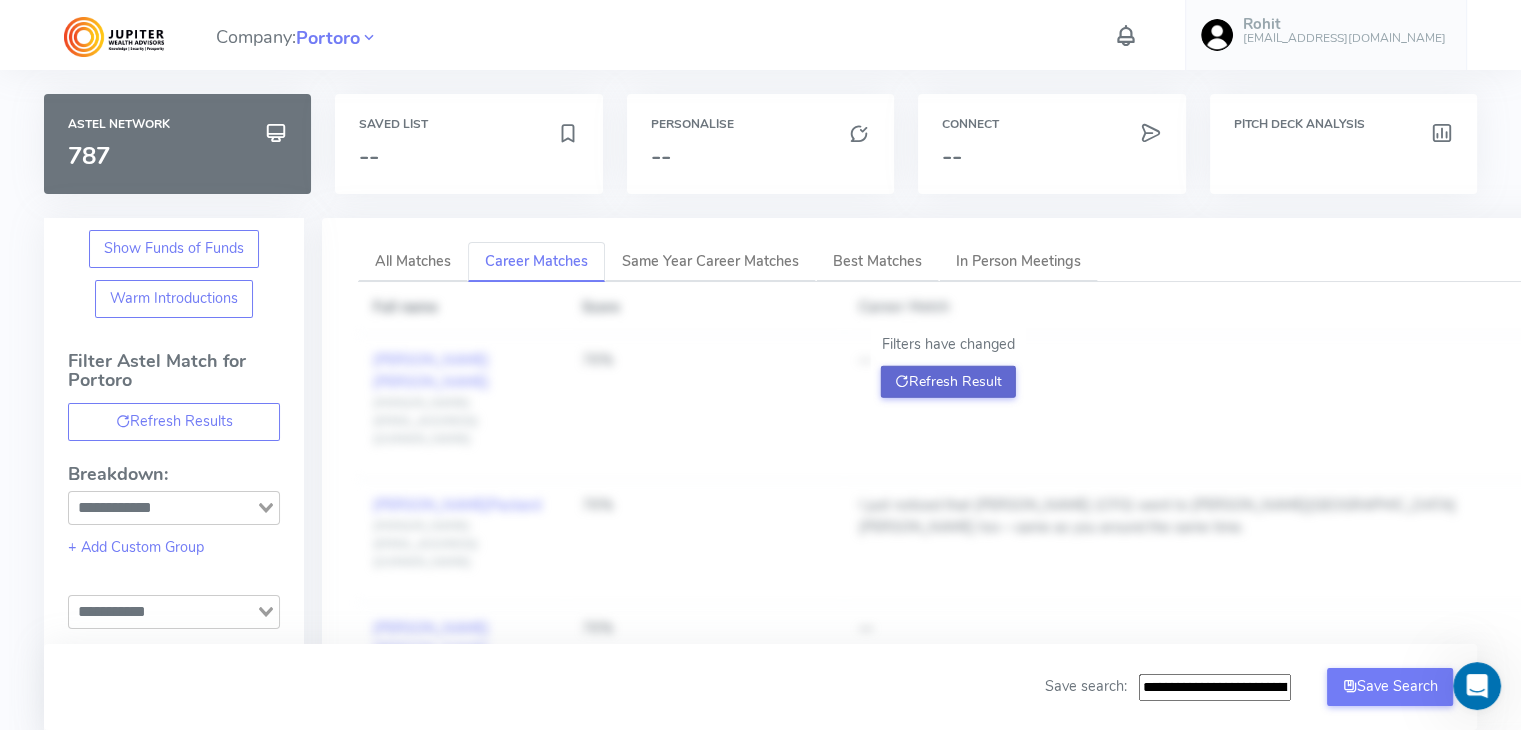 click on "Refresh Result" 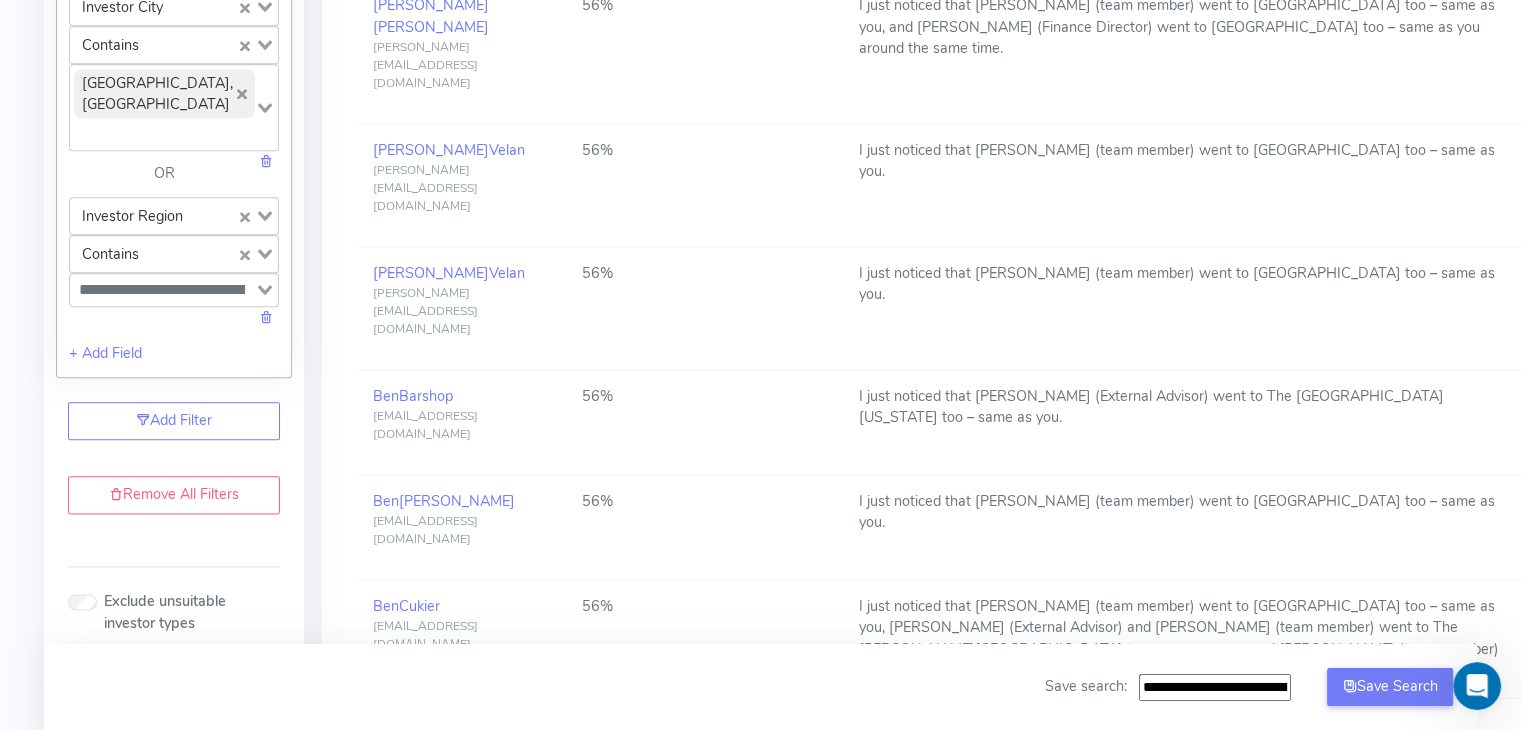 scroll, scrollTop: 2373, scrollLeft: 0, axis: vertical 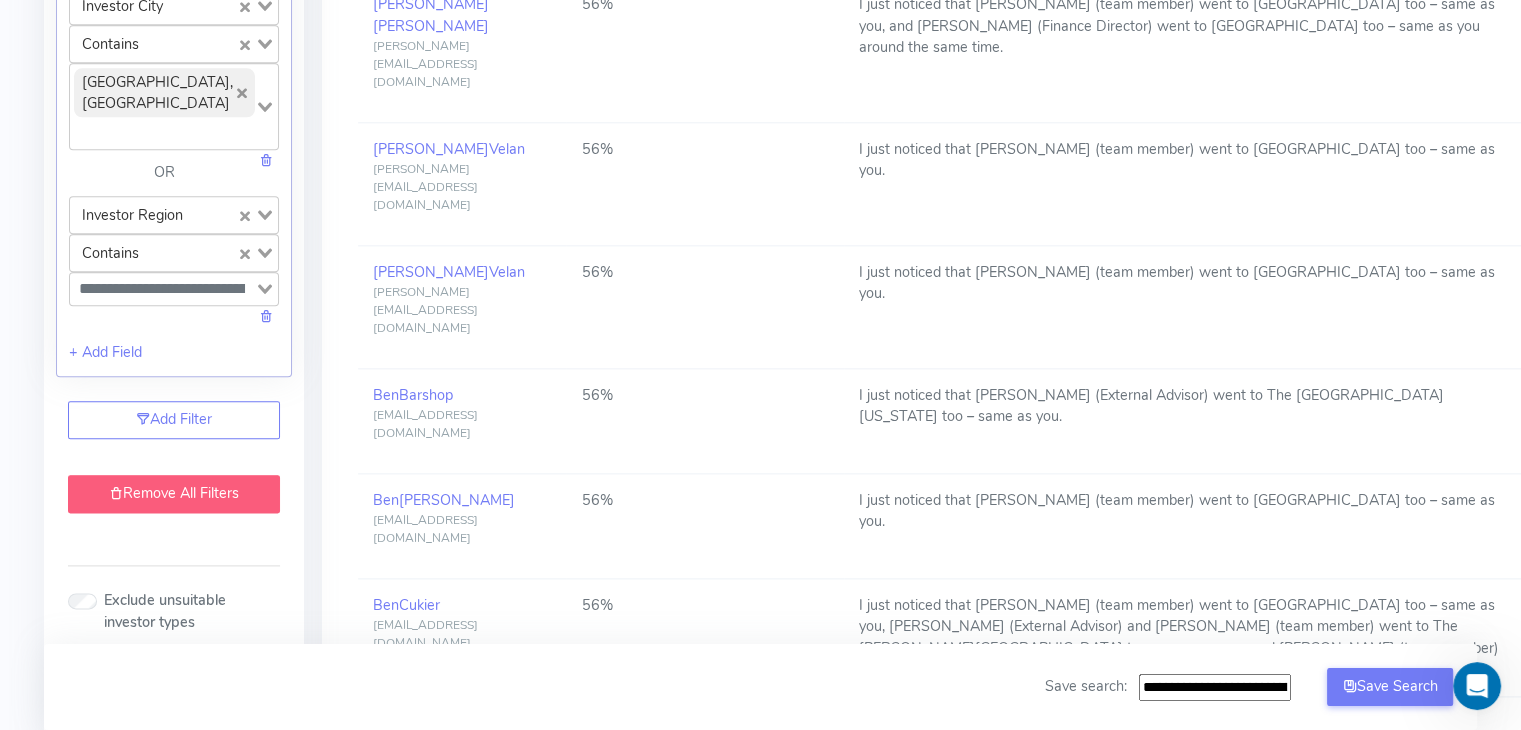 click on "Remove All Filters" at bounding box center [174, 494] 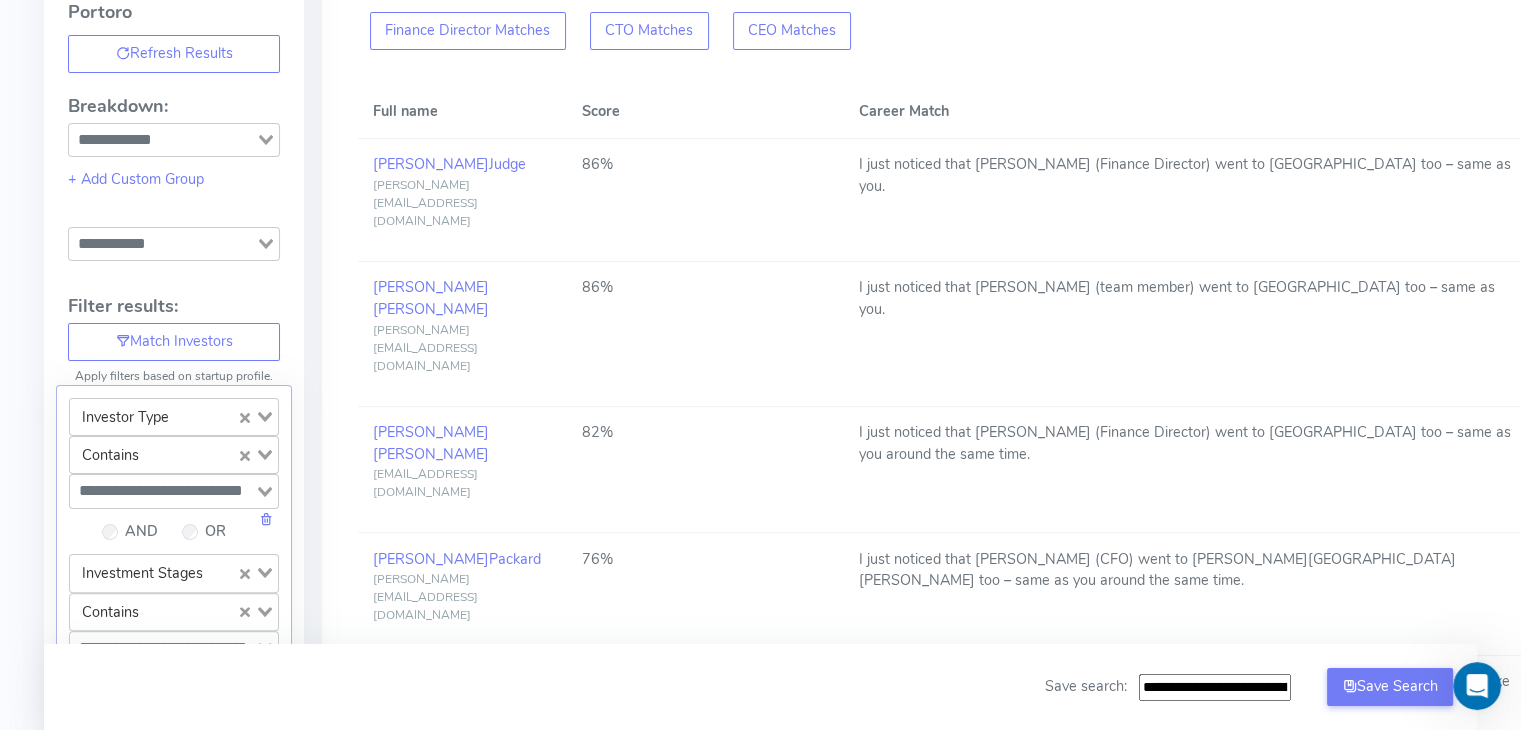 scroll, scrollTop: 0, scrollLeft: 0, axis: both 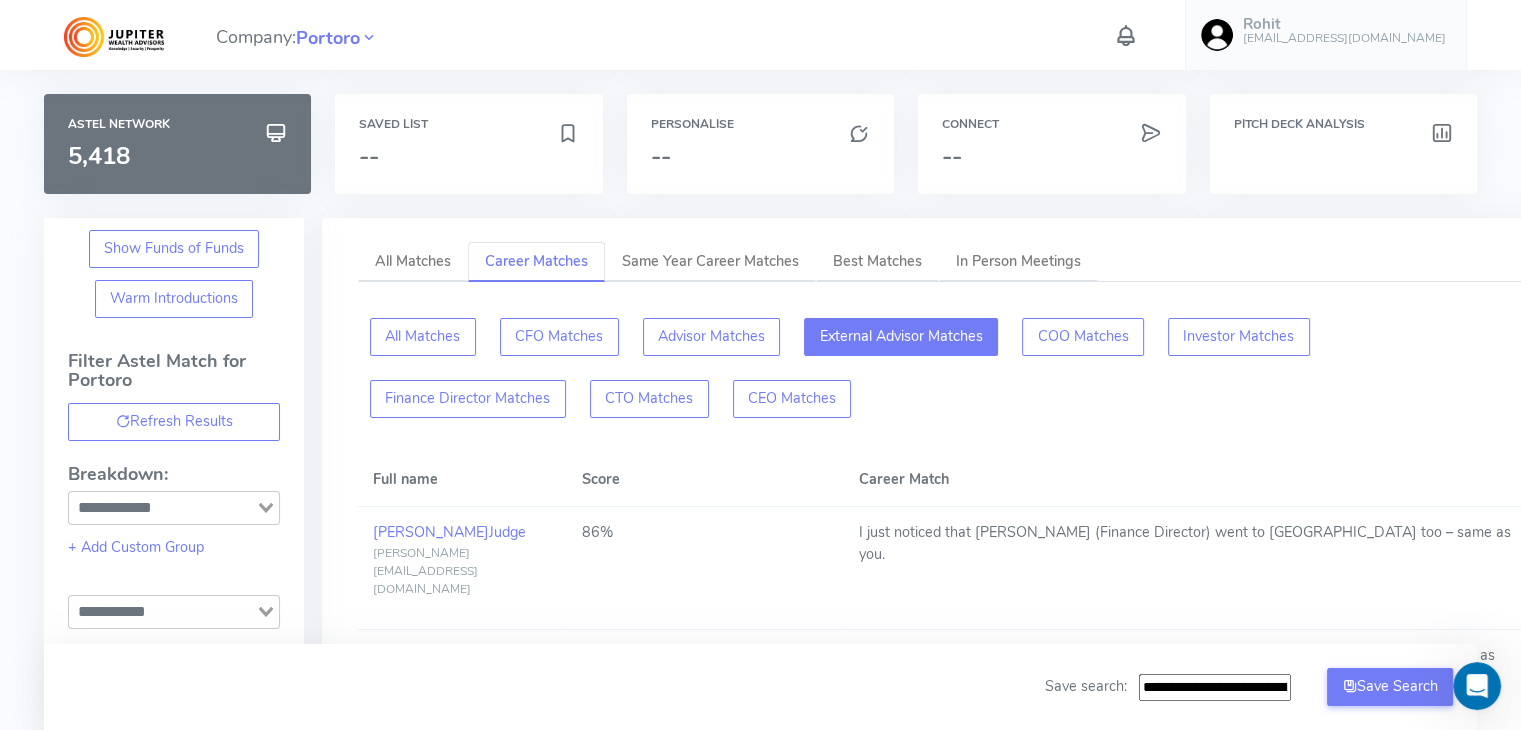 click on "External Advisor Matches" 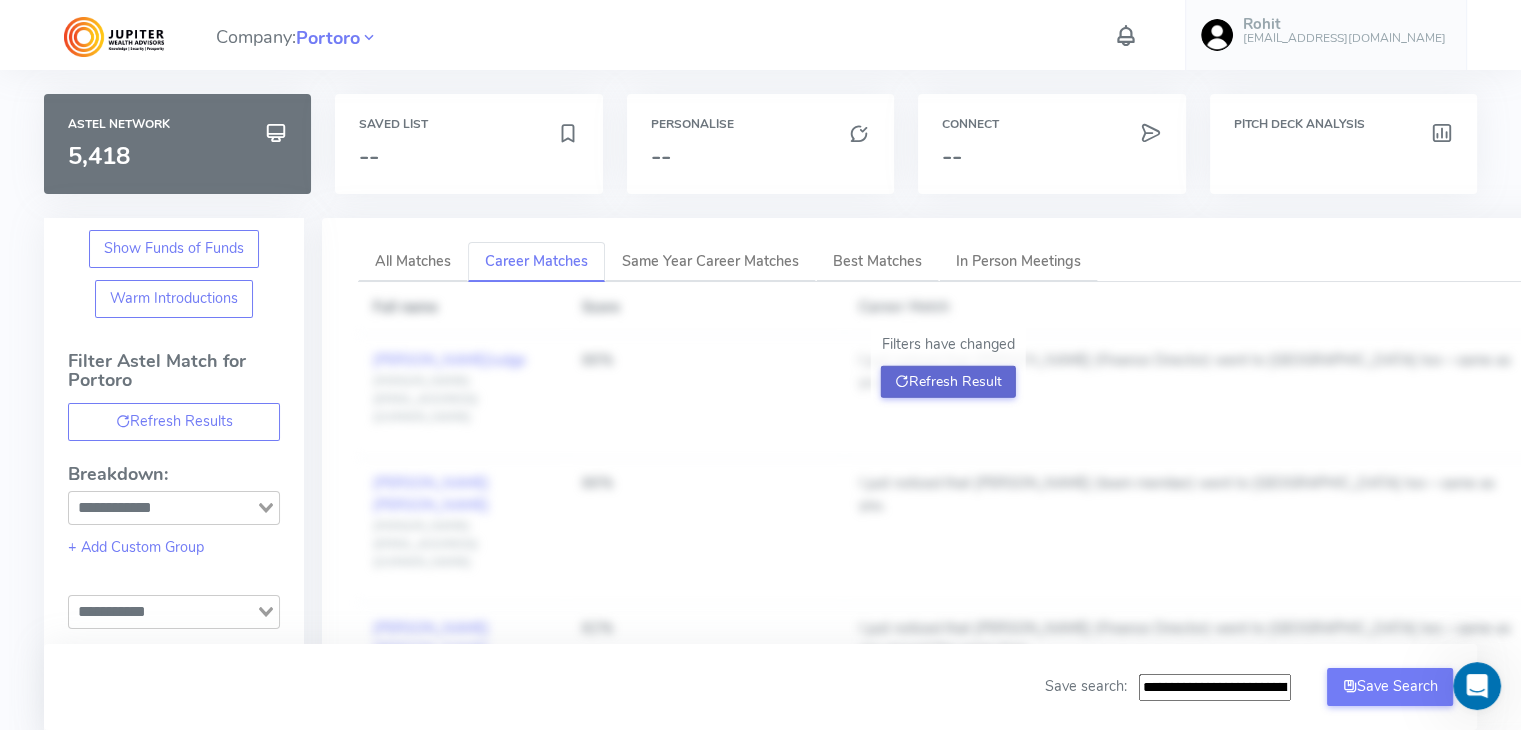 click on "Refresh Result" 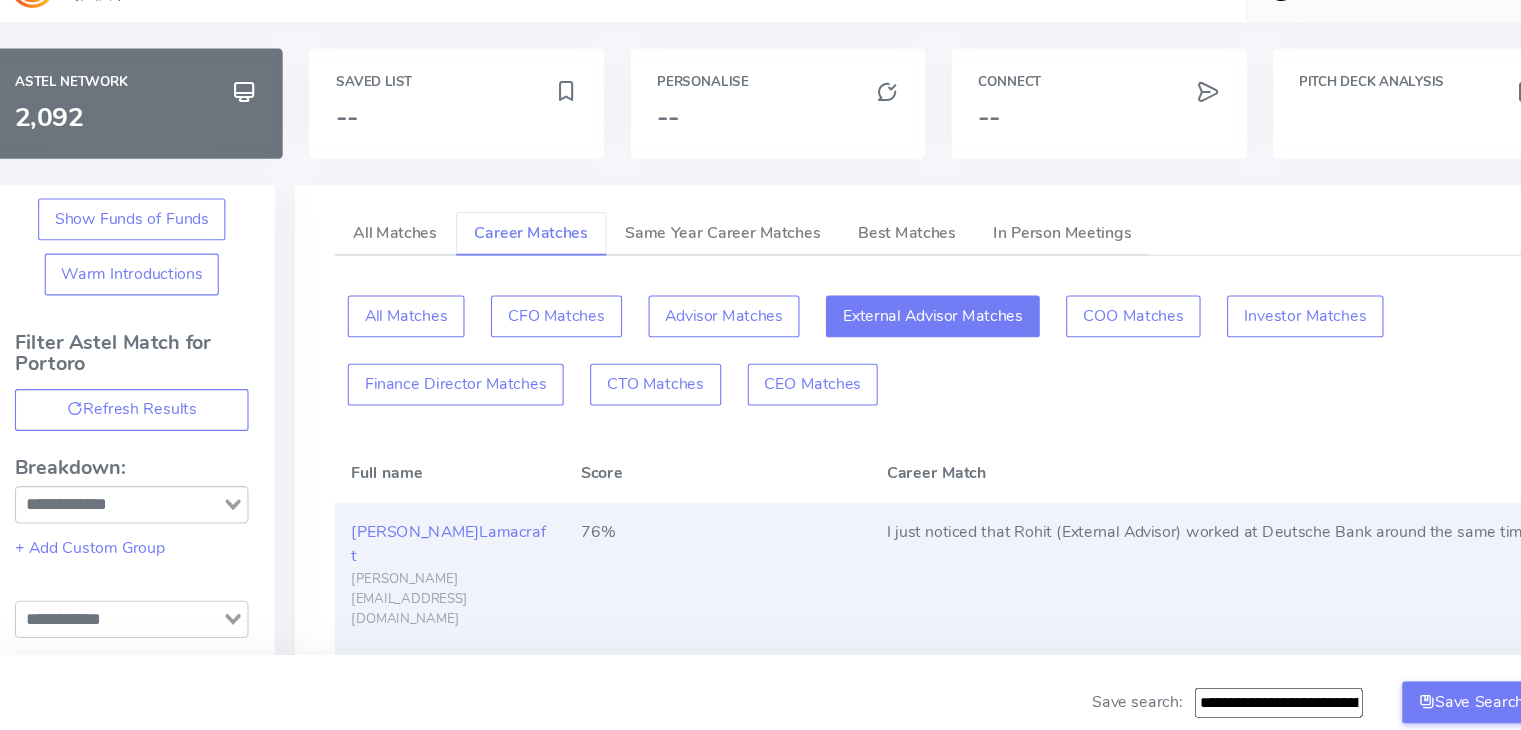 scroll, scrollTop: 0, scrollLeft: 0, axis: both 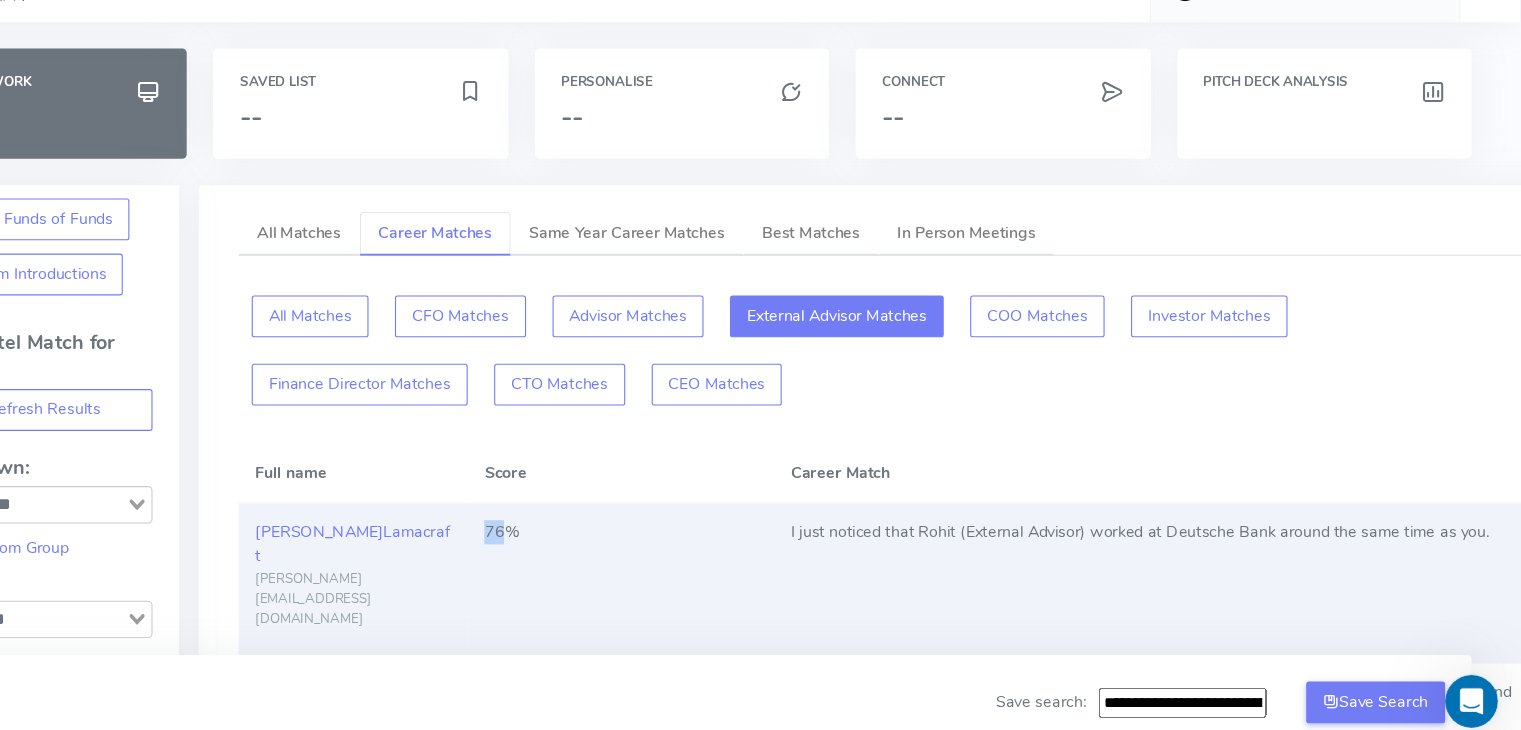 drag, startPoint x: 580, startPoint y: 530, endPoint x: 599, endPoint y: 529, distance: 19.026299 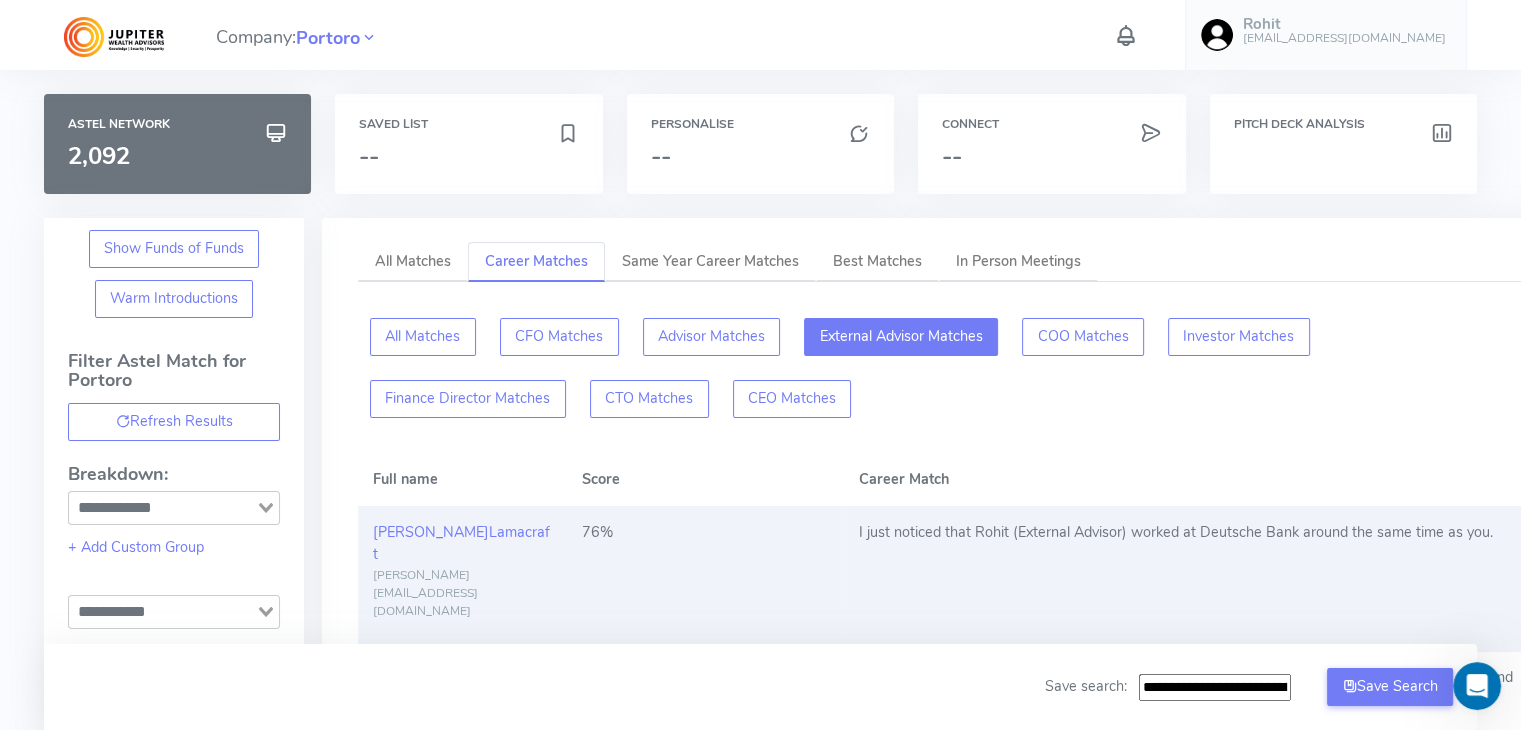click on "I just noticed that Rohit (External Advisor) worked at Deutsche Bank around the same time as you." at bounding box center [1191, 579] 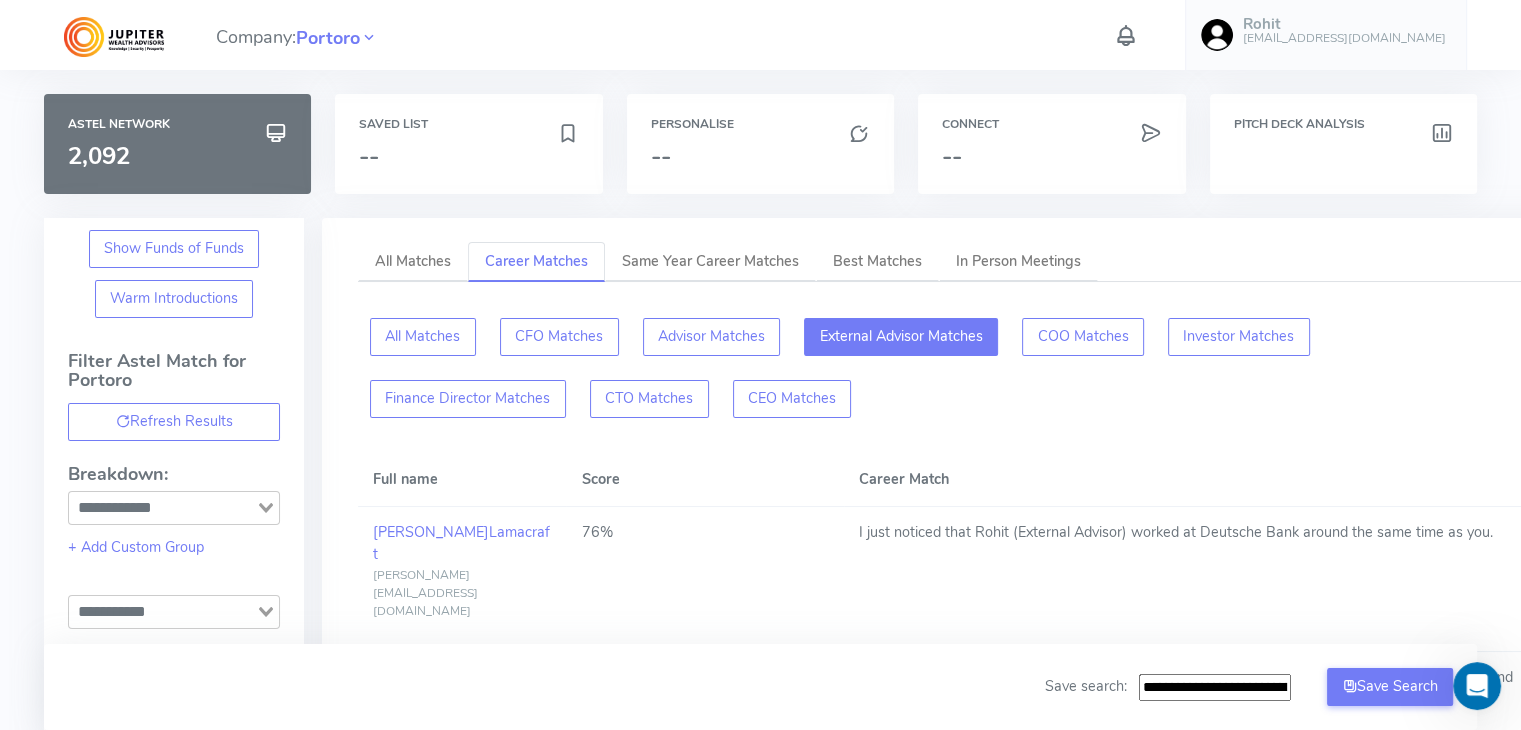 scroll, scrollTop: 0, scrollLeft: 0, axis: both 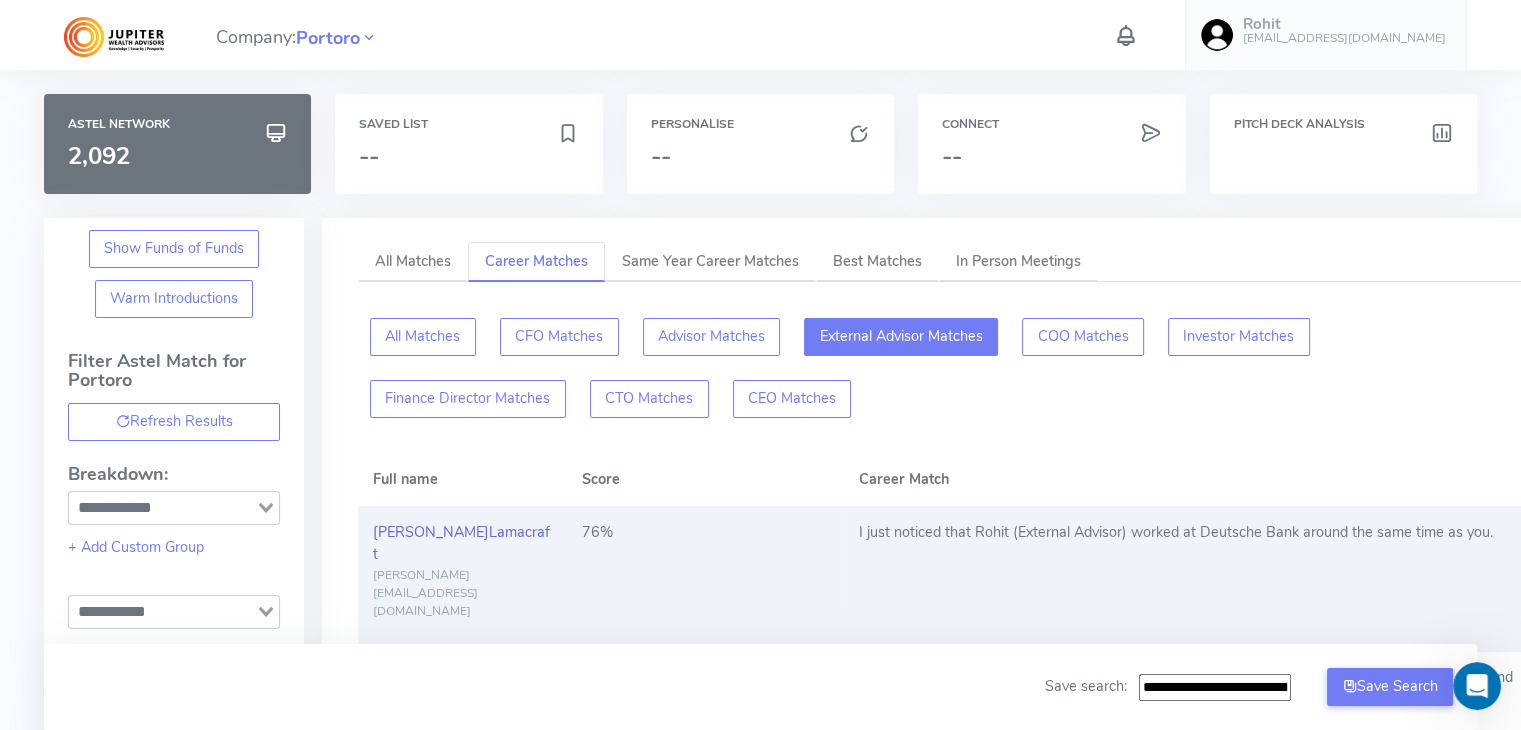 click on "Lamacraft" at bounding box center (461, 543) 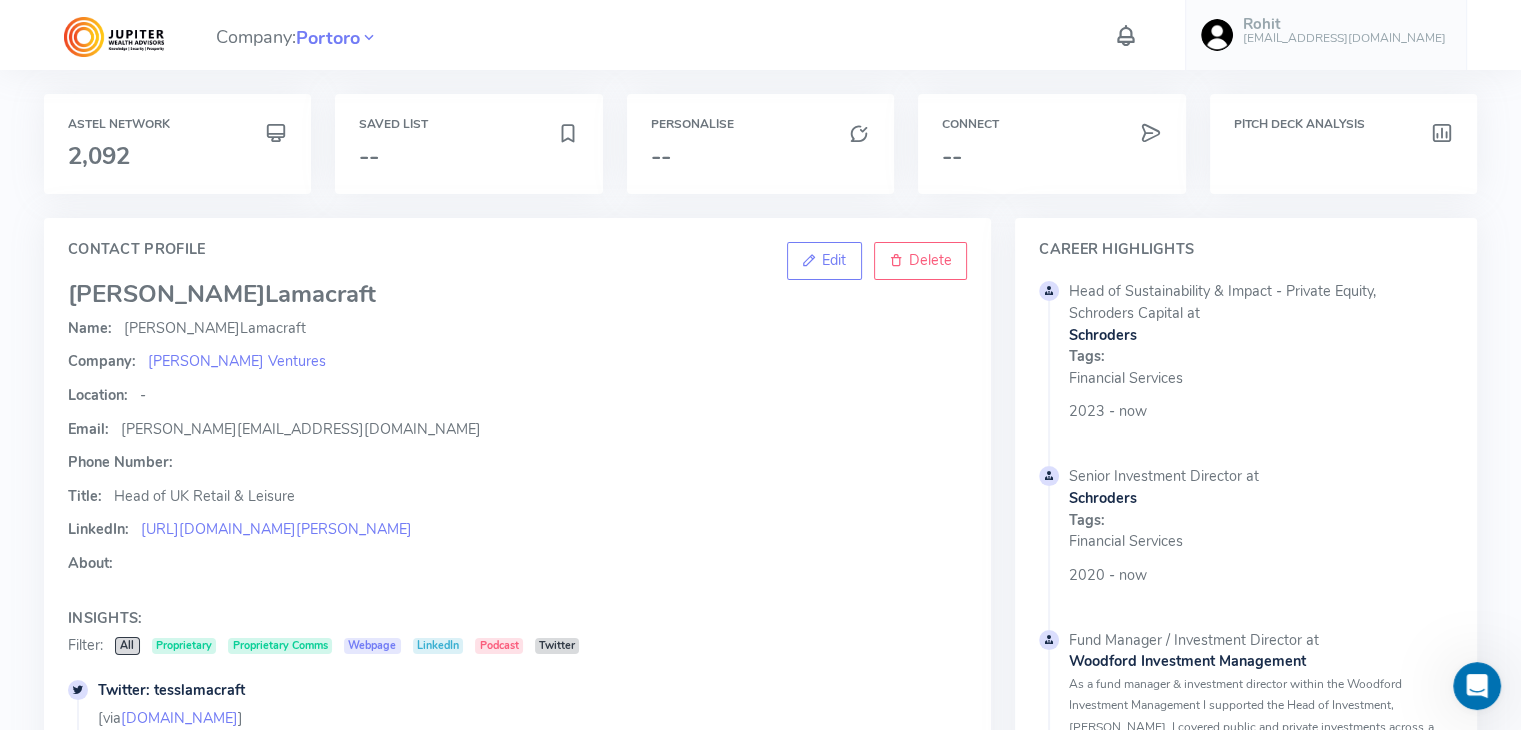 scroll, scrollTop: 2, scrollLeft: 0, axis: vertical 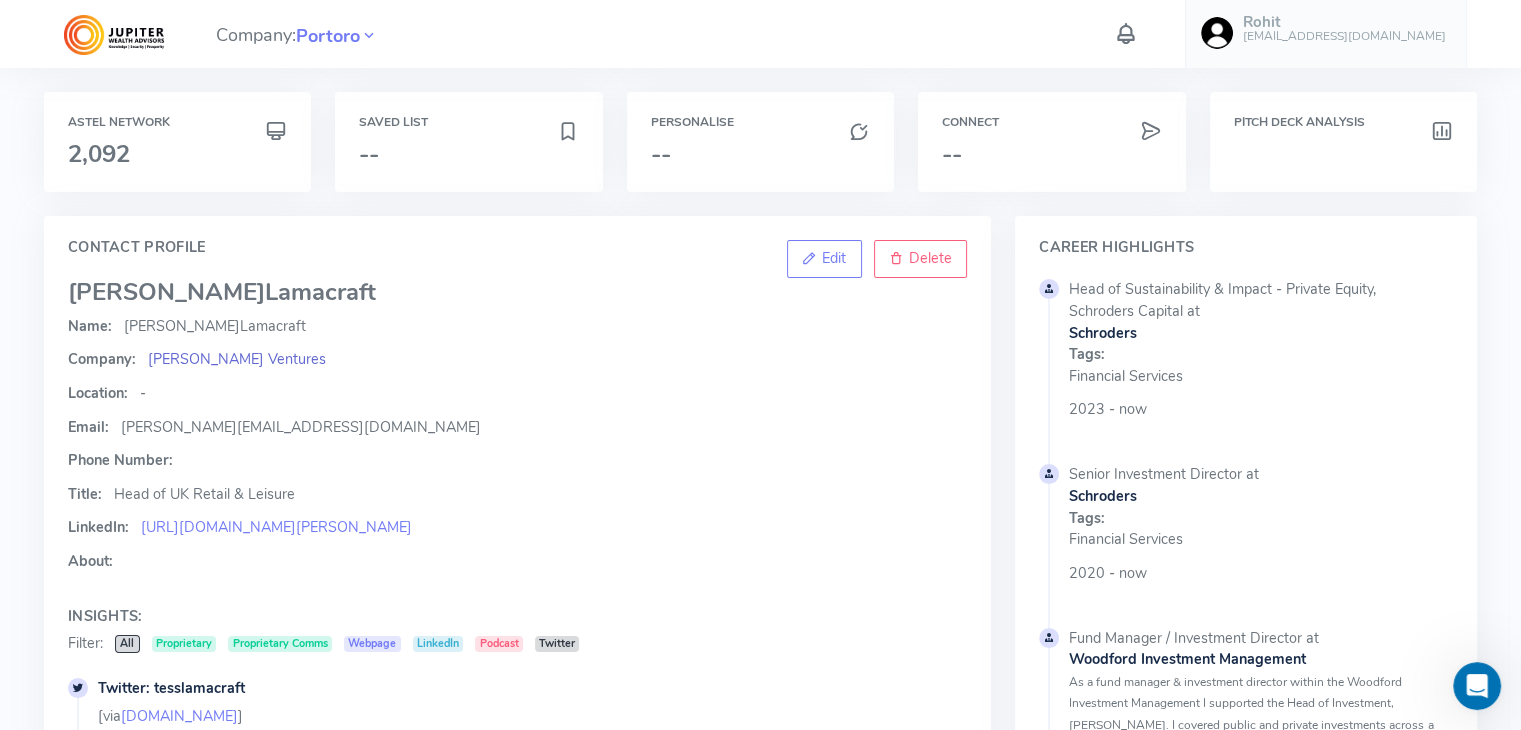 click on "[PERSON_NAME] Ventures" at bounding box center [237, 359] 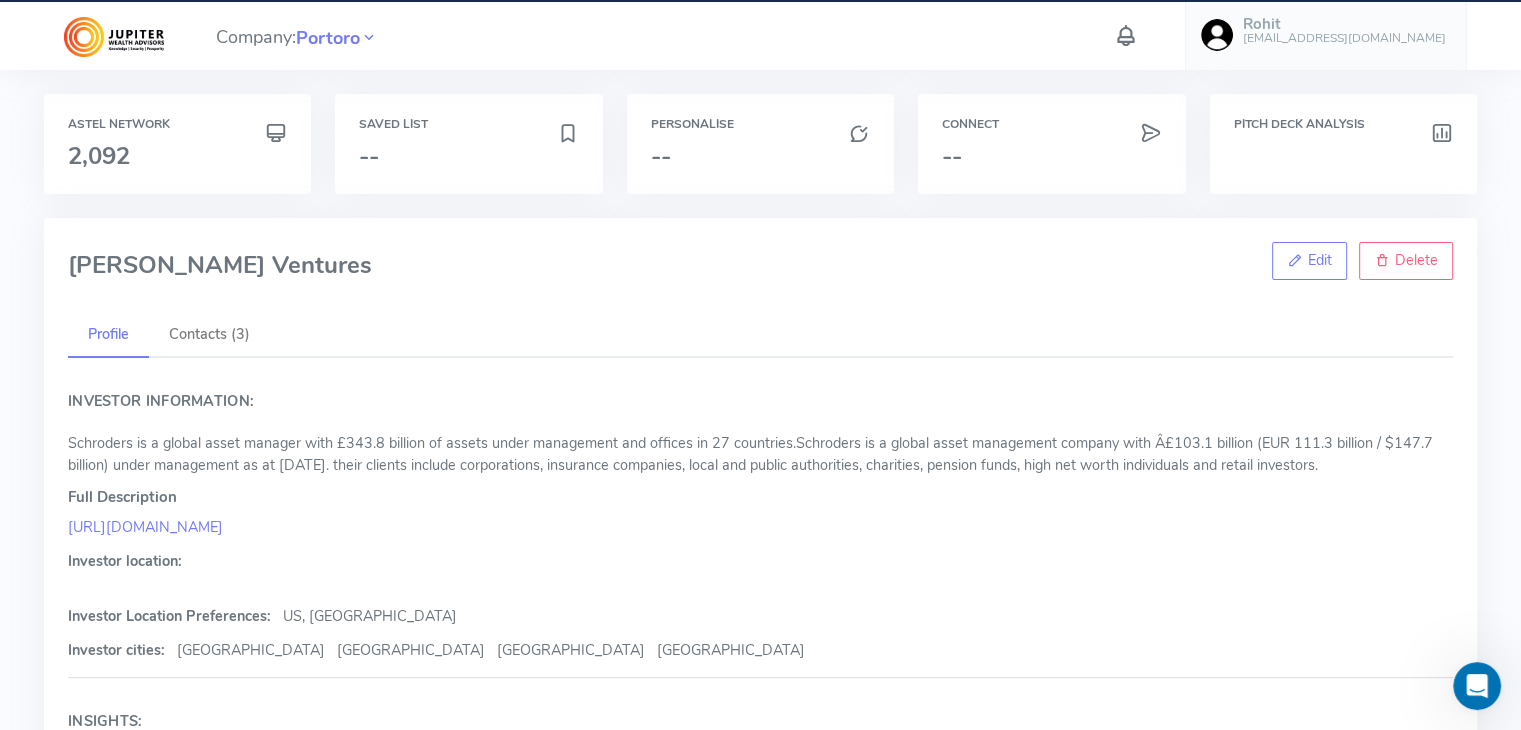 click on "Edit [PERSON_NAME] Ventures  Profile   Contacts (3)  Investor Information: [PERSON_NAME] is a global asset manager with £343.8 billion of assets under management and offices in 27 countries.Schroders is a global asset management company with Â£103.1 billion (EUR 111.3 billion / $147.7 billion) under management as at [DATE]. their clients include corporations, insurance companies, local and public authorities, charities, pension funds, high net worth individuals and retail investors. Full Description [URL][DOMAIN_NAME] Investor location:   Investor Location Preferences:  [GEOGRAPHIC_DATA], [GEOGRAPHIC_DATA] Investor cities: [GEOGRAPHIC_DATA] [GEOGRAPHIC_DATA] [GEOGRAPHIC_DATA] [GEOGRAPHIC_DATA] Insights:  Filter:  All Proprietary Webpage Newsletter LinkedIn Post  Why has there been a near-75% fall in the number of companies listed on the London Stock Exchange since the 1960s? [PERSON_NAME] charts the phenomenon of shrinking stock markets in the [GEOGRAPHIC_DATA] and elsewhere, and asks what it means for investors who want exposure to growth companies.  [via  ]   [via  ]" at bounding box center [760, 2388] 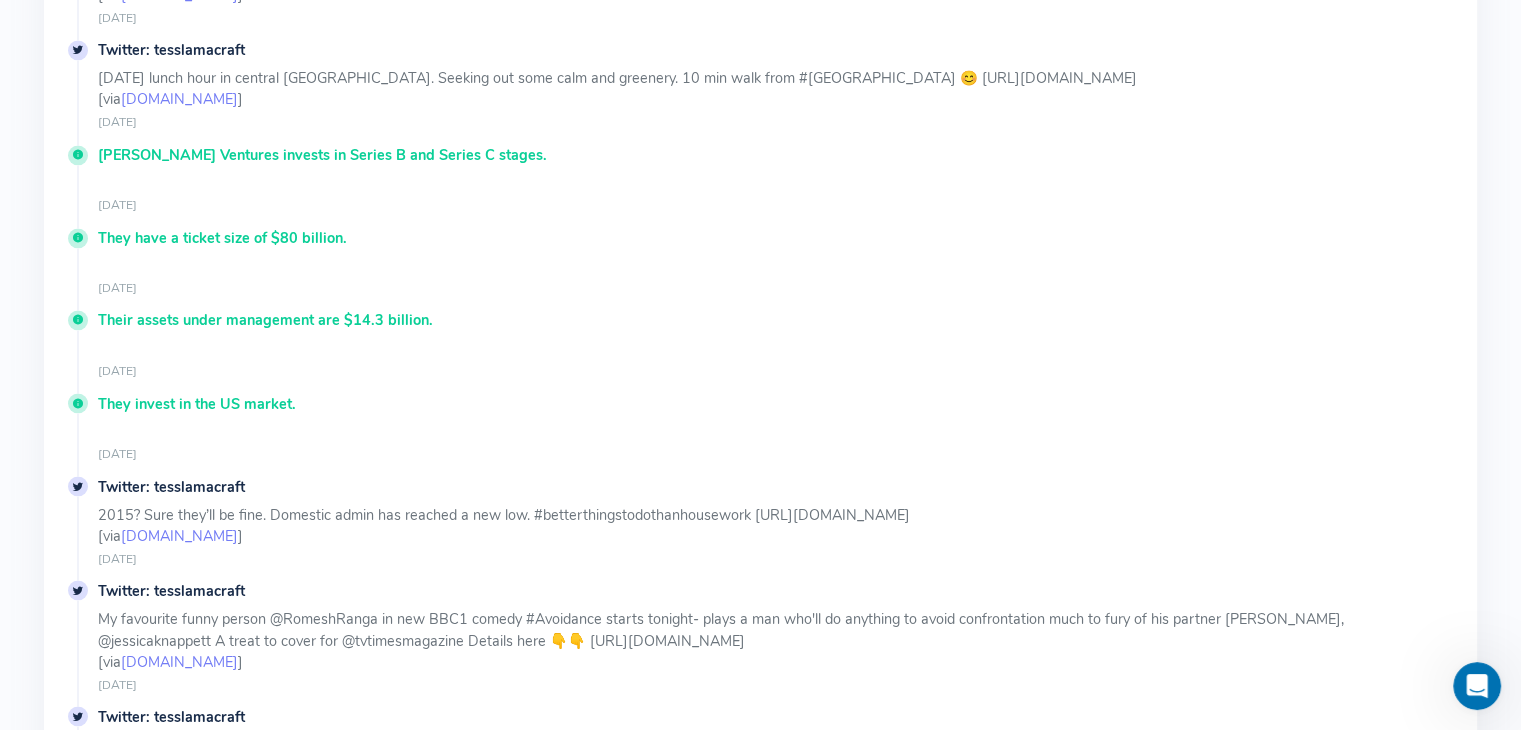 scroll, scrollTop: 3408, scrollLeft: 0, axis: vertical 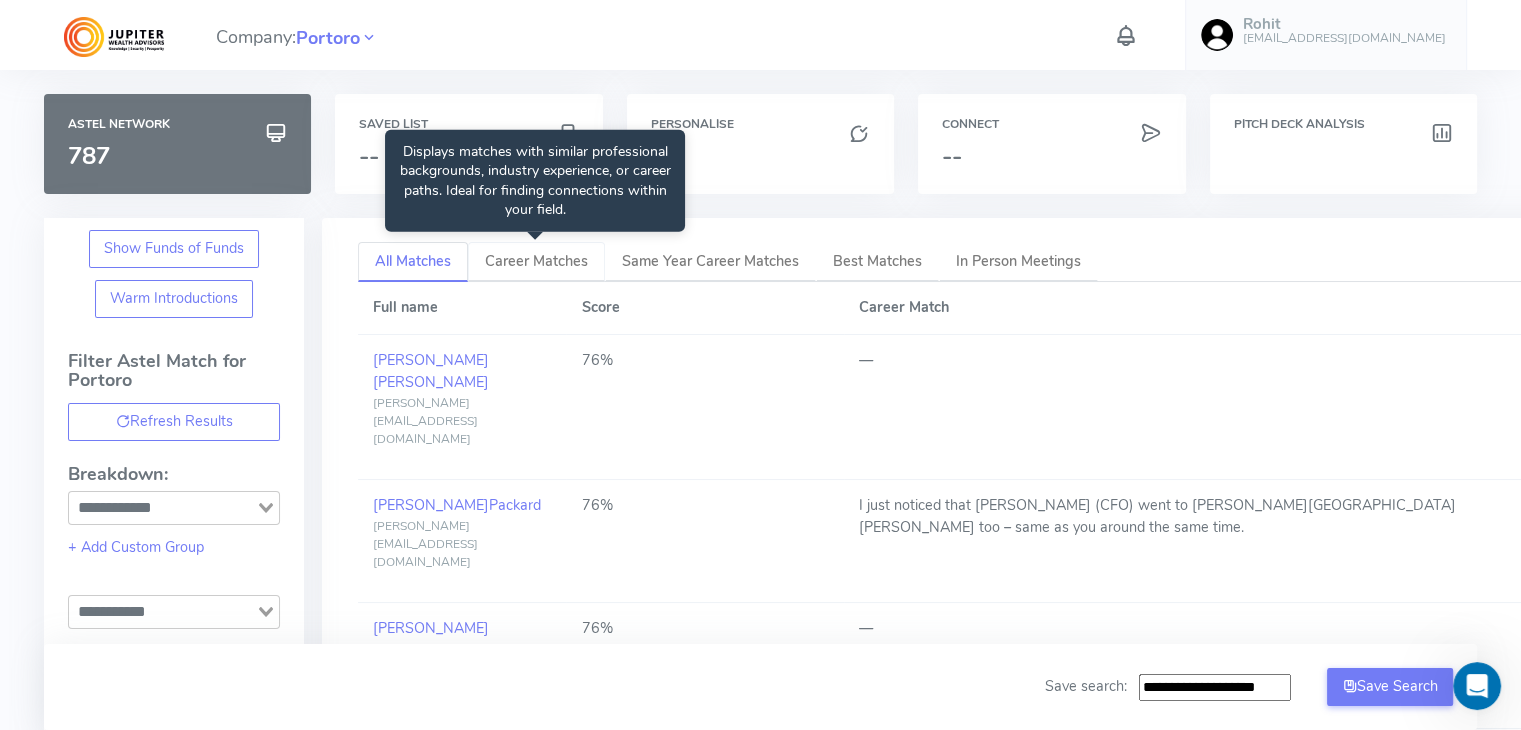 click on "Career Matches" at bounding box center [536, 261] 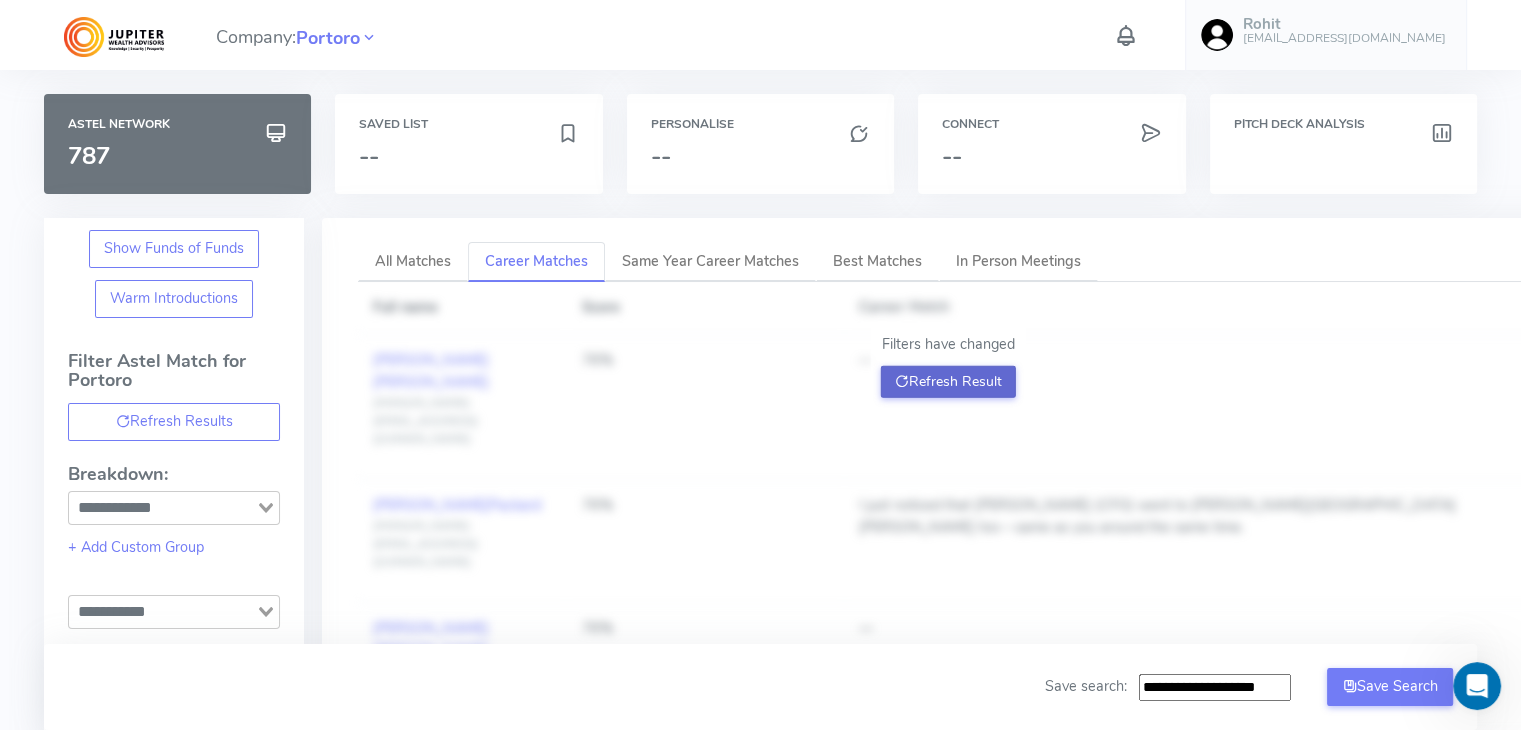 click on "Refresh Result" 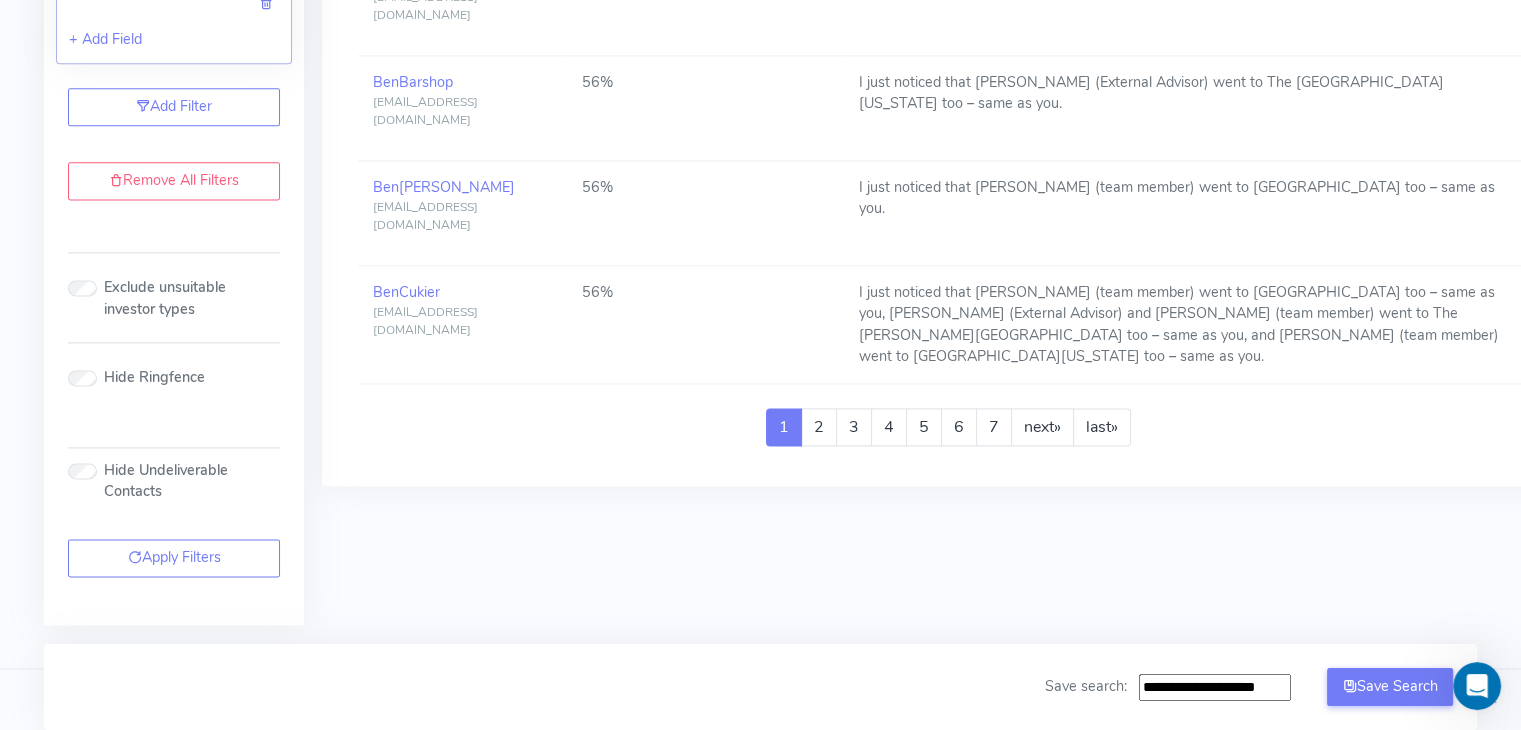 scroll, scrollTop: 2704, scrollLeft: 0, axis: vertical 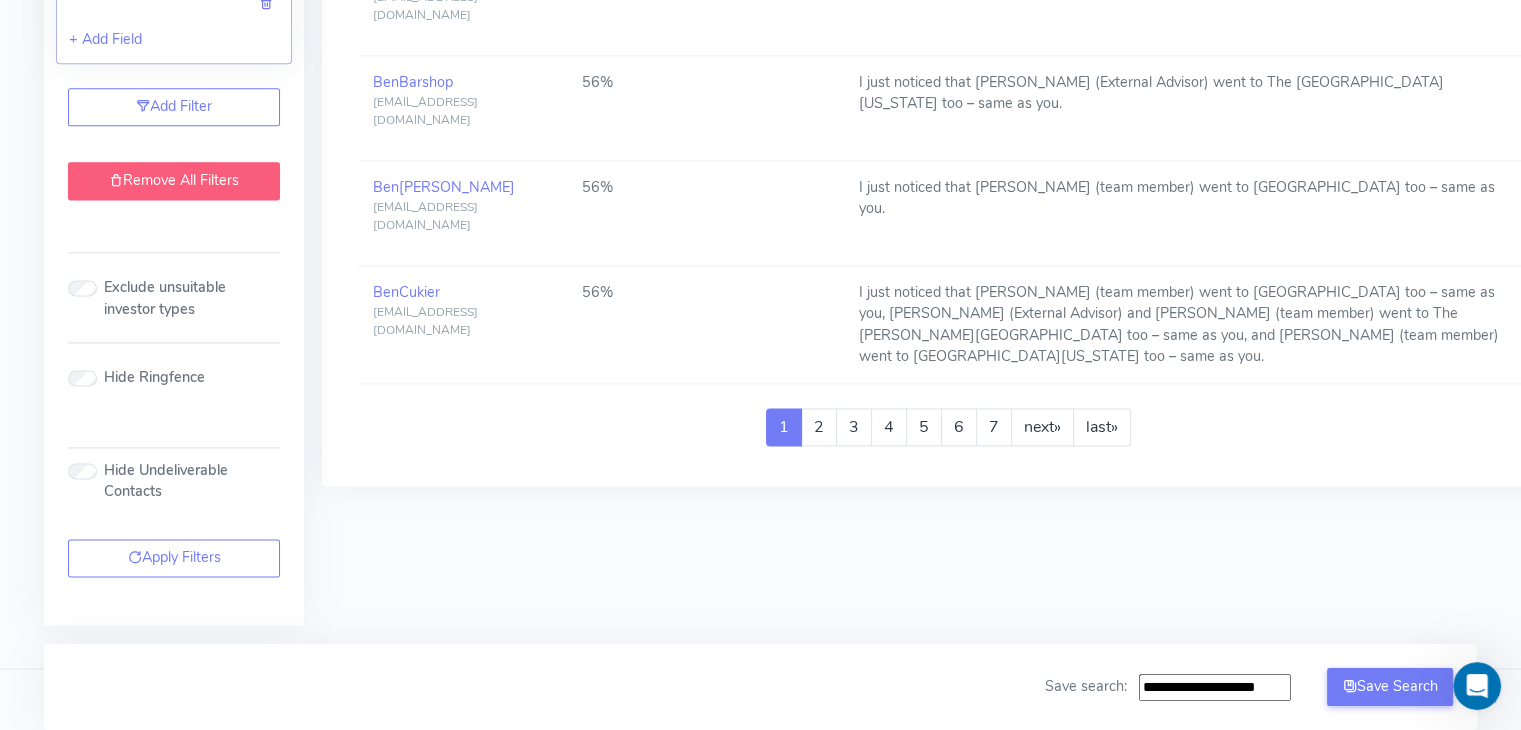 click on "Remove All Filters" at bounding box center [174, 181] 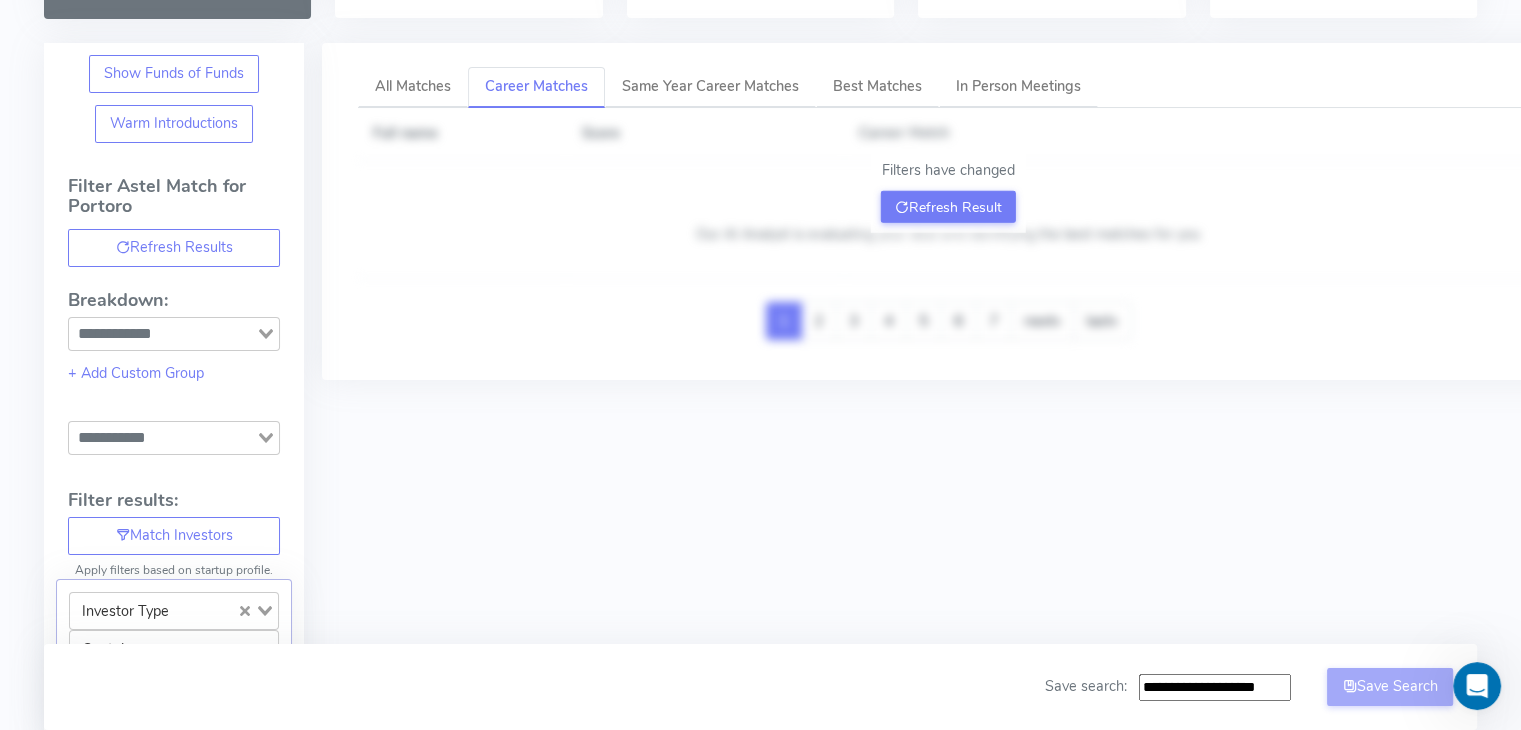 scroll, scrollTop: 0, scrollLeft: 0, axis: both 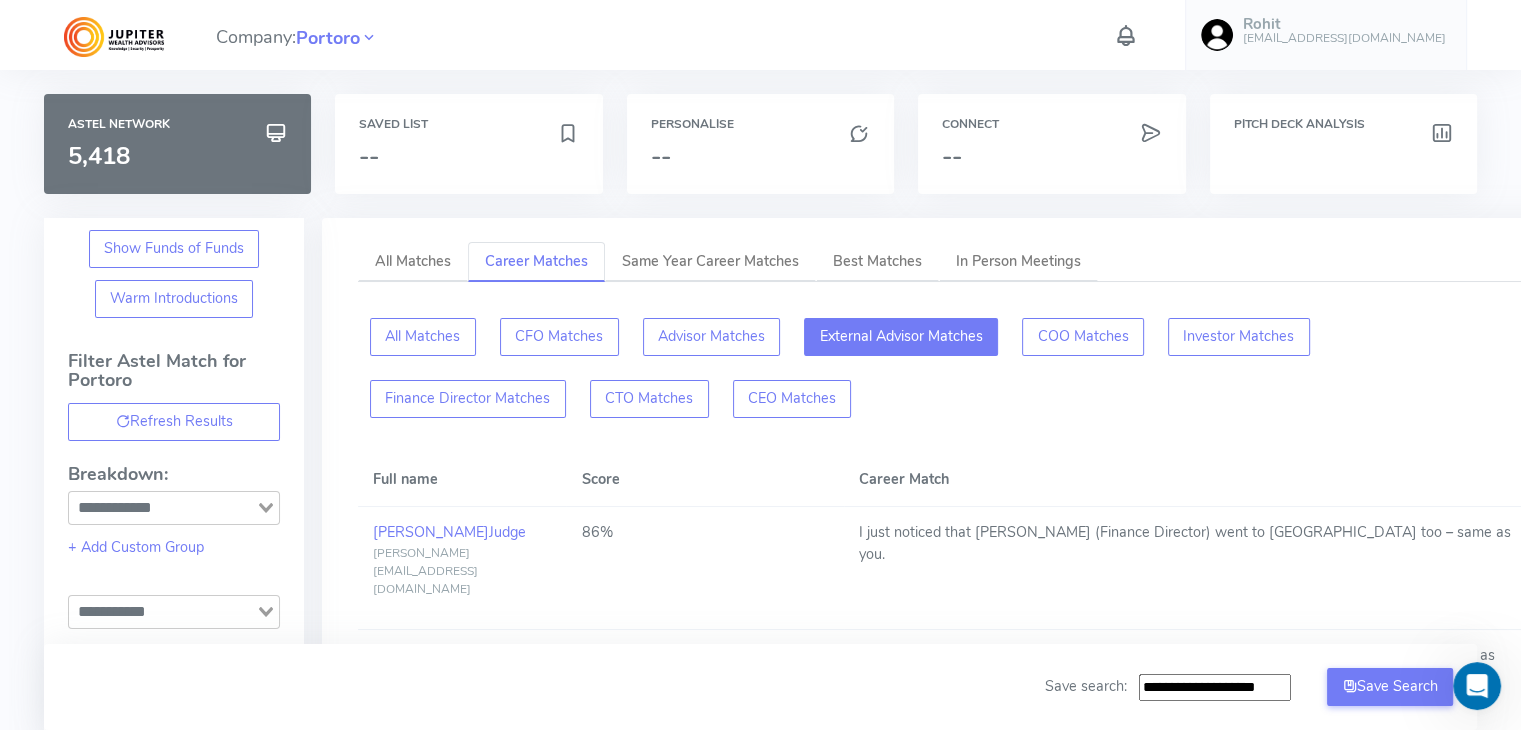 click on "External Advisor Matches" 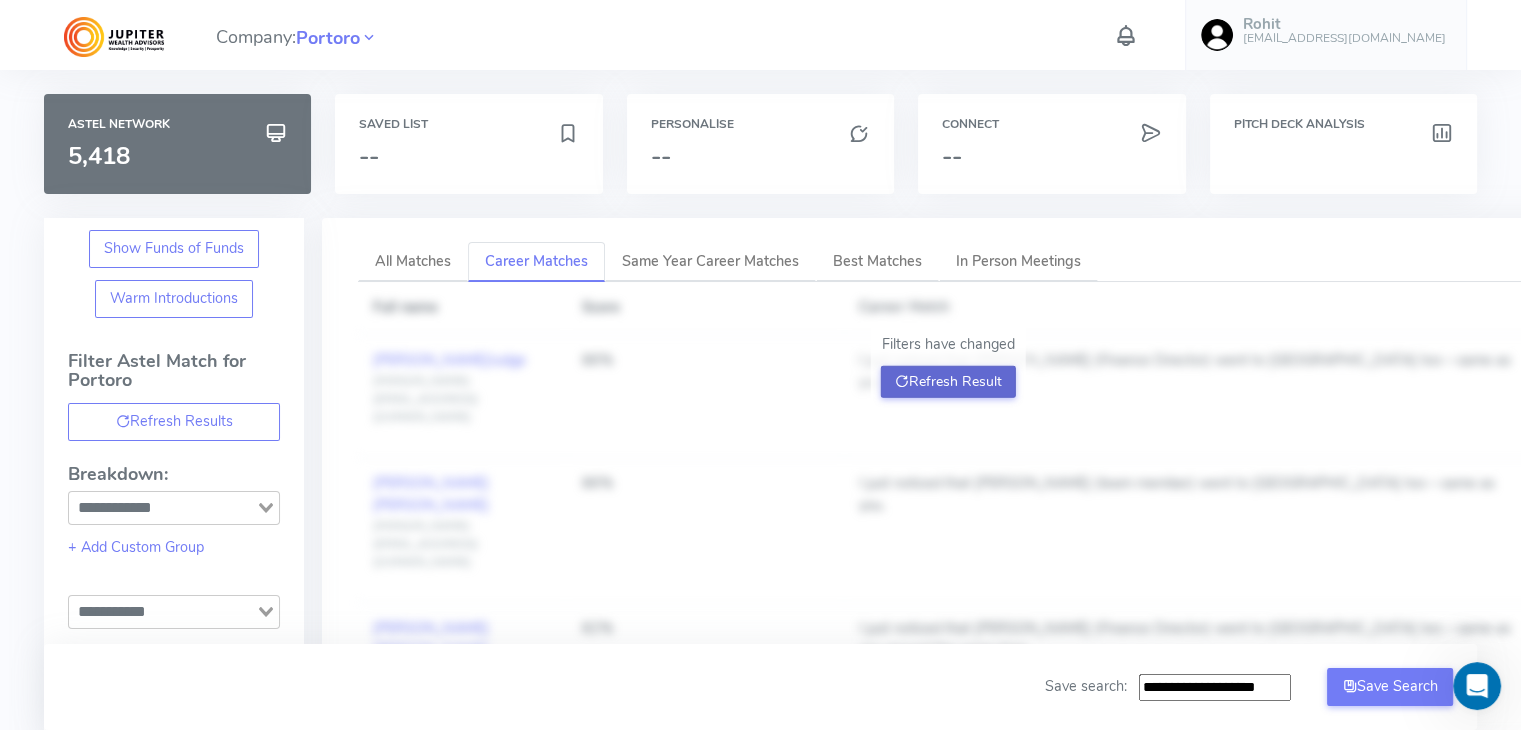 click on "Refresh Result" 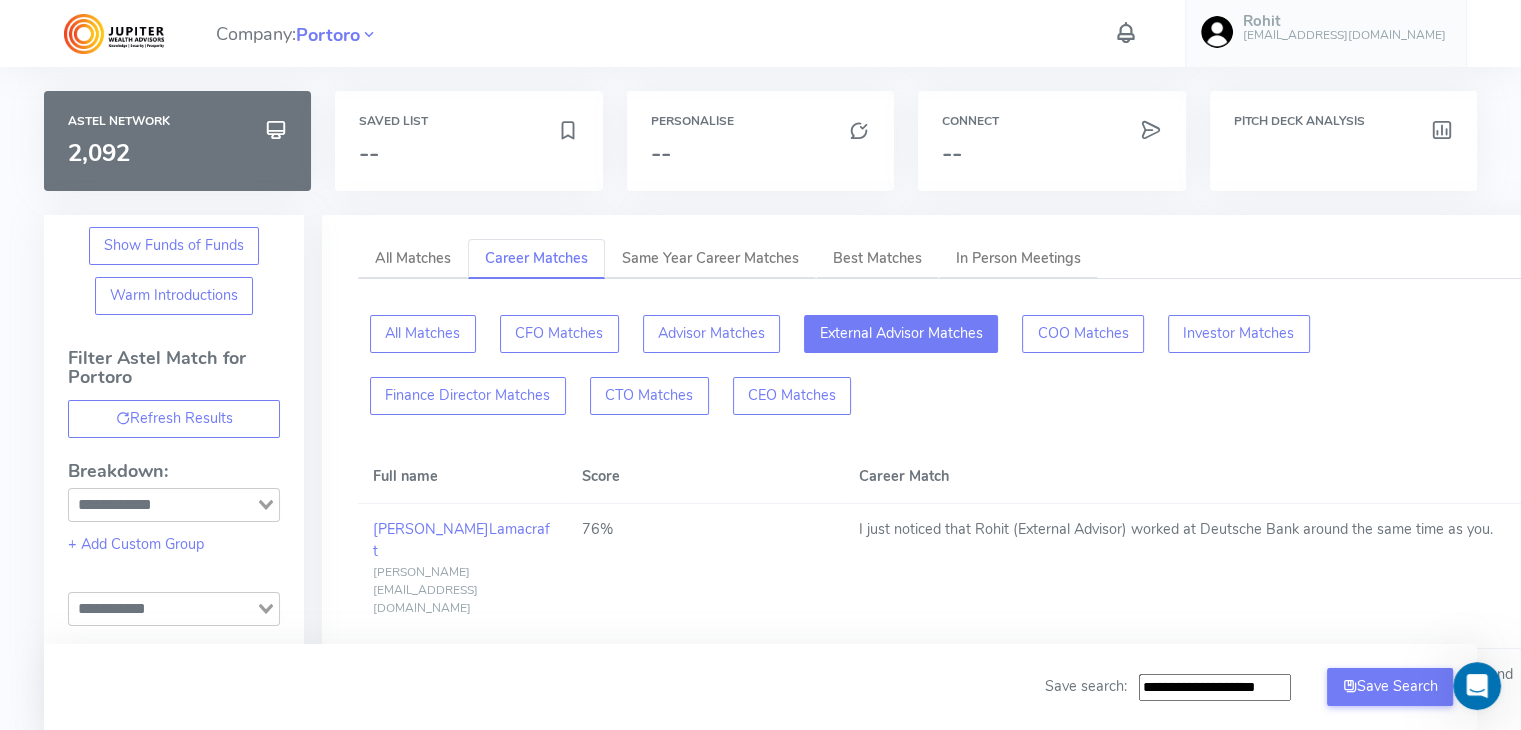 scroll, scrollTop: 1902, scrollLeft: 0, axis: vertical 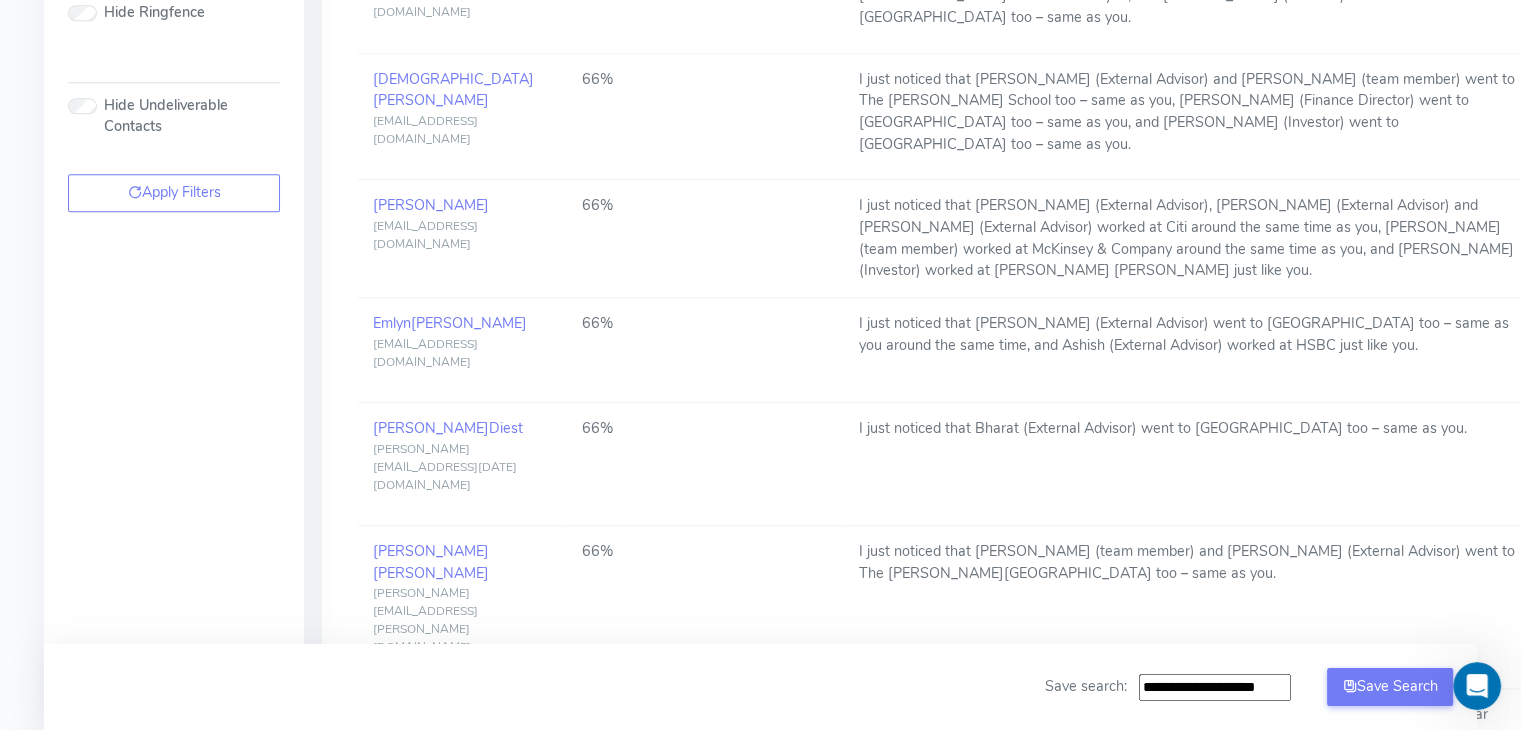 drag, startPoint x: 1140, startPoint y: 369, endPoint x: 1451, endPoint y: 366, distance: 311.01447 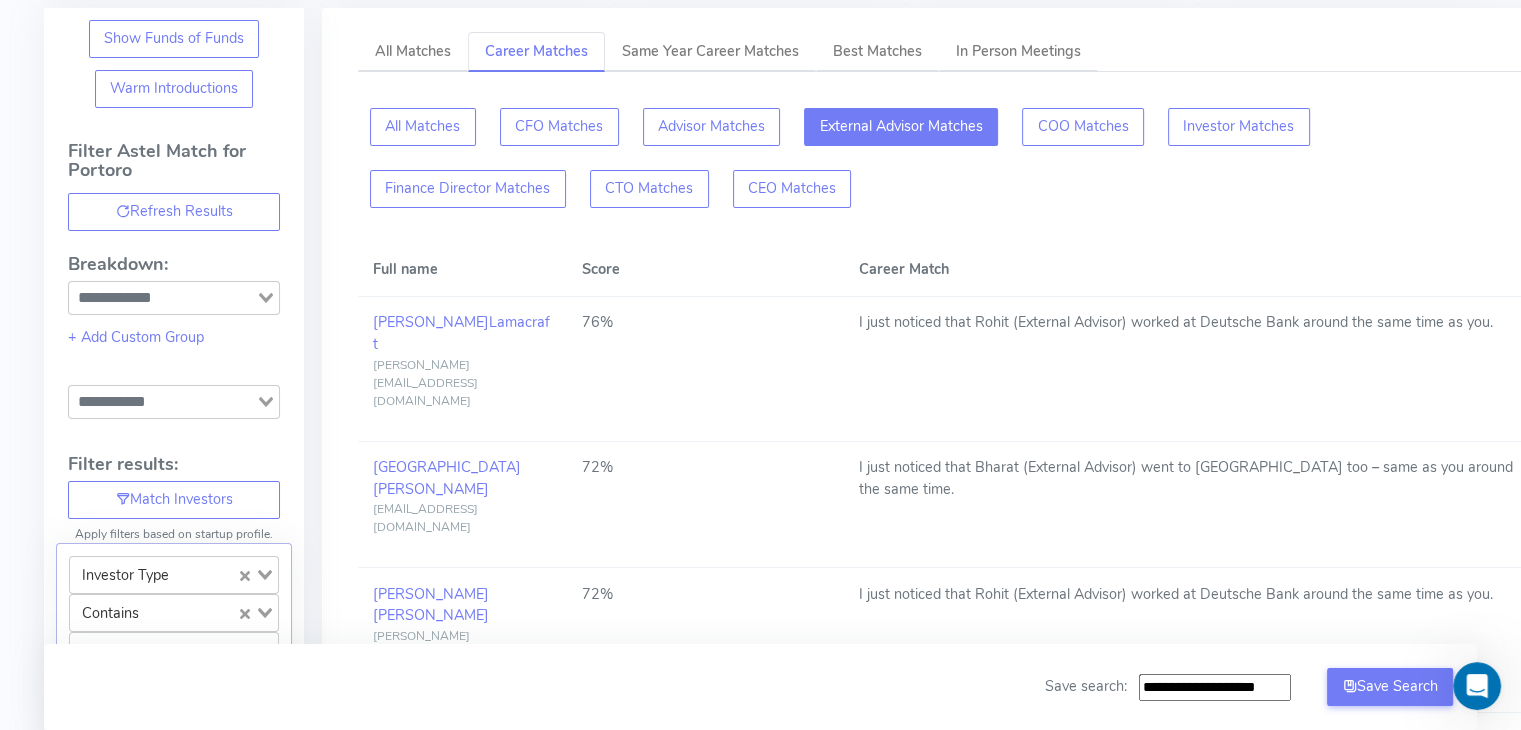 scroll, scrollTop: 0, scrollLeft: 0, axis: both 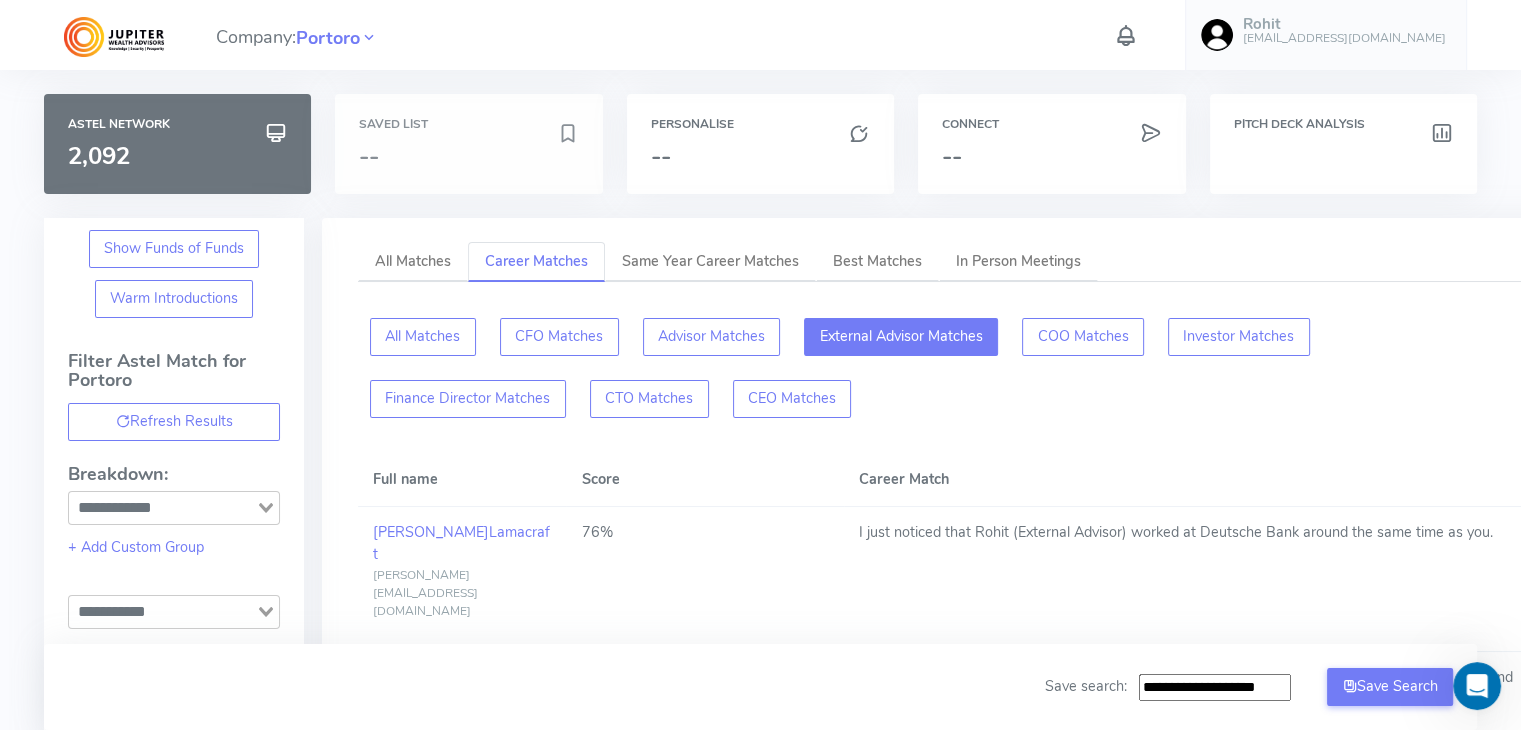 click on "Saved List --" at bounding box center [468, 144] 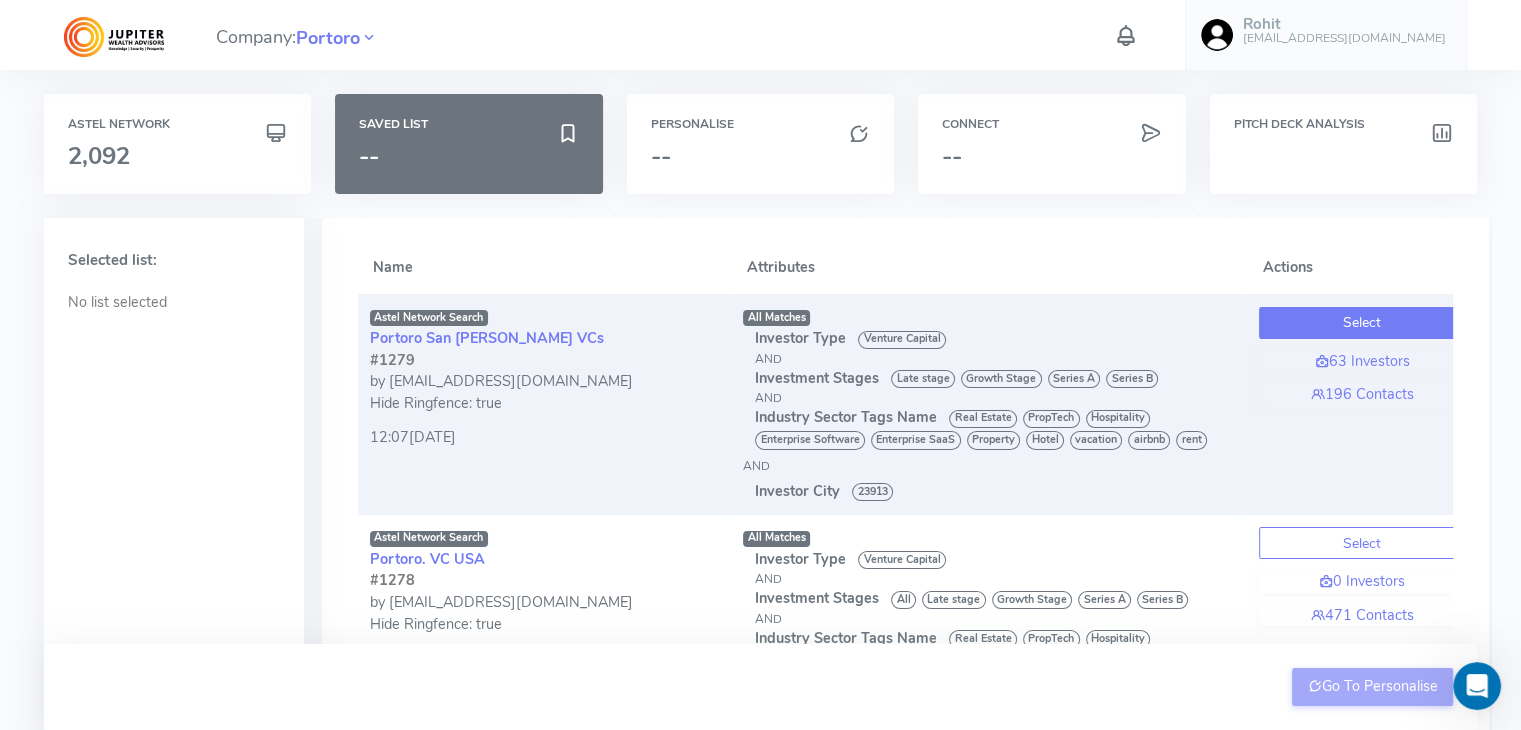 click on "Select" at bounding box center (1362, 323) 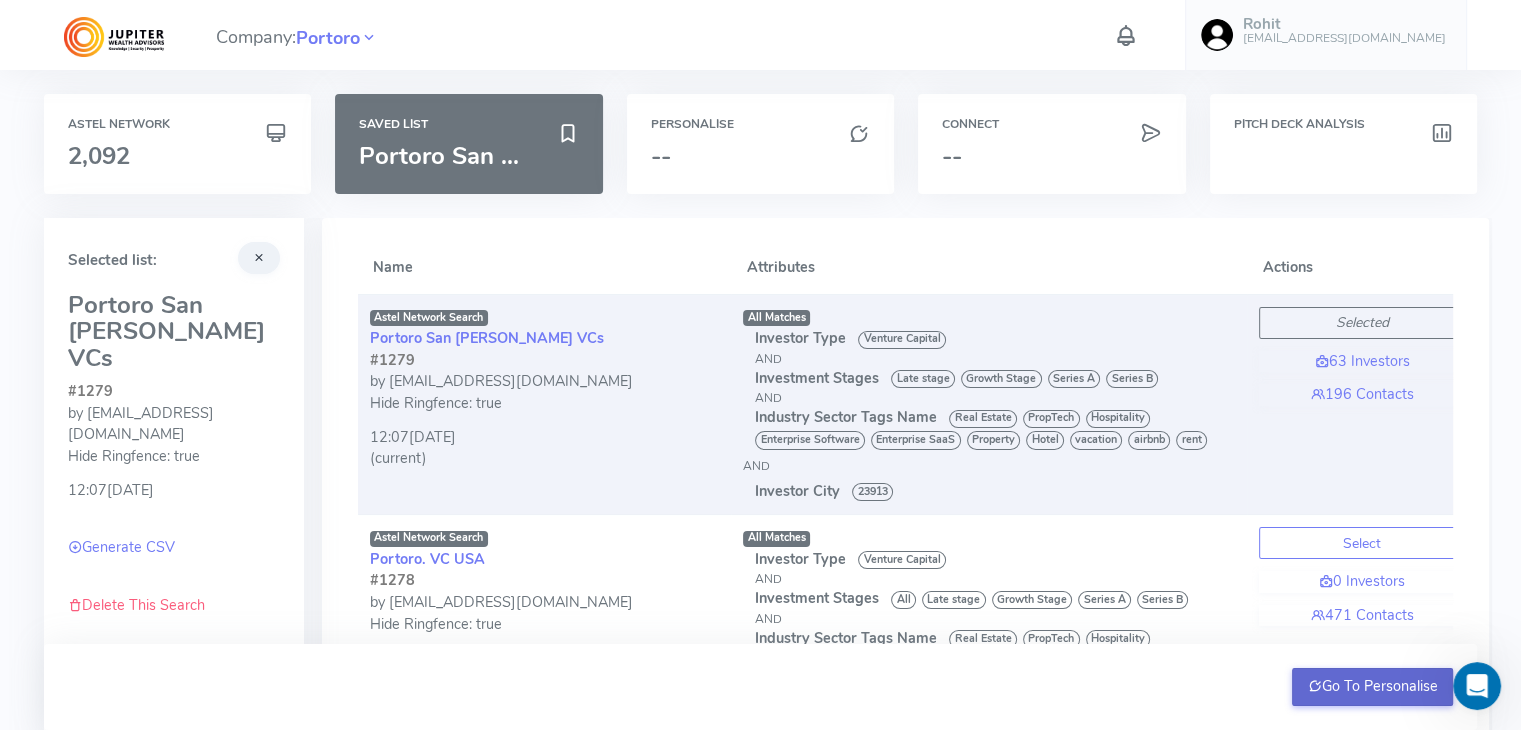 click on "Go To Personalise" at bounding box center (1372, 687) 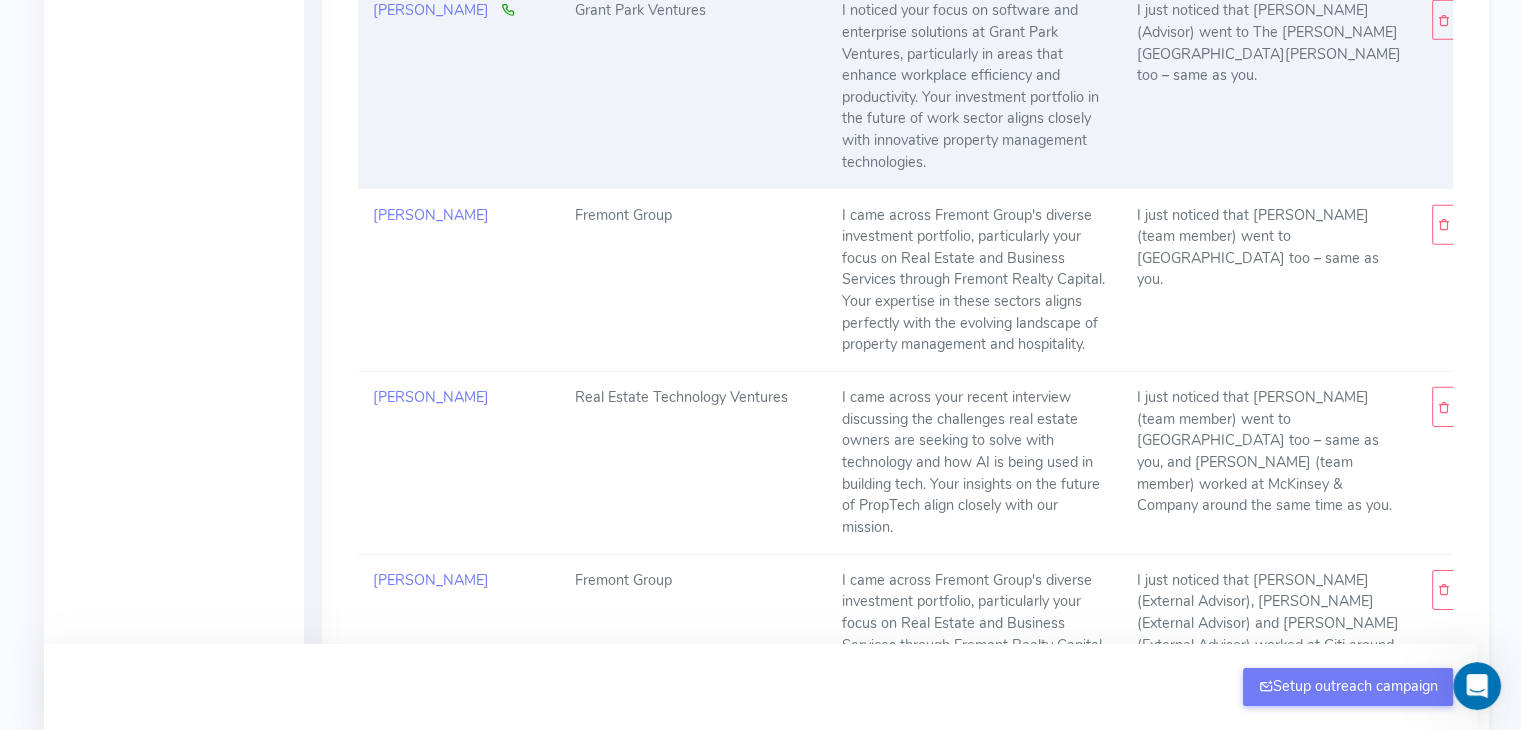 scroll, scrollTop: 6268, scrollLeft: 0, axis: vertical 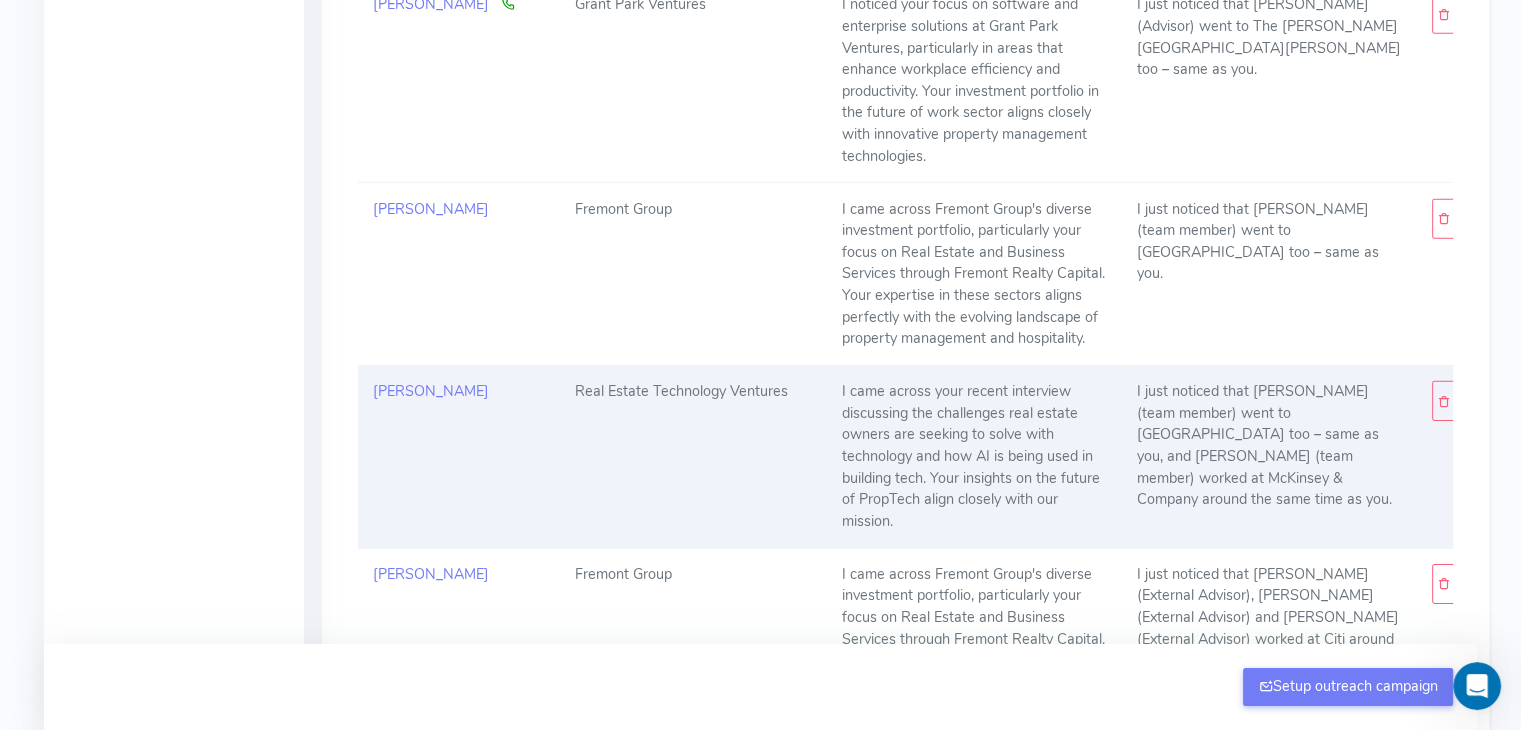 click on "I came across your recent interview discussing the challenges real estate owners are seeking to solve with technology and how AI is being used in building tech. Your insights on the future of PropTech align closely with our mission." at bounding box center (974, 456) 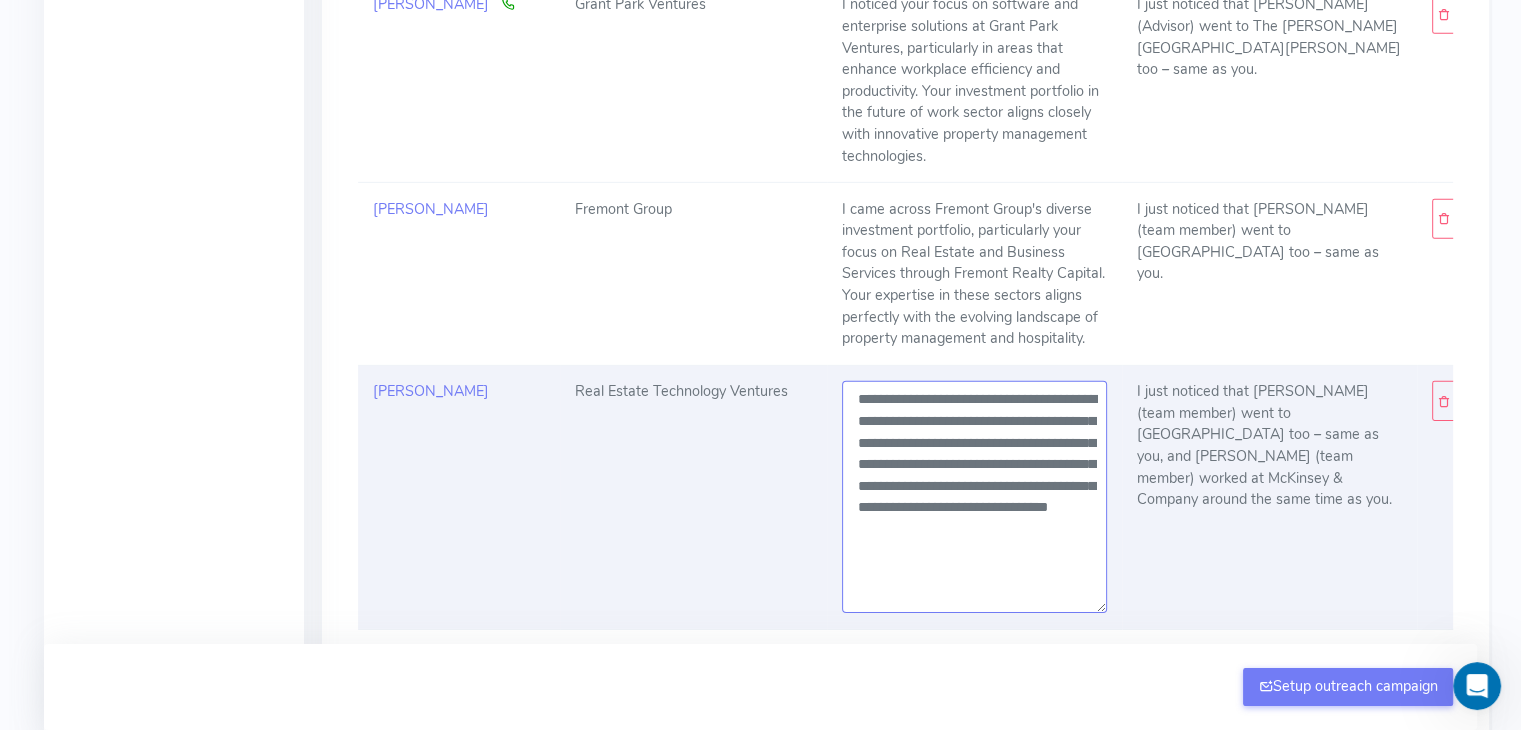 click on "**********" 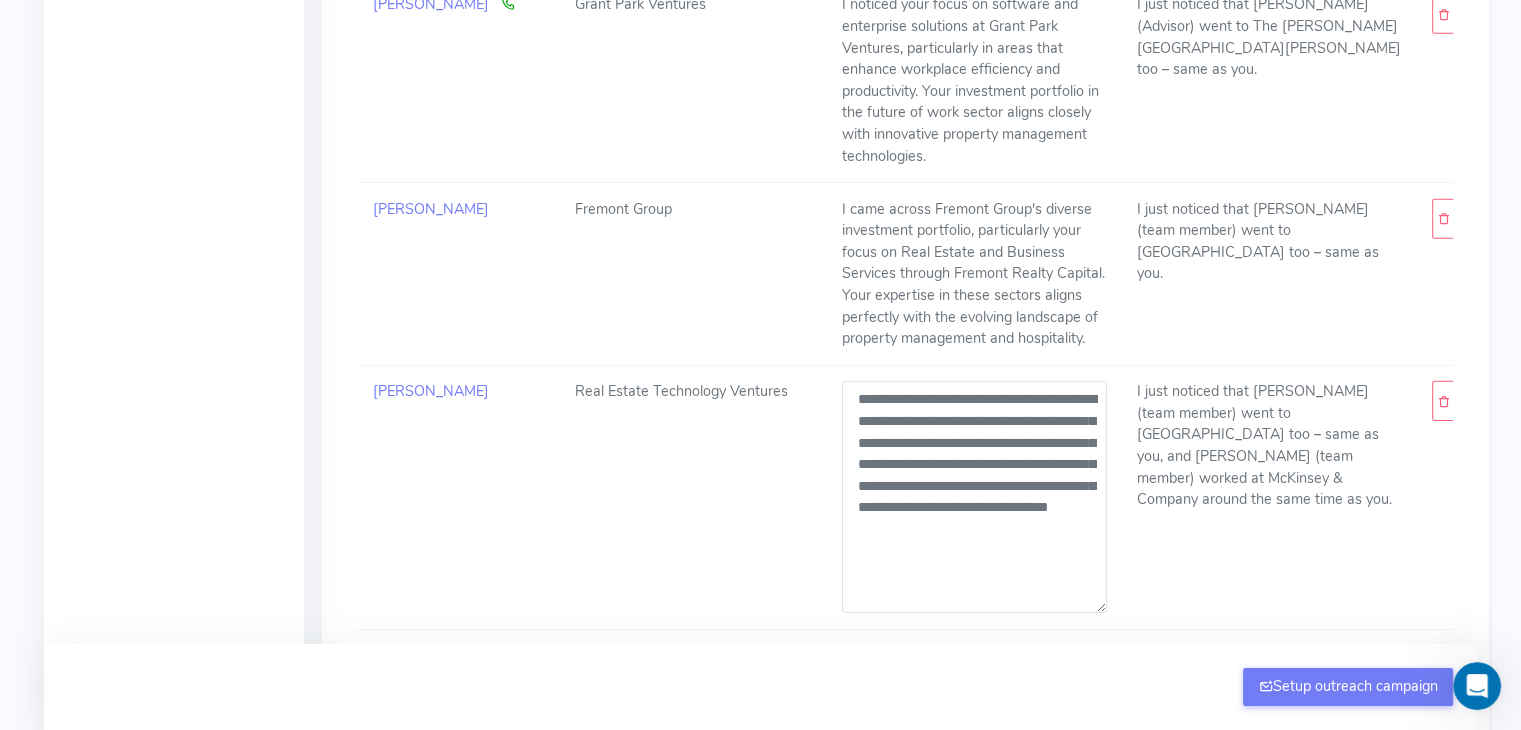 click on "Full name   Company   Combined Opener   (50)   Career Opener   (18)  [PERSON_NAME] VU Venture Partners I noticed your focus on PropTech and Real Estate investments at VU Venture Partners. Your multi-sector approach, particularly in emerging technologies like AI and IoT, suggests you have a keen eye for innovative solutions in traditional industries.  --- Remove [PERSON_NAME] VU Venture Partners I noticed your focus on PropTech and Real Estate investments at VU Venture Partners. Your multi-sector approach, particularly in emerging technologies like AI and IoT, suggests you have a keen eye for innovative solutions in traditional industries.  --- Remove [PERSON_NAME] VU Venture Partners I noticed your focus on PropTech and Real Estate investments at VU Venture Partners. Your multi-sector approach, particularly in emerging technologies like AI and IoT, suggests you have a keen eye for innovative solutions in traditional industries.  --- Remove [PERSON_NAME] Venture Partners  --- Remove  ---  ---" at bounding box center (898, -1172) 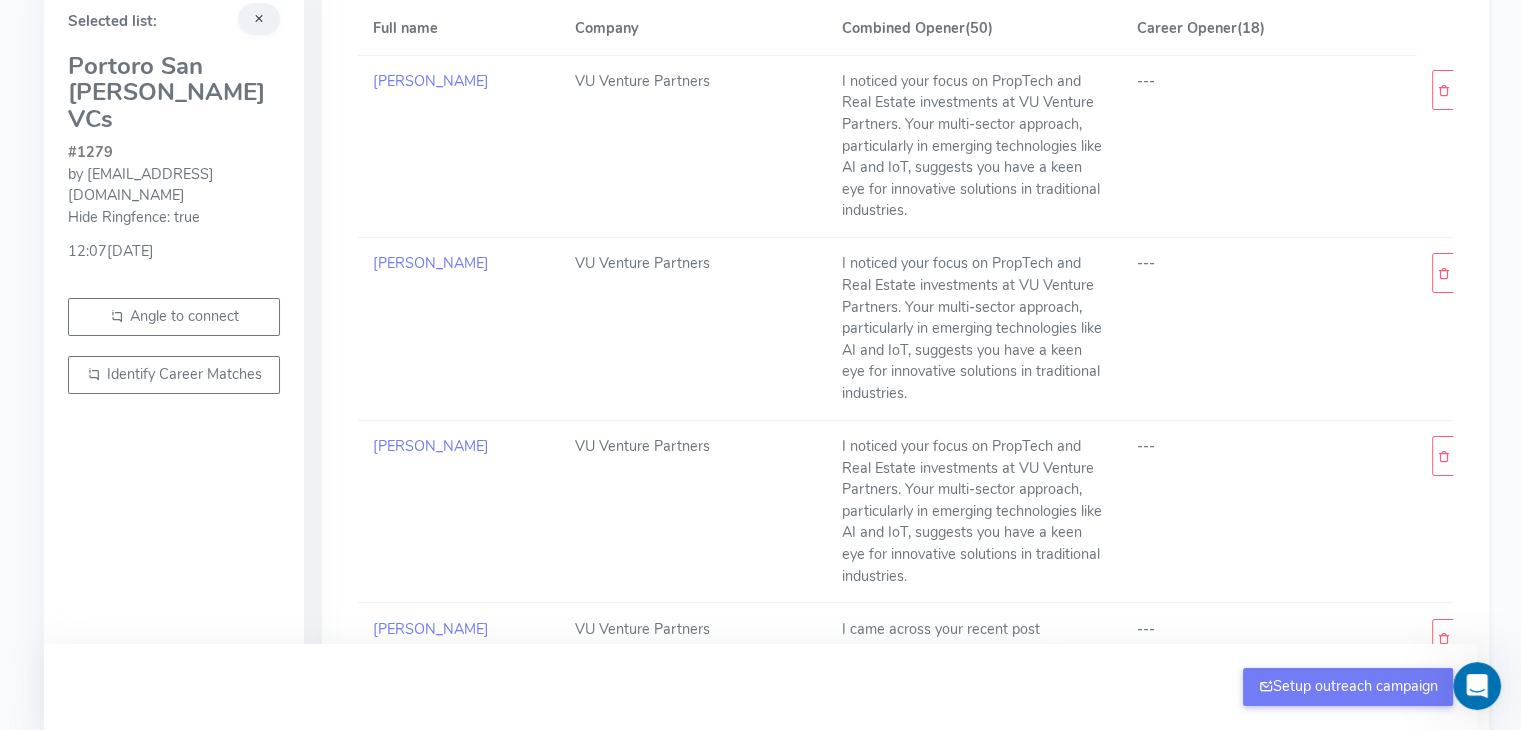 scroll, scrollTop: 0, scrollLeft: 0, axis: both 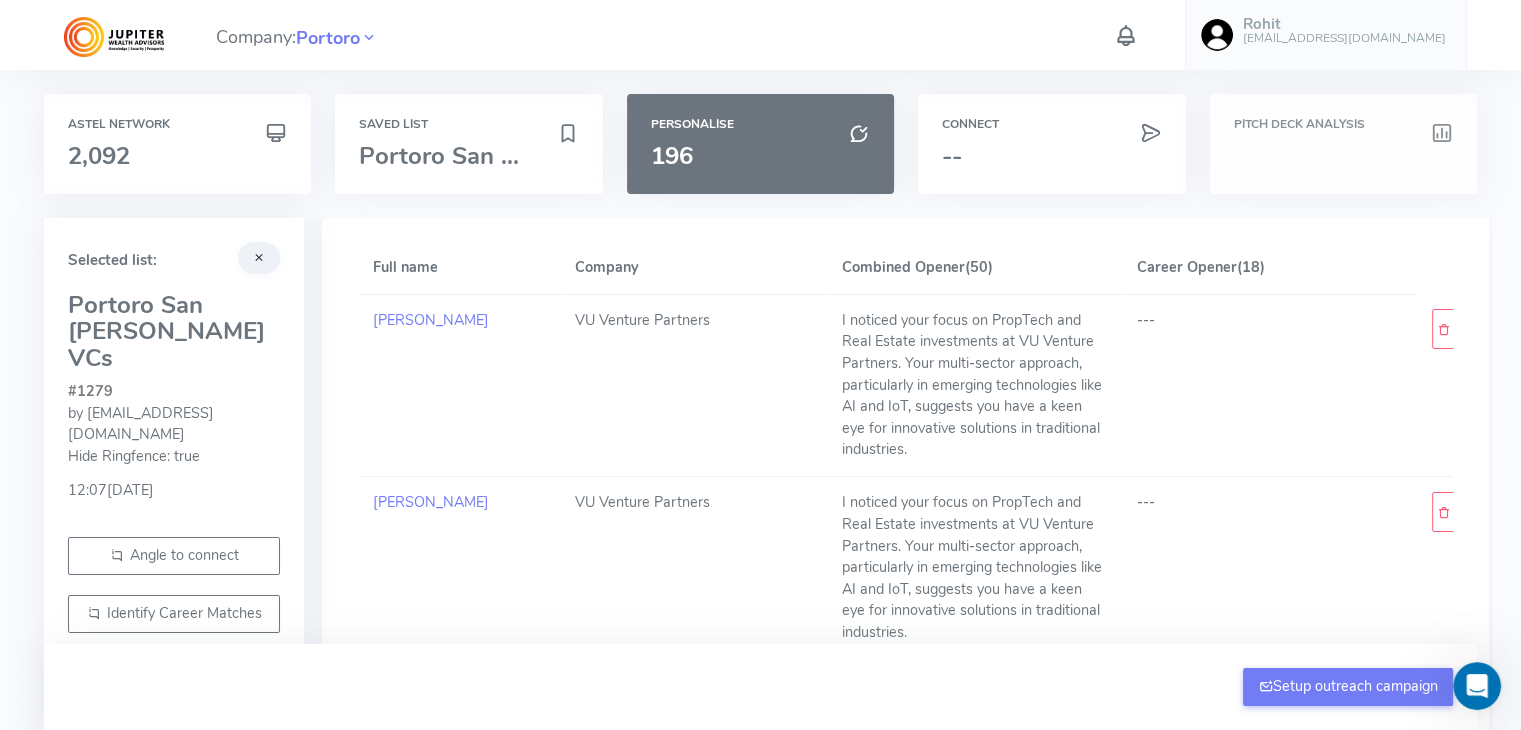 click at bounding box center (1343, 156) 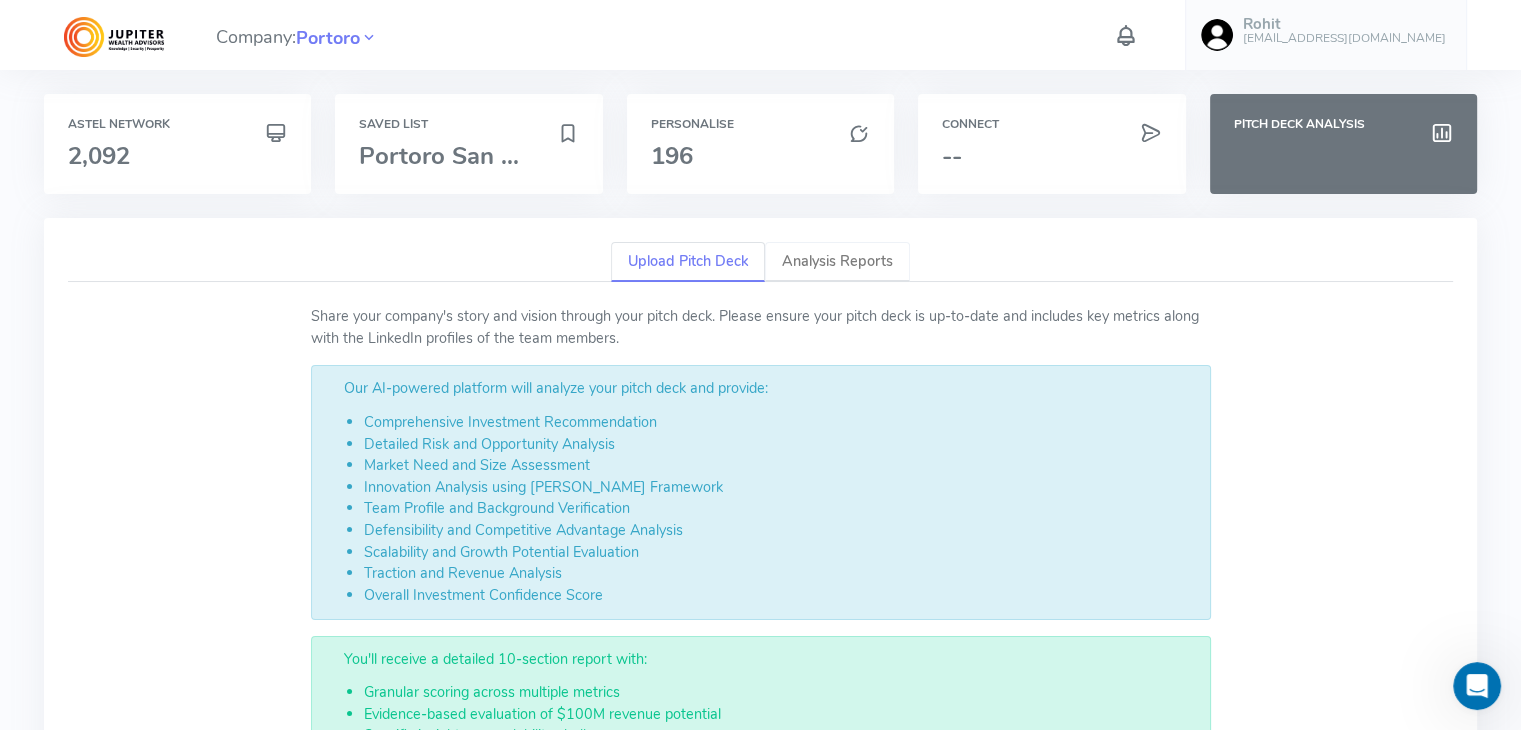 click on "Analysis Reports" at bounding box center (837, 262) 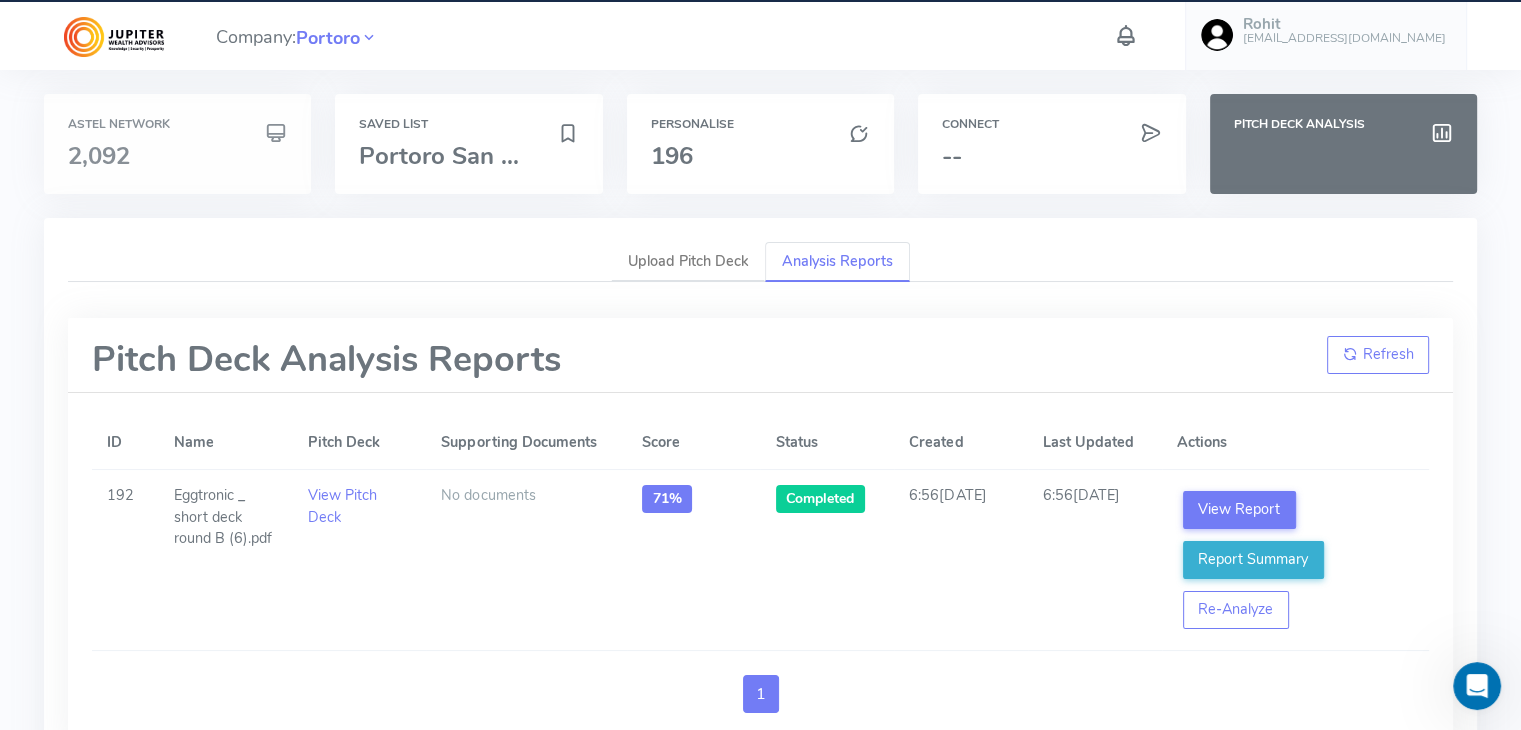 click on "2,092" at bounding box center [177, 156] 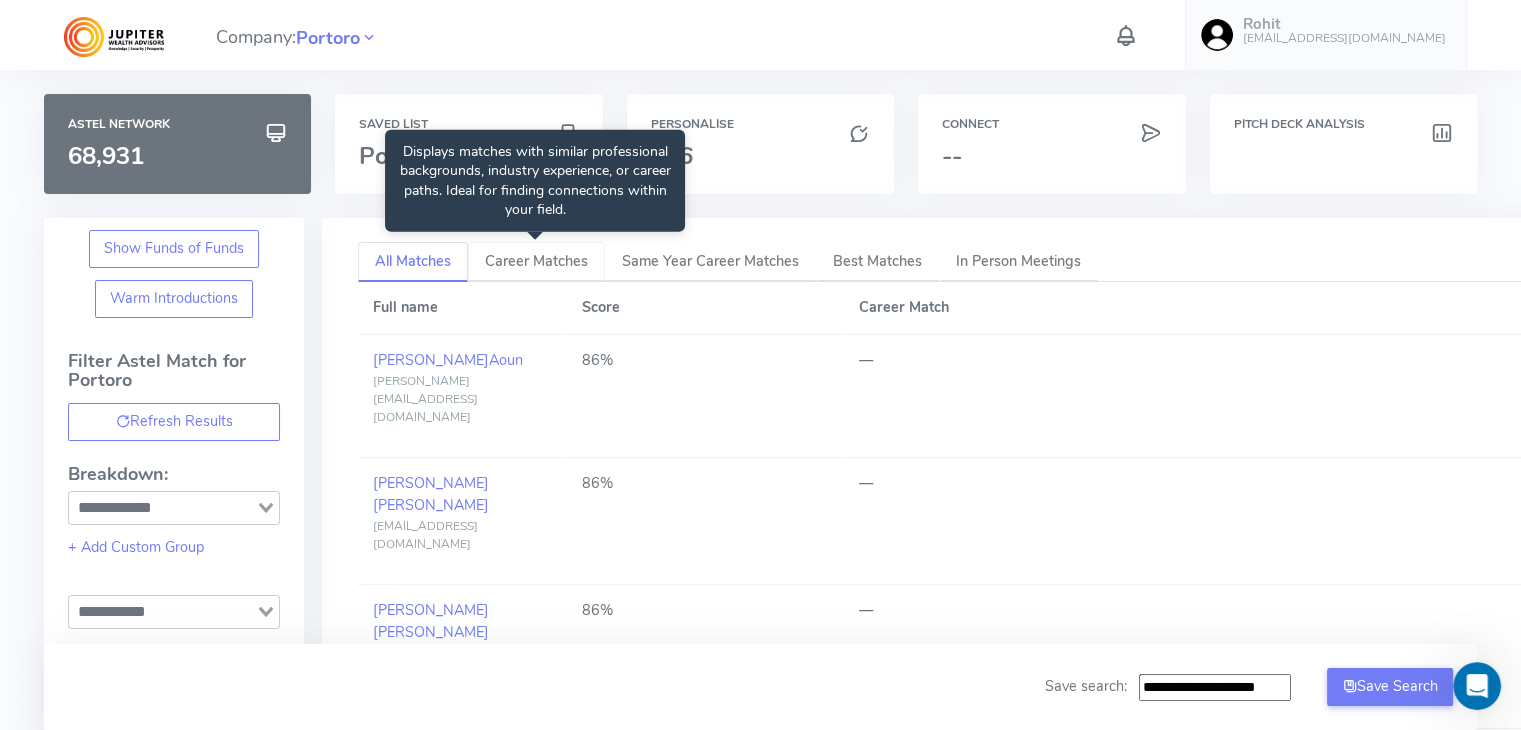 click on "Career Matches" at bounding box center [536, 261] 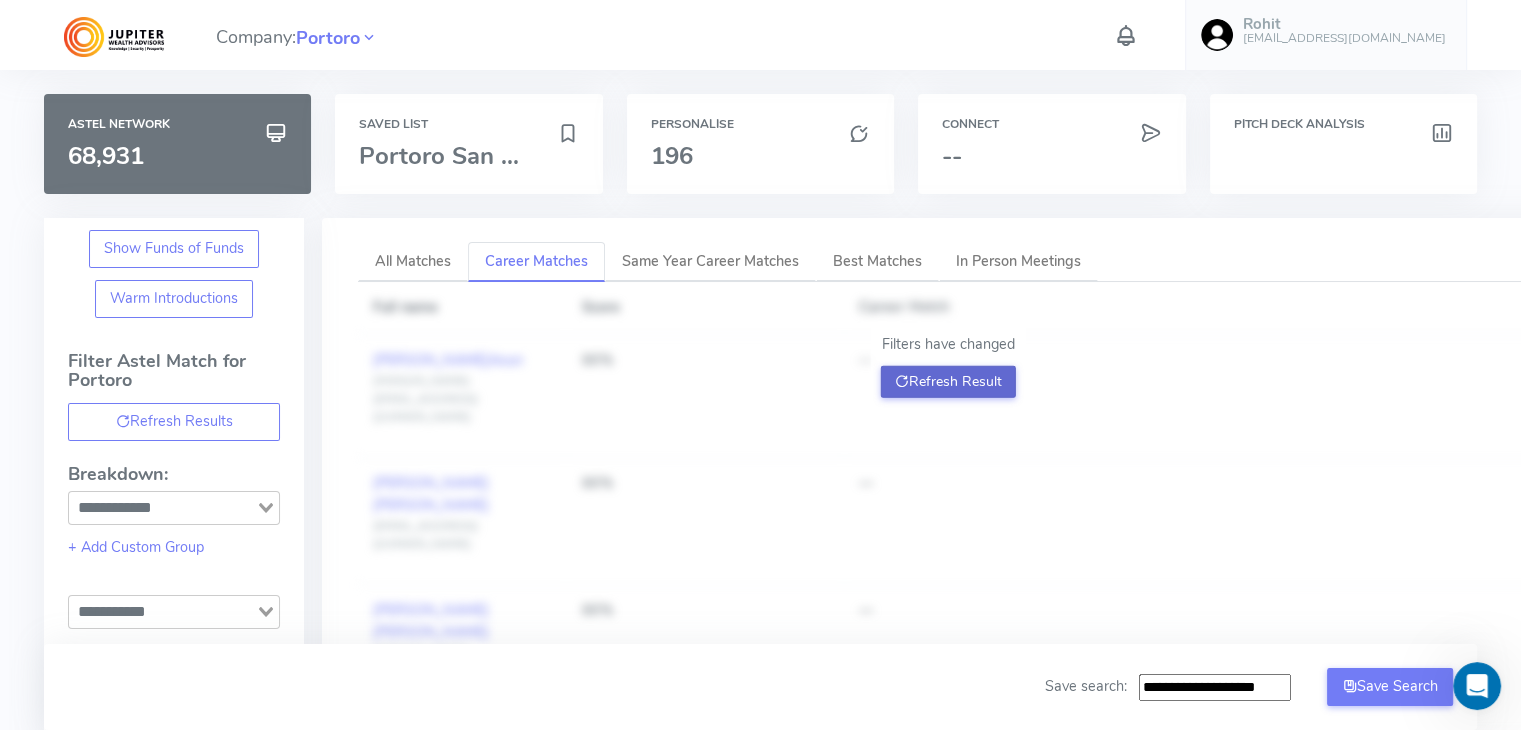 click on "Refresh Result" 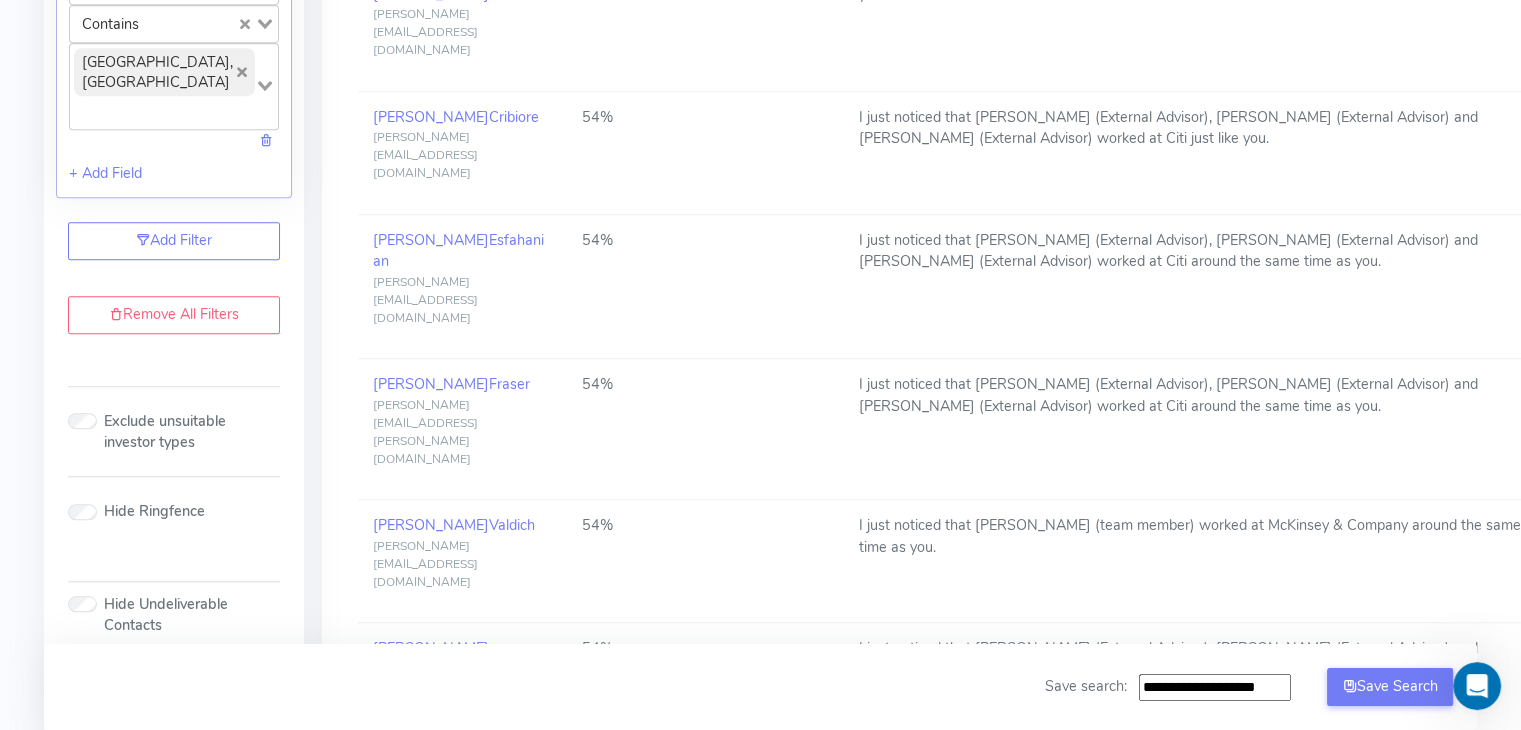 scroll, scrollTop: 1829, scrollLeft: 0, axis: vertical 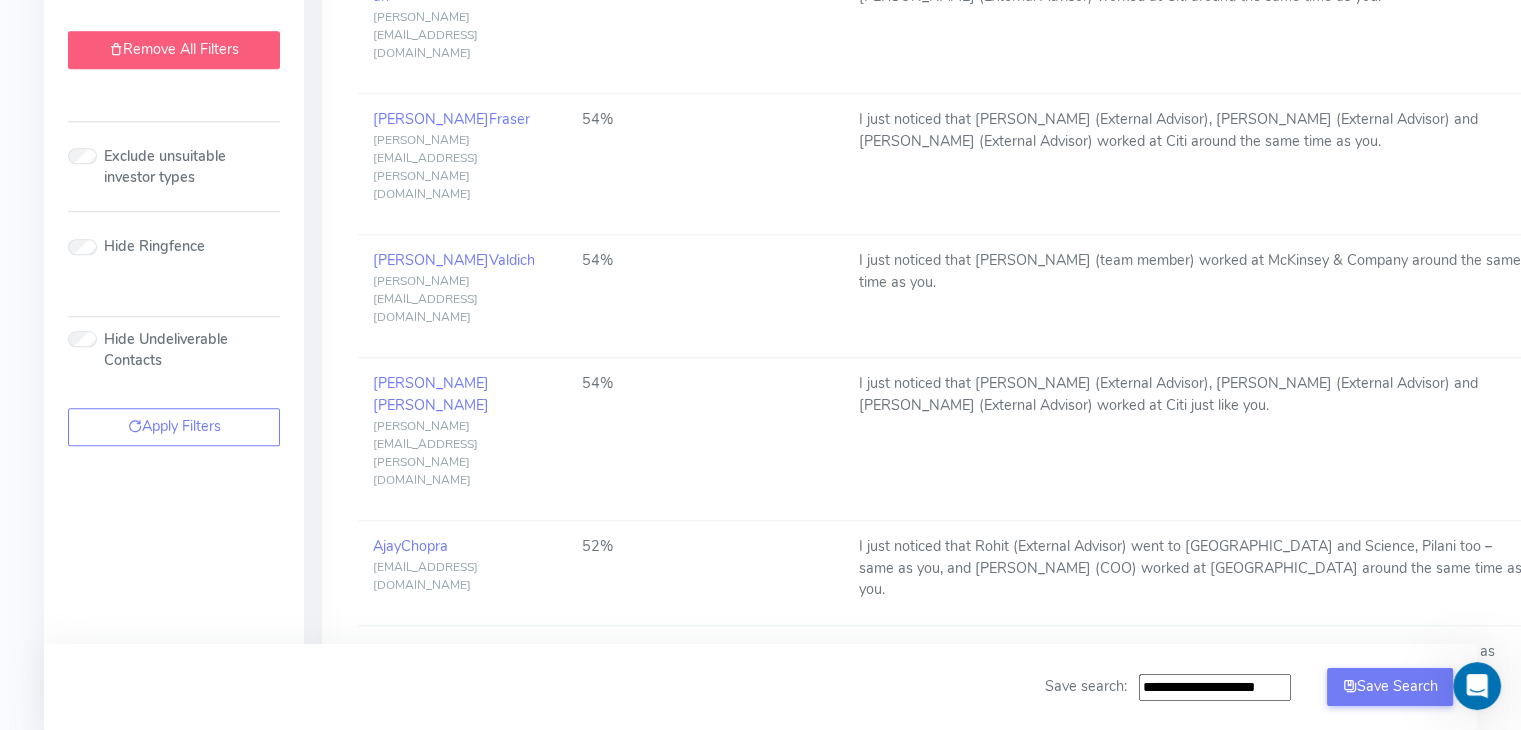 click on "Remove All Filters" at bounding box center (174, 50) 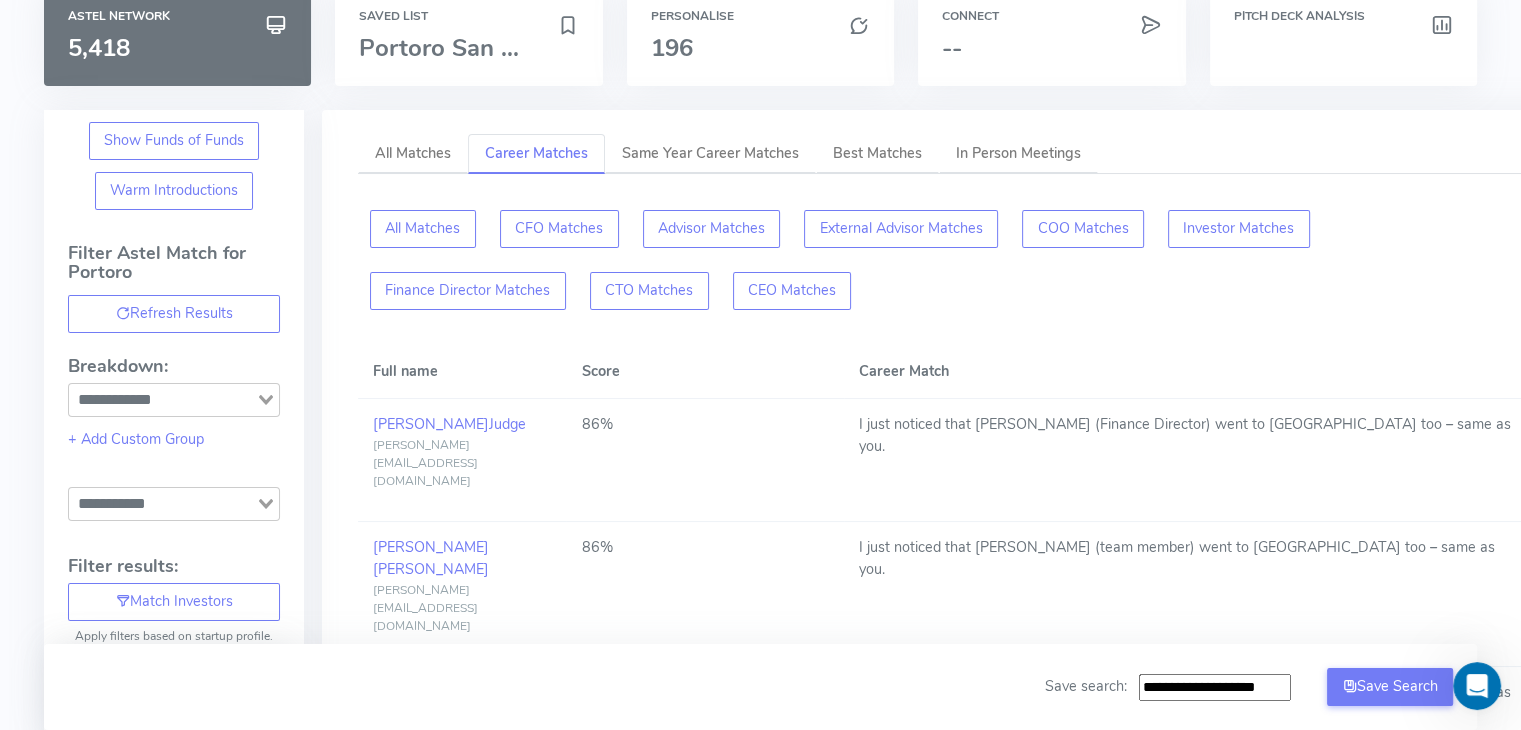scroll, scrollTop: 0, scrollLeft: 0, axis: both 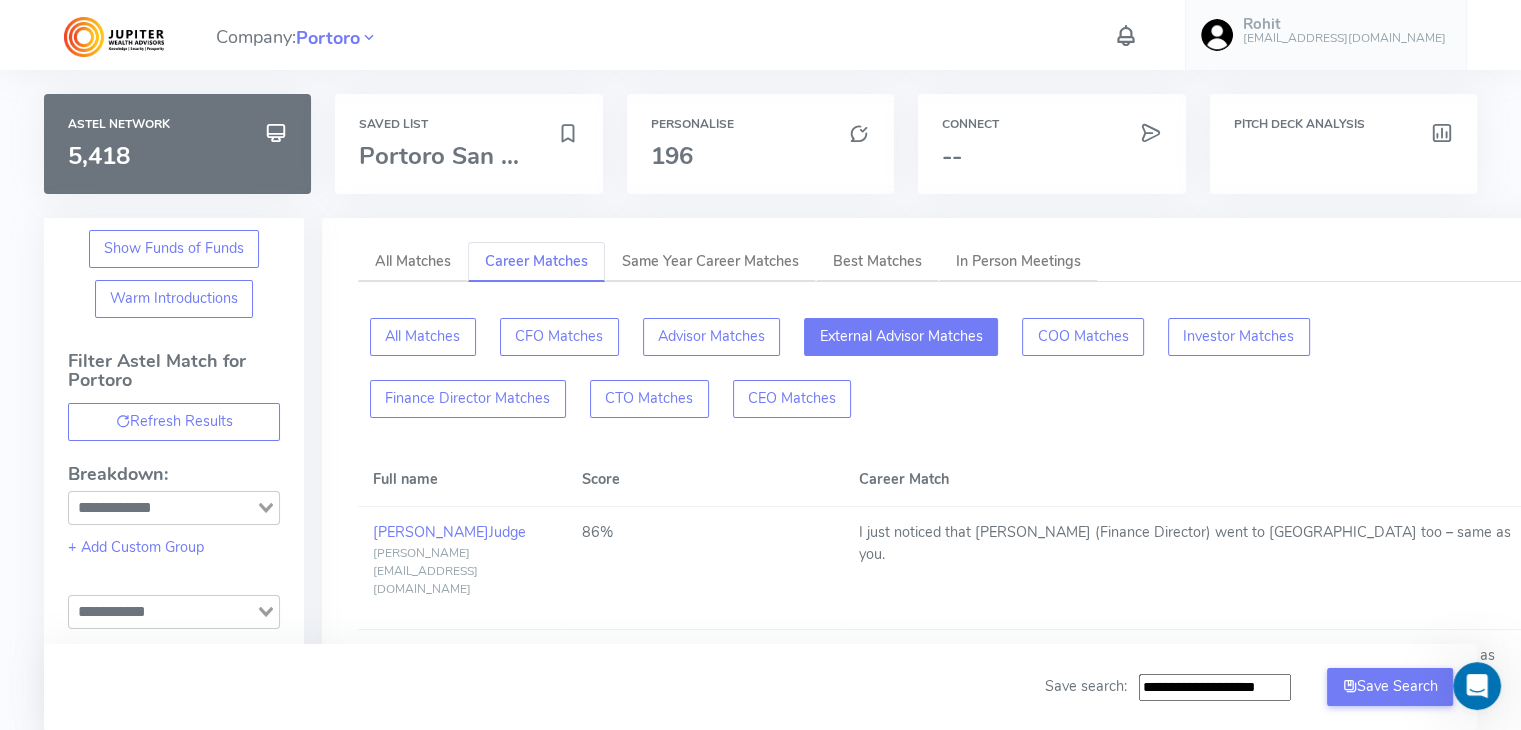 click on "External Advisor Matches" 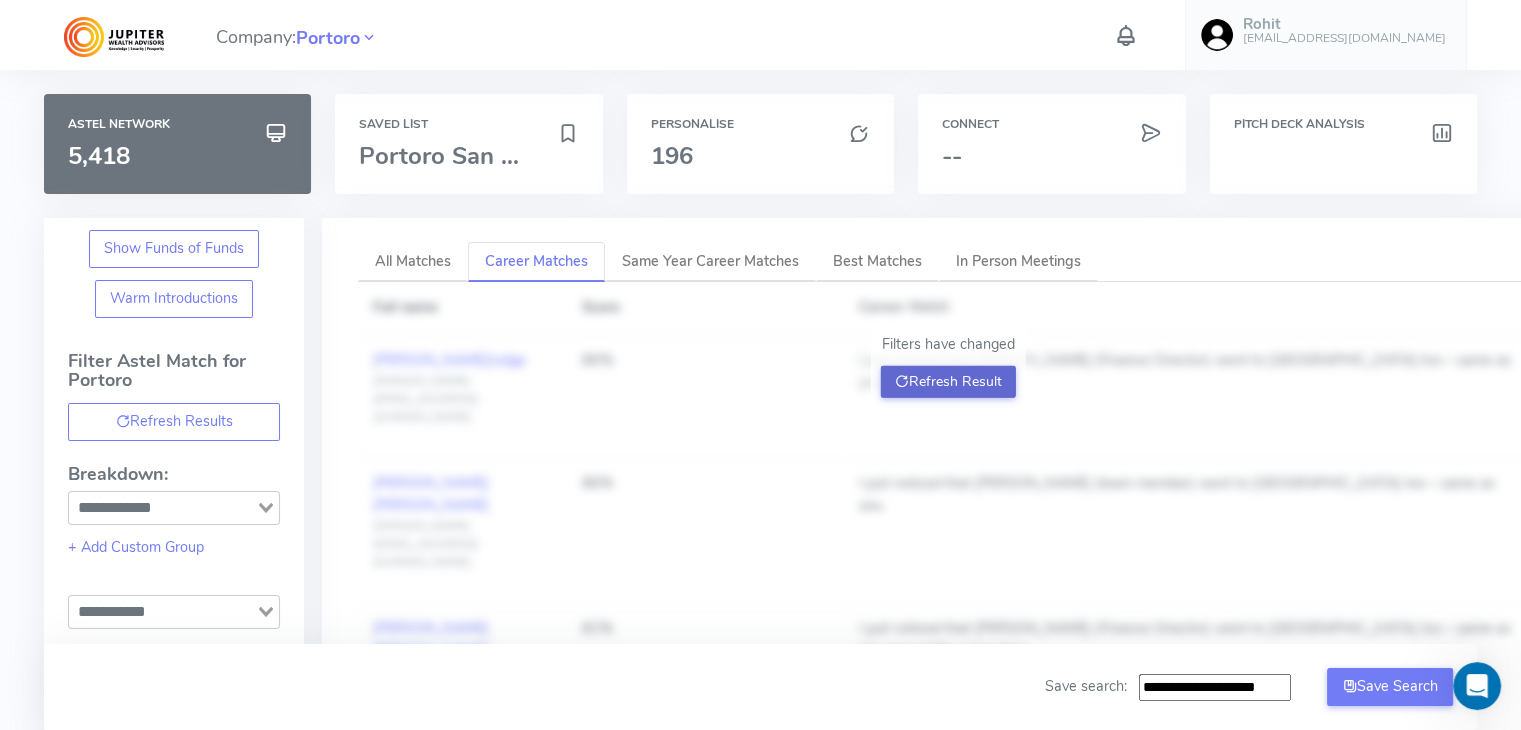 click on "Refresh Result" 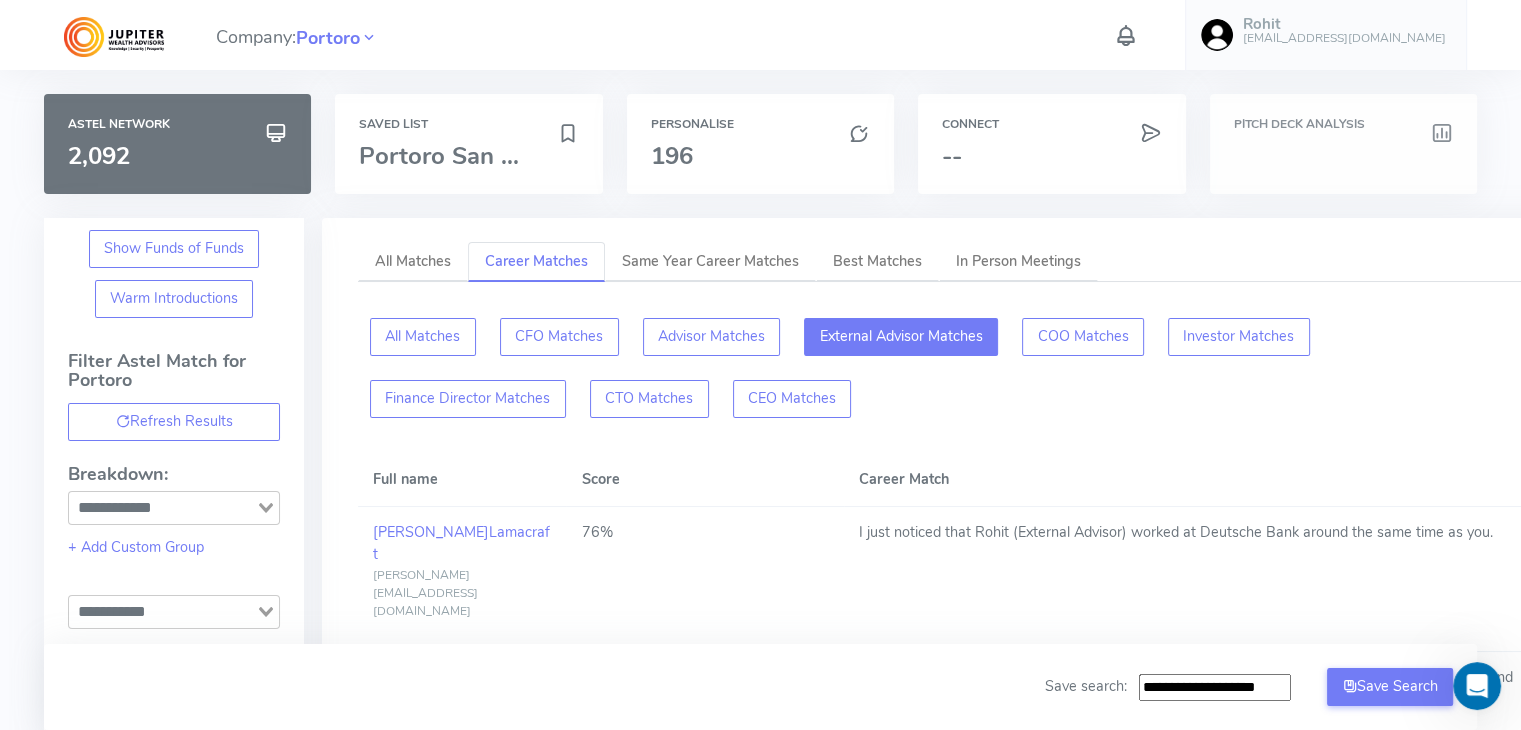 click at bounding box center [1343, 156] 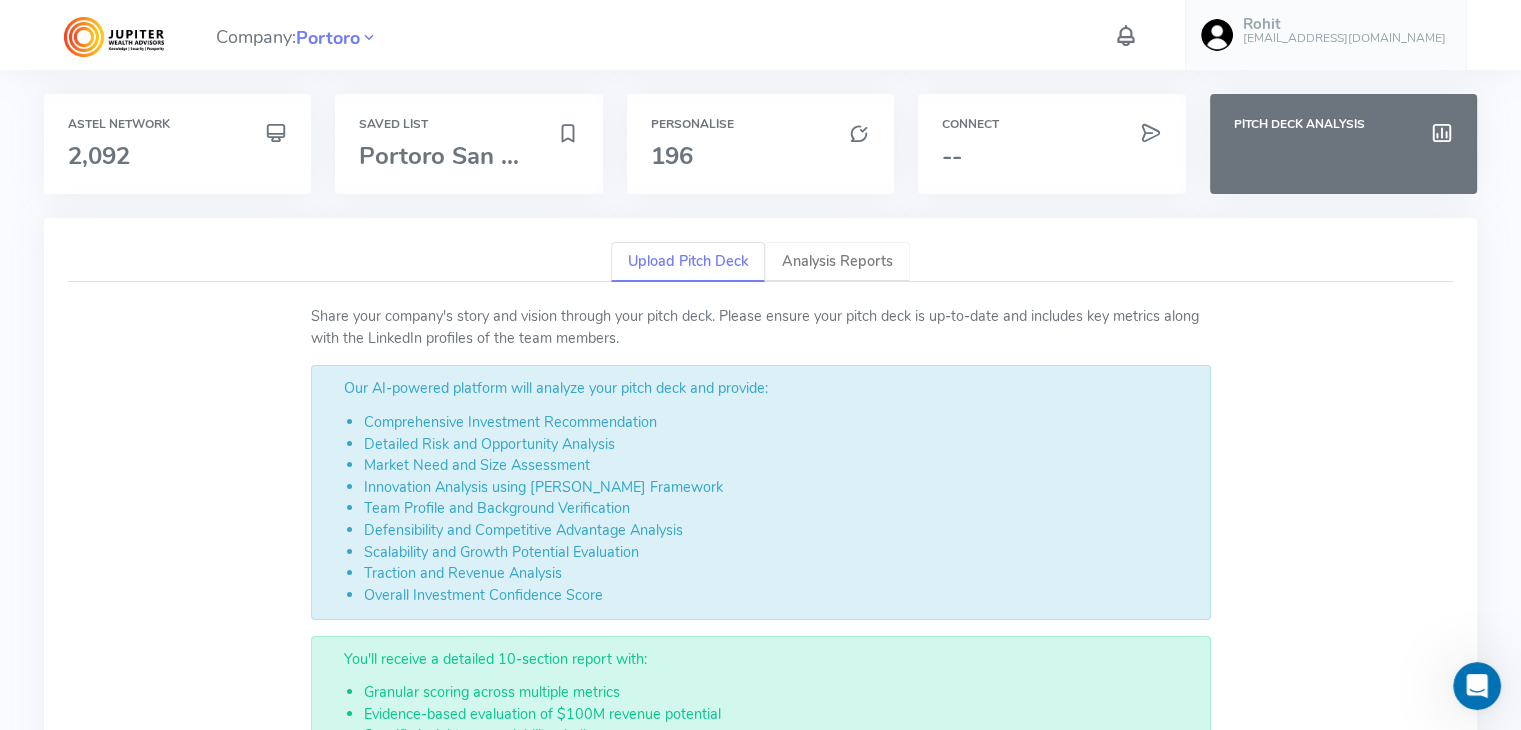 click on "Analysis Reports" at bounding box center (837, 262) 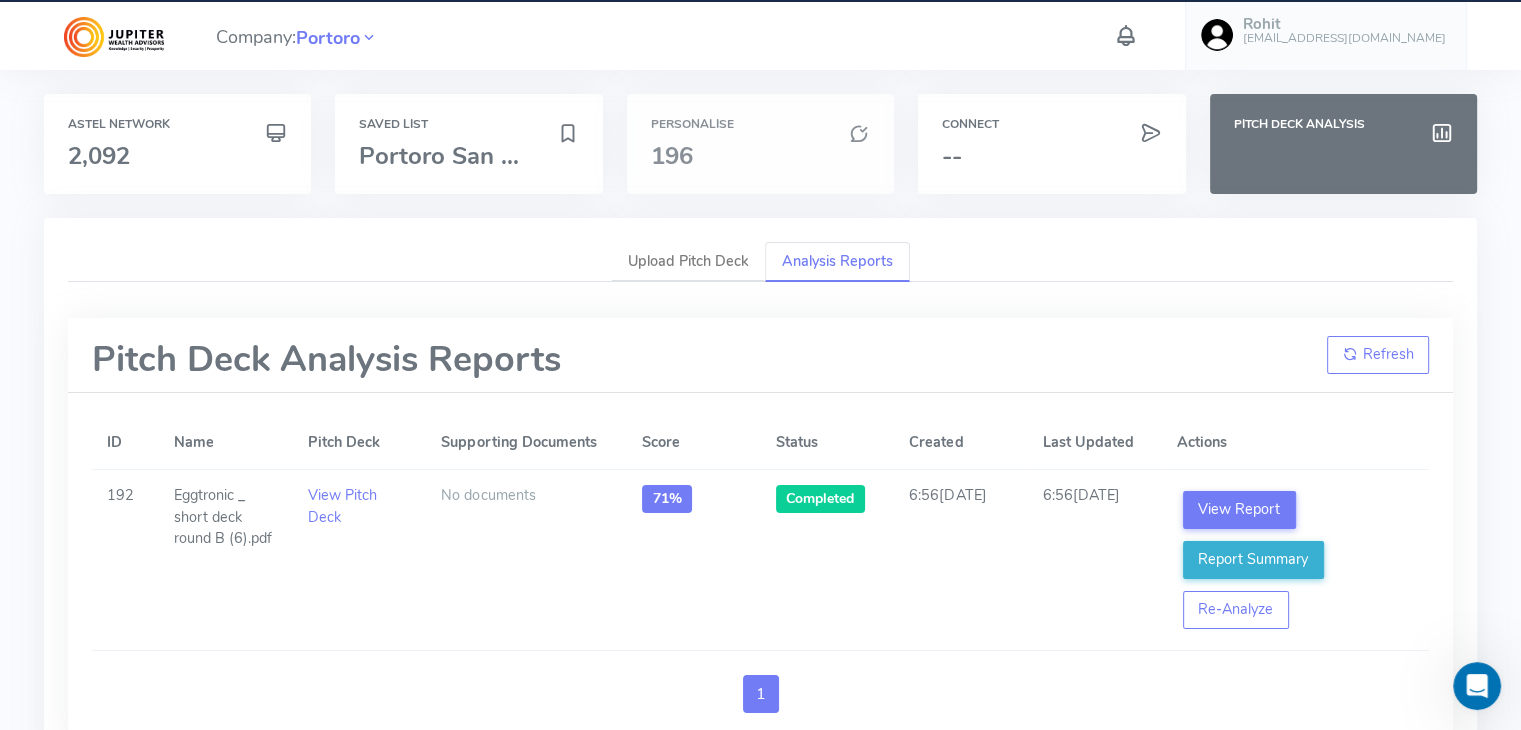 click on "196" at bounding box center [760, 156] 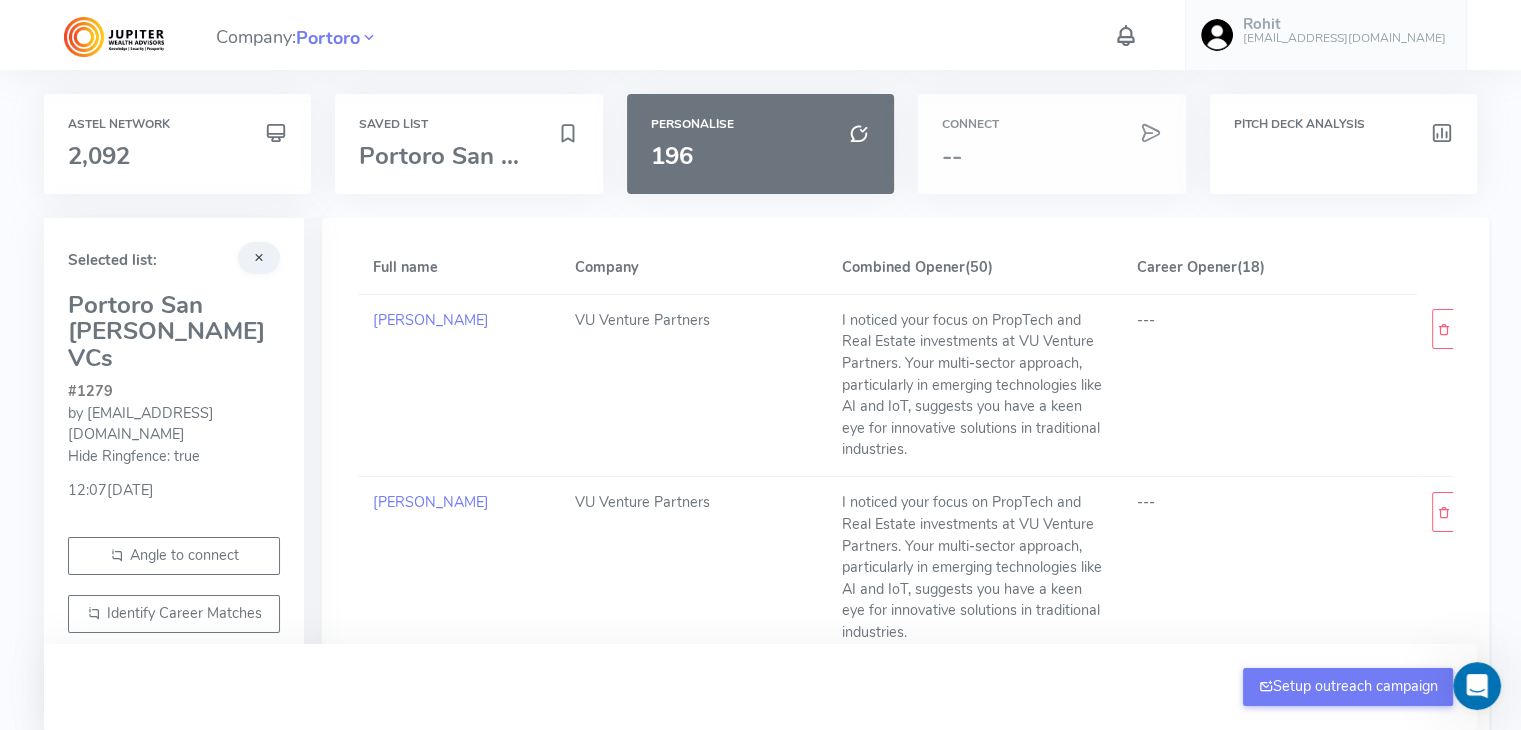click on "--" at bounding box center (1051, 156) 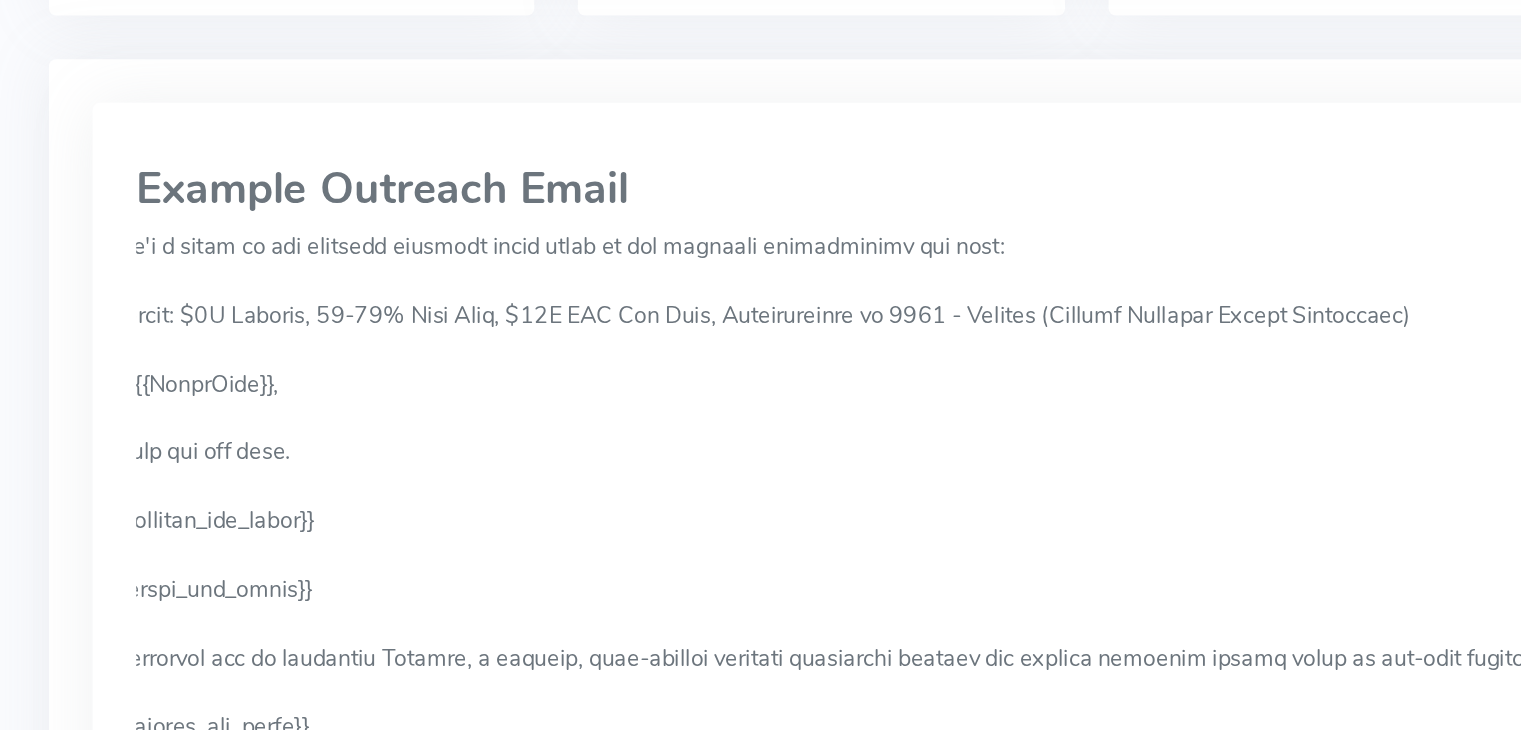 scroll, scrollTop: 0, scrollLeft: 0, axis: both 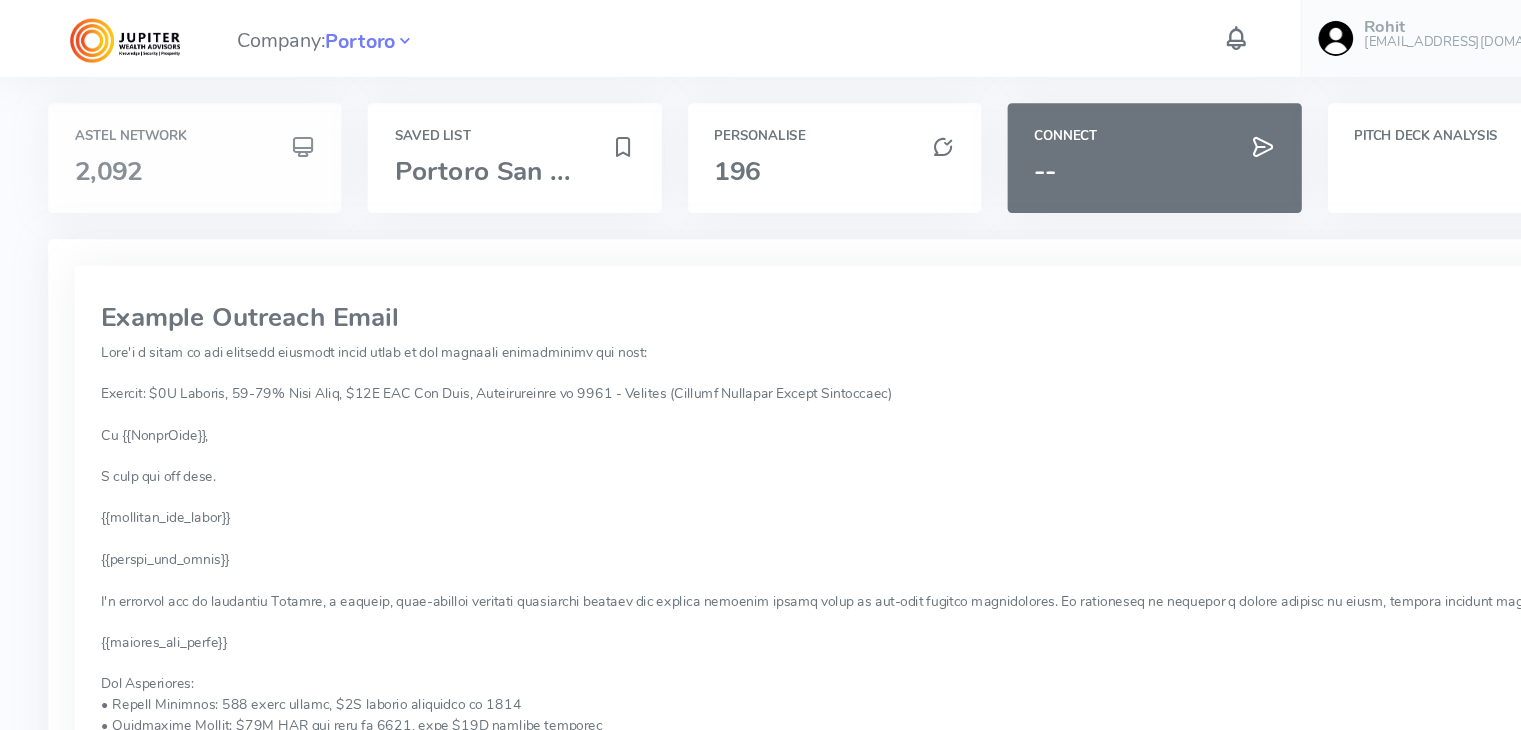 click on "Astel Network 2,092" at bounding box center (177, 144) 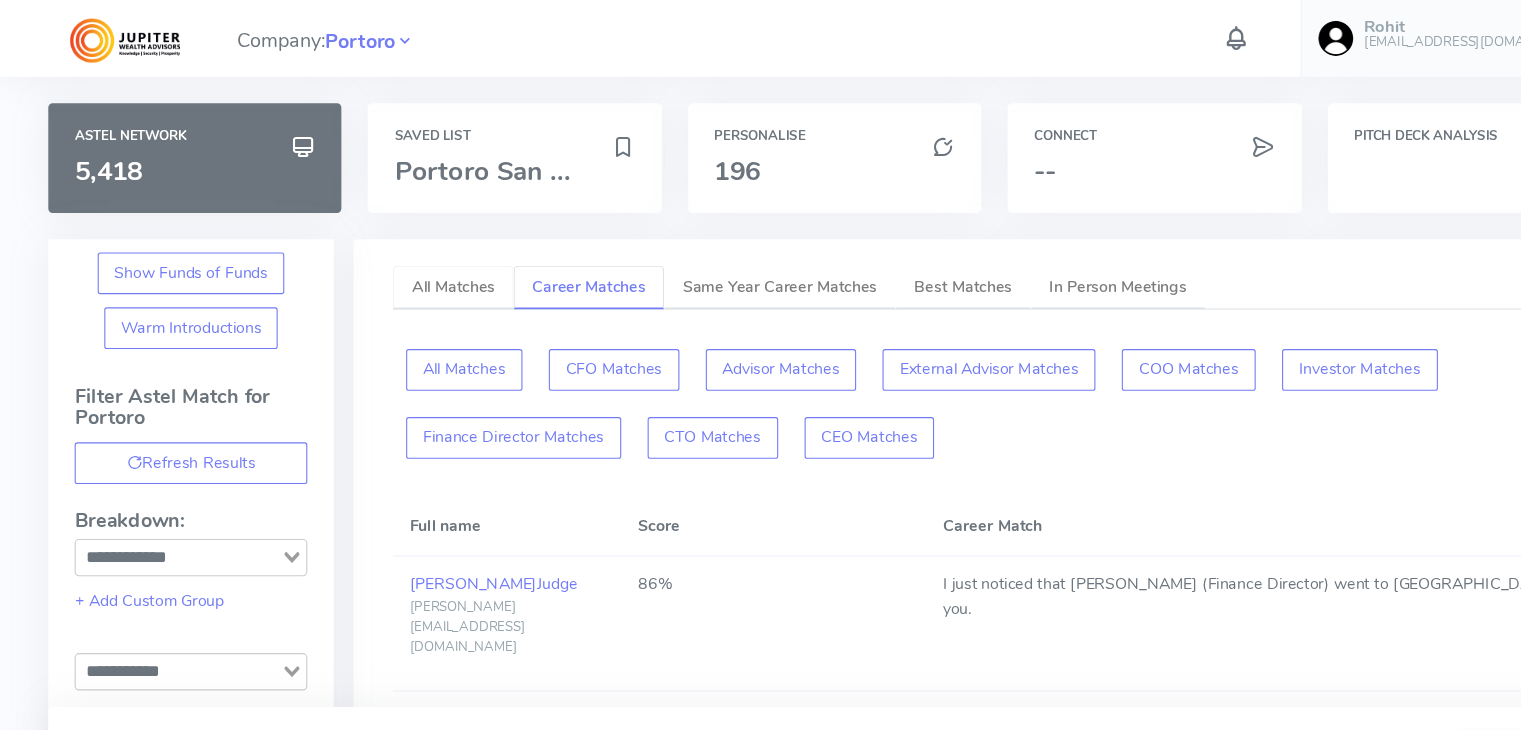 click on "All Matches" at bounding box center (413, 262) 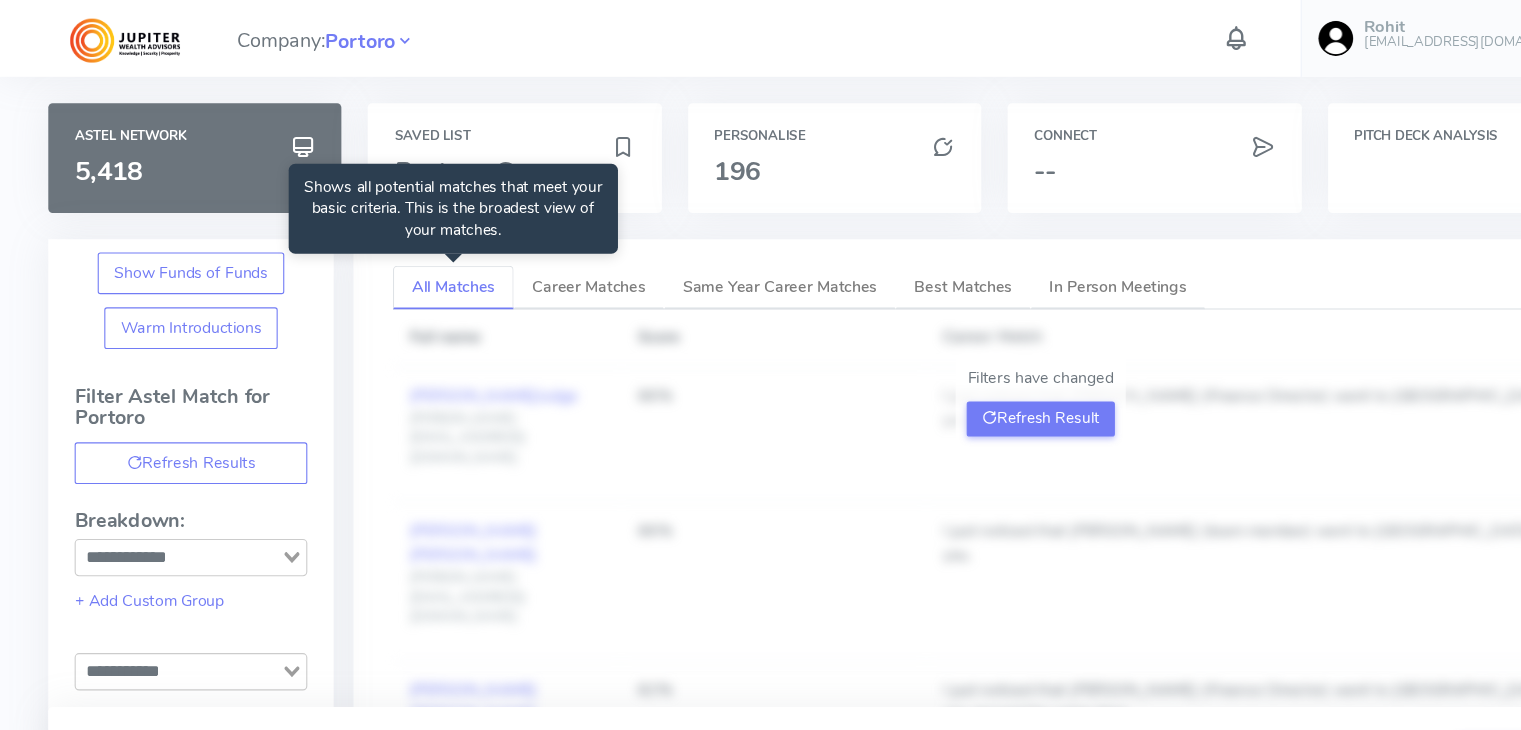 click on "Filters have changed  Refresh Result" at bounding box center (948, 366) 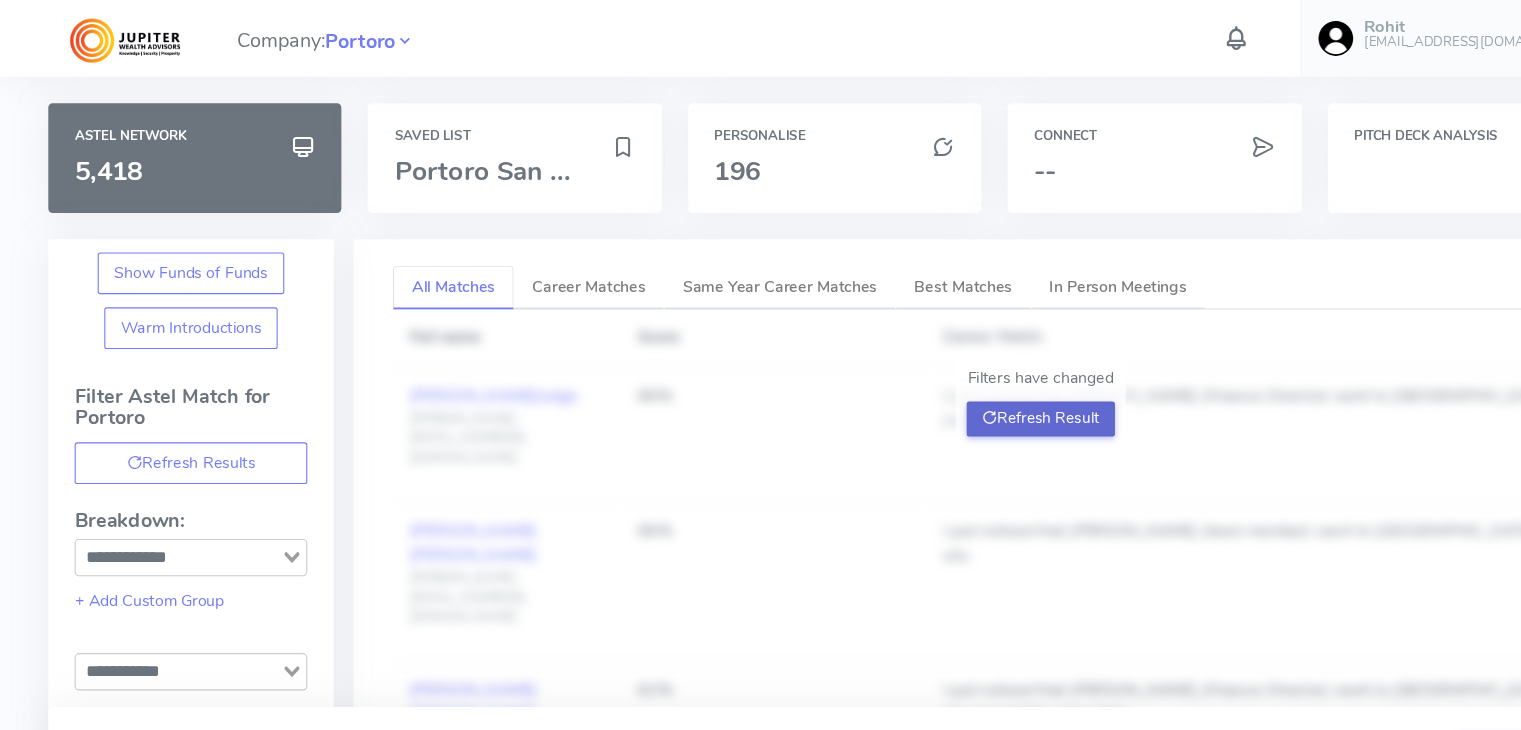 click on "Refresh Result" 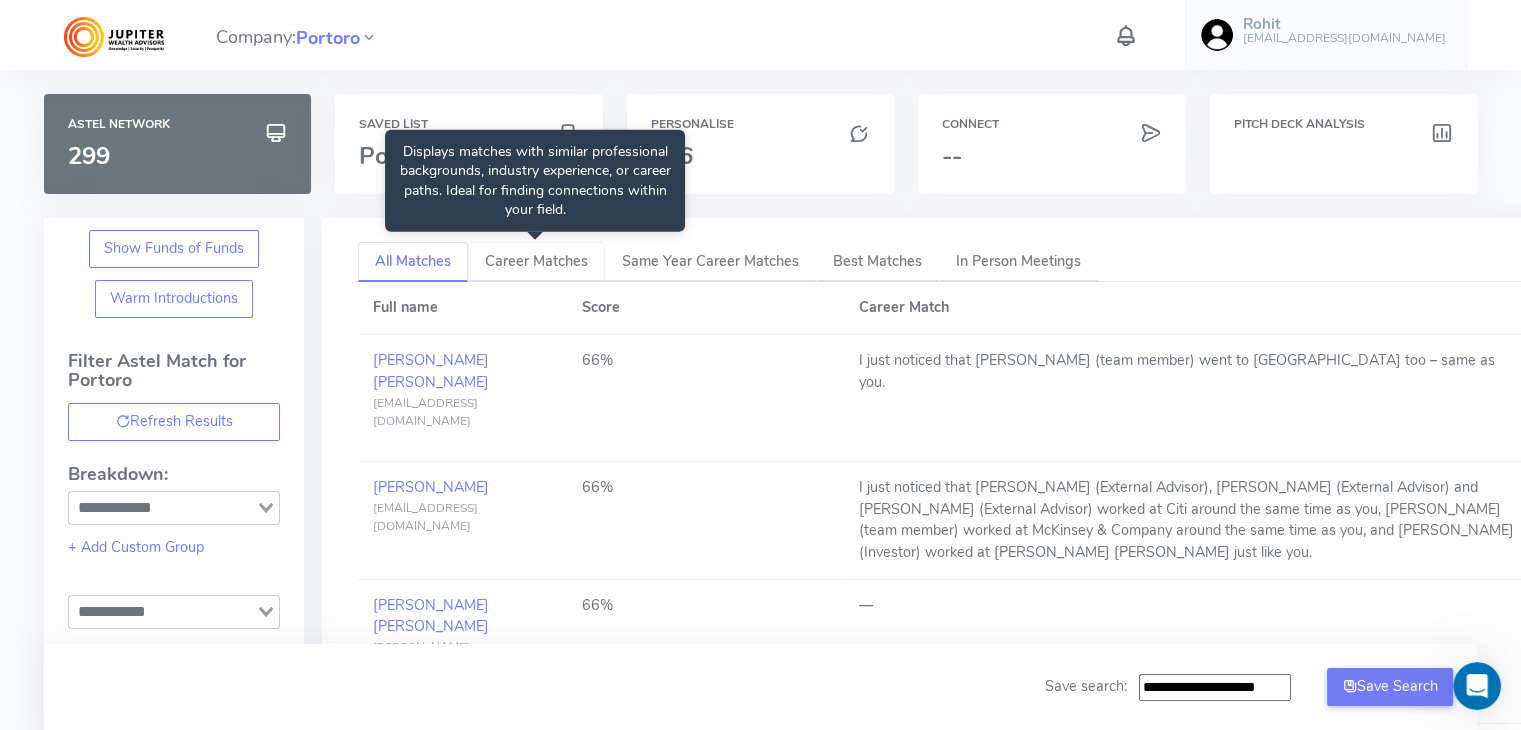 click on "Career Matches" at bounding box center [536, 261] 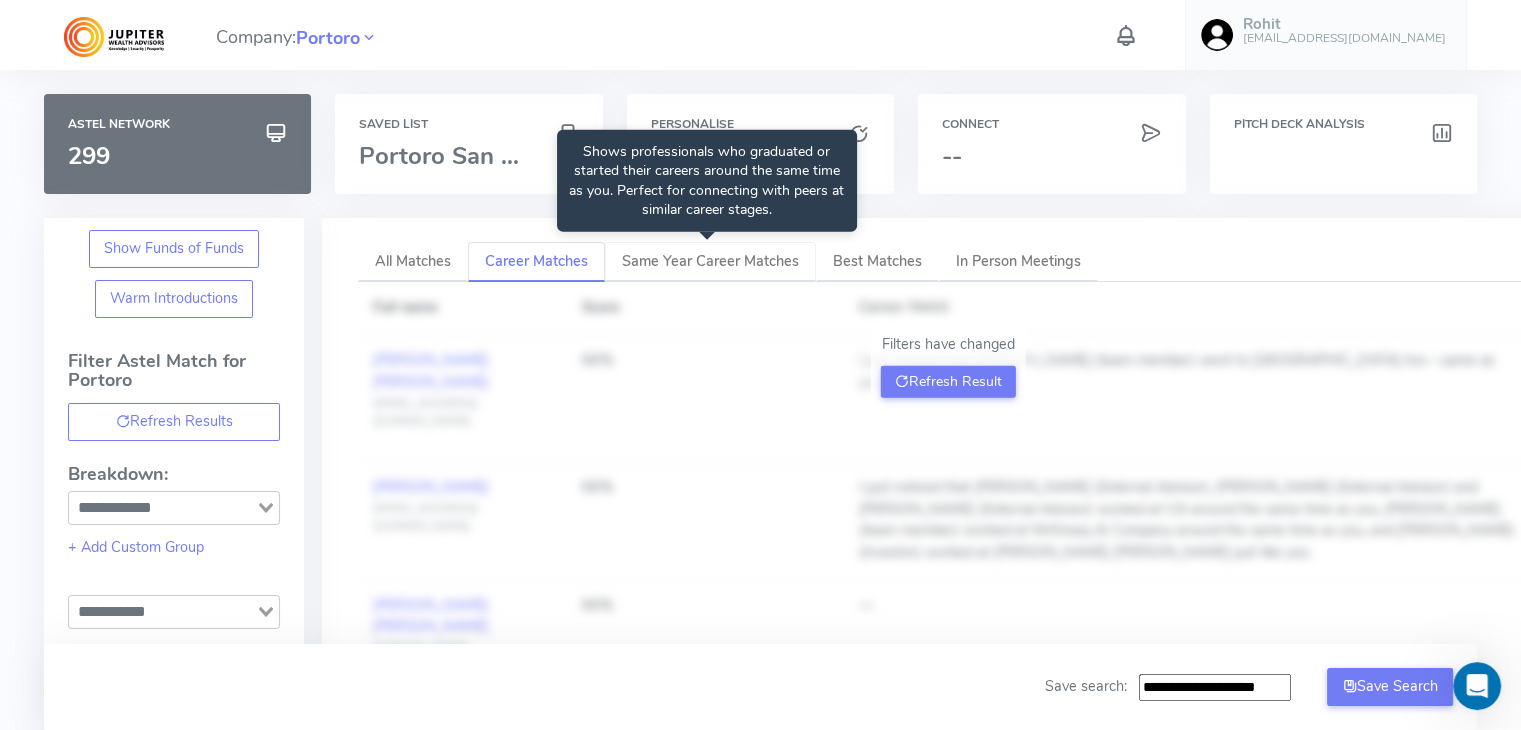 click on "Same Year Career Matches" at bounding box center [710, 262] 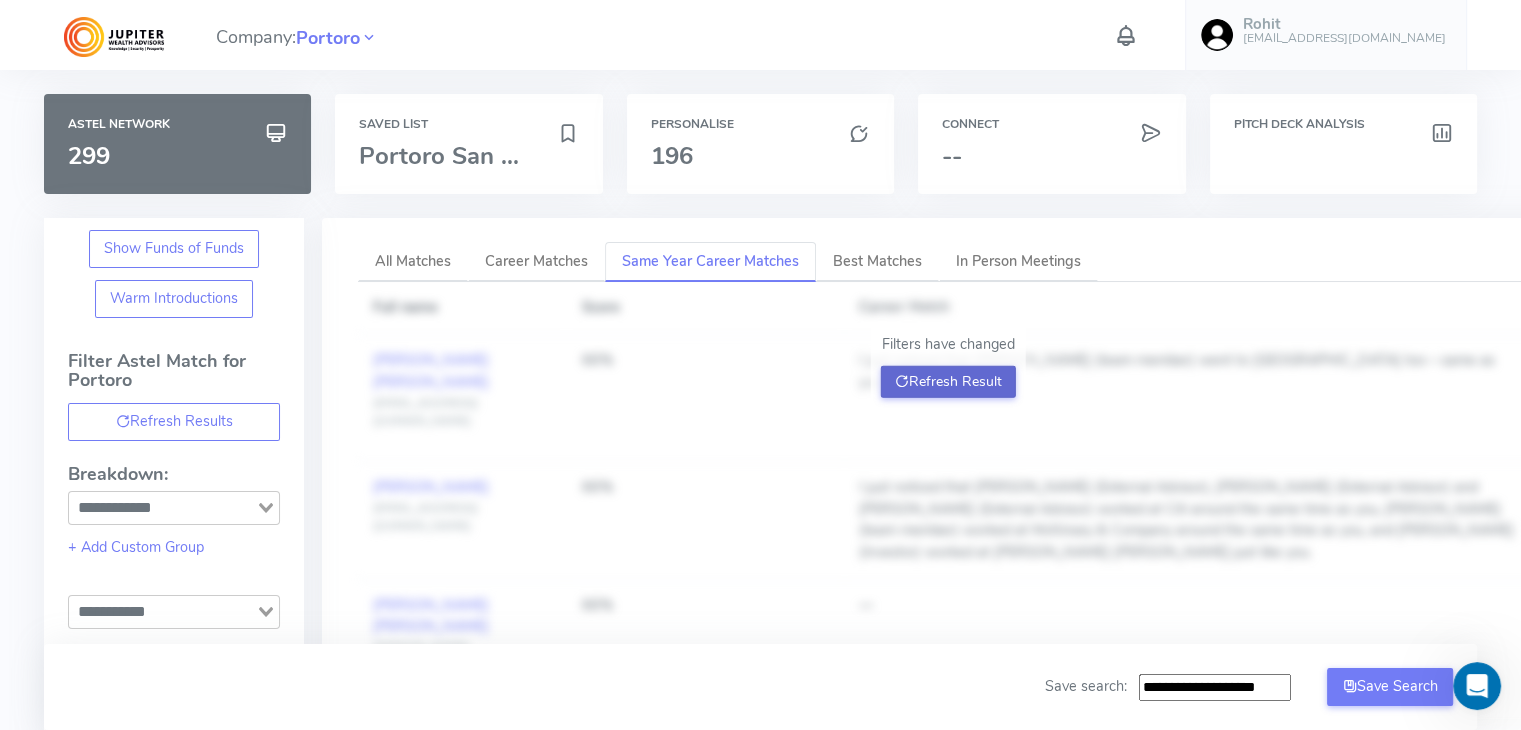 click on "Refresh Result" 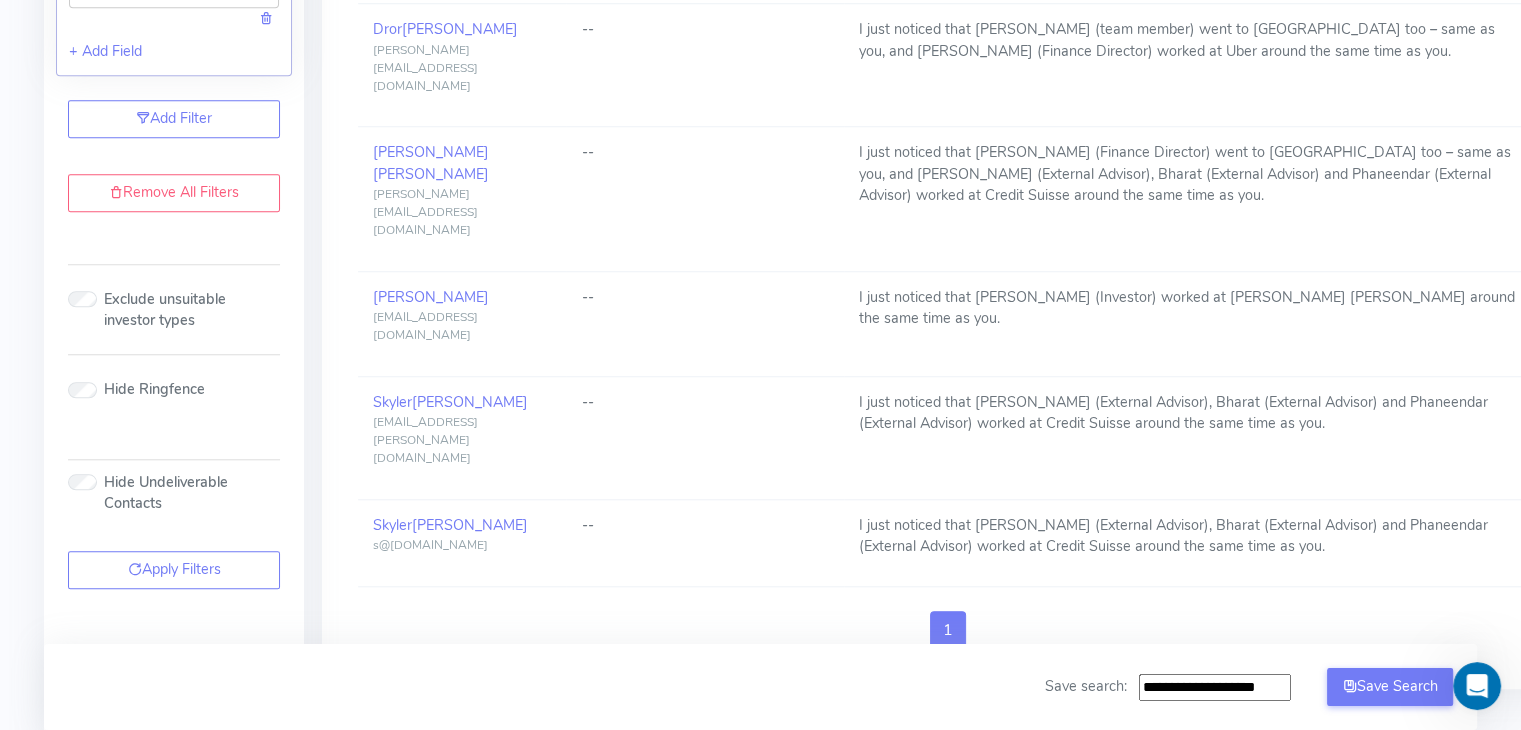 scroll, scrollTop: 1684, scrollLeft: 0, axis: vertical 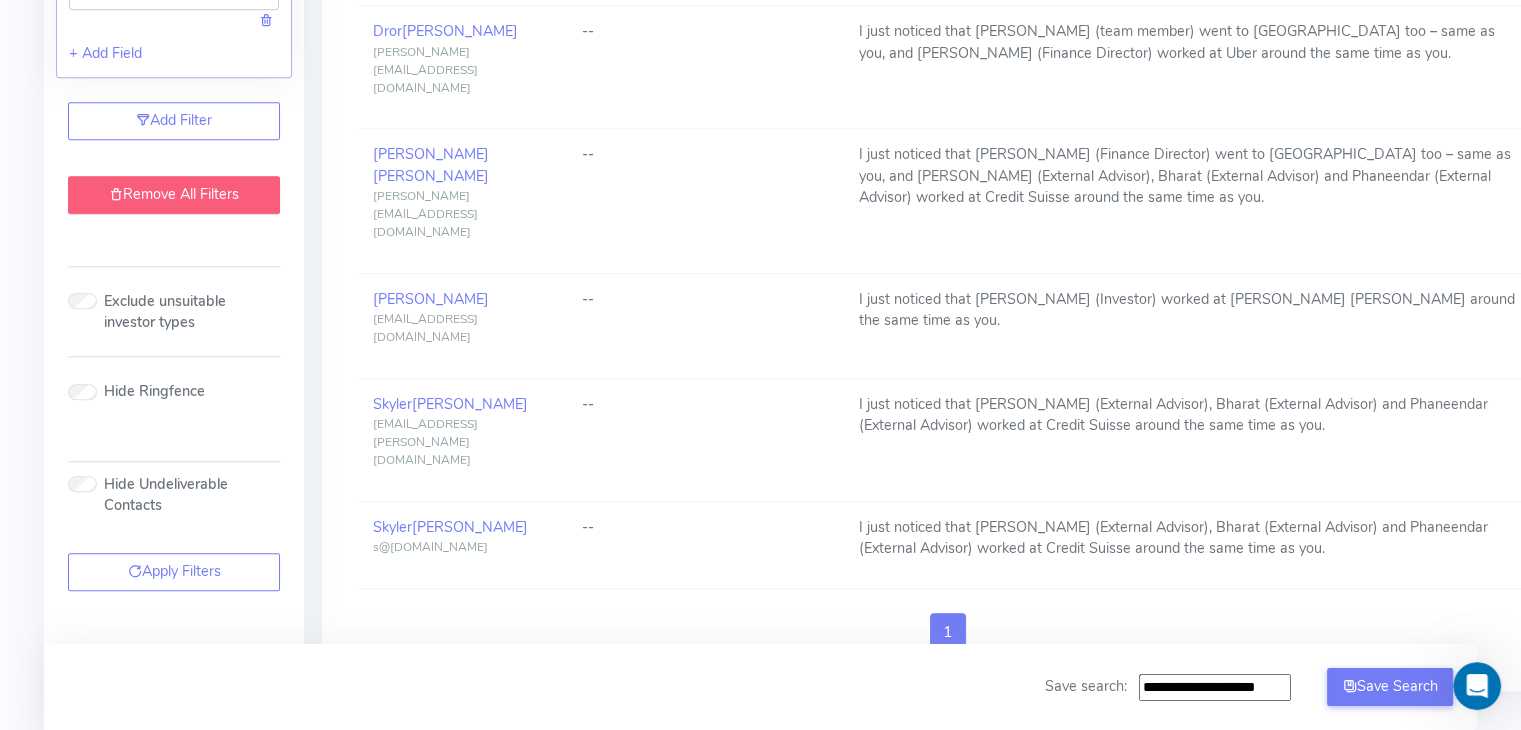 click at bounding box center [116, 194] 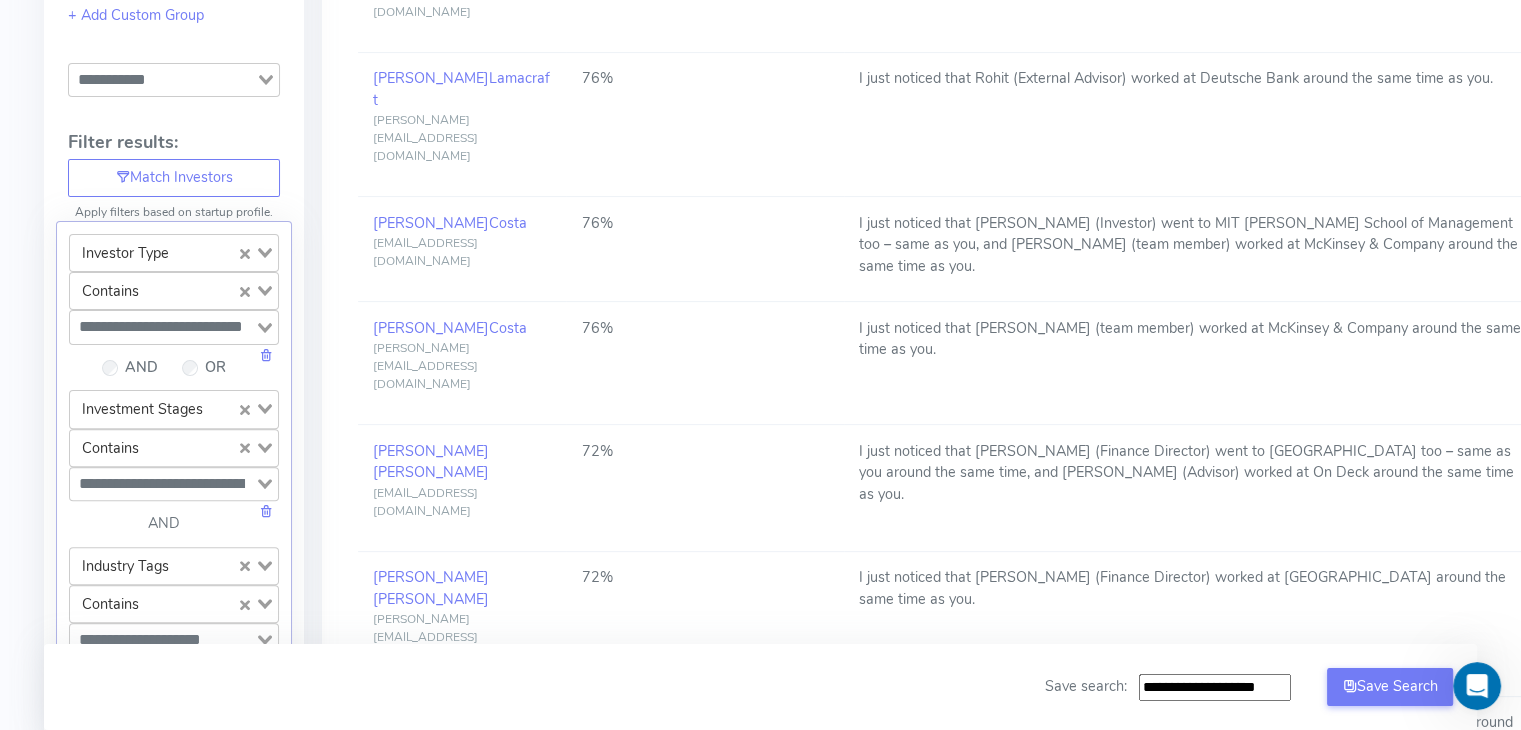 scroll, scrollTop: 0, scrollLeft: 0, axis: both 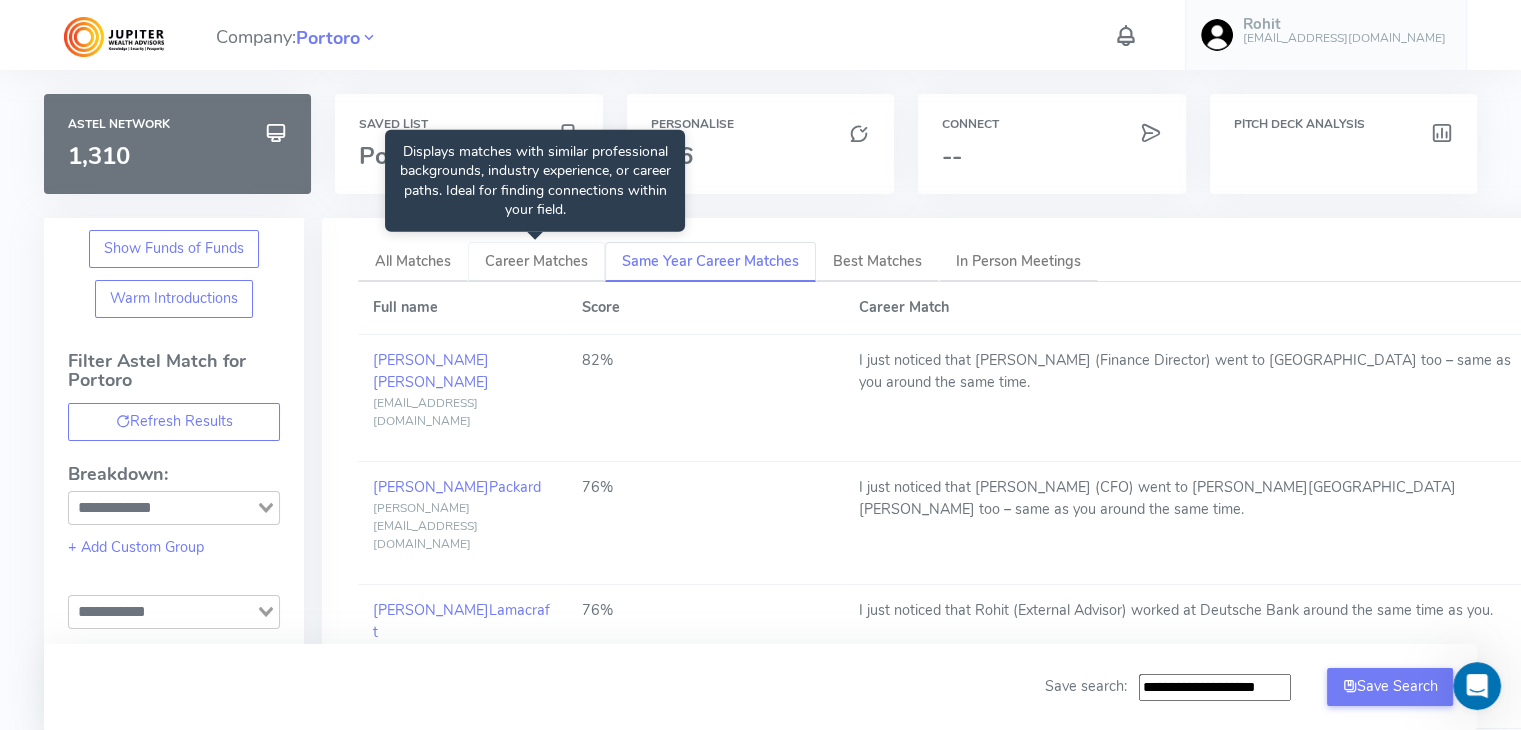 click on "Career Matches" at bounding box center (536, 261) 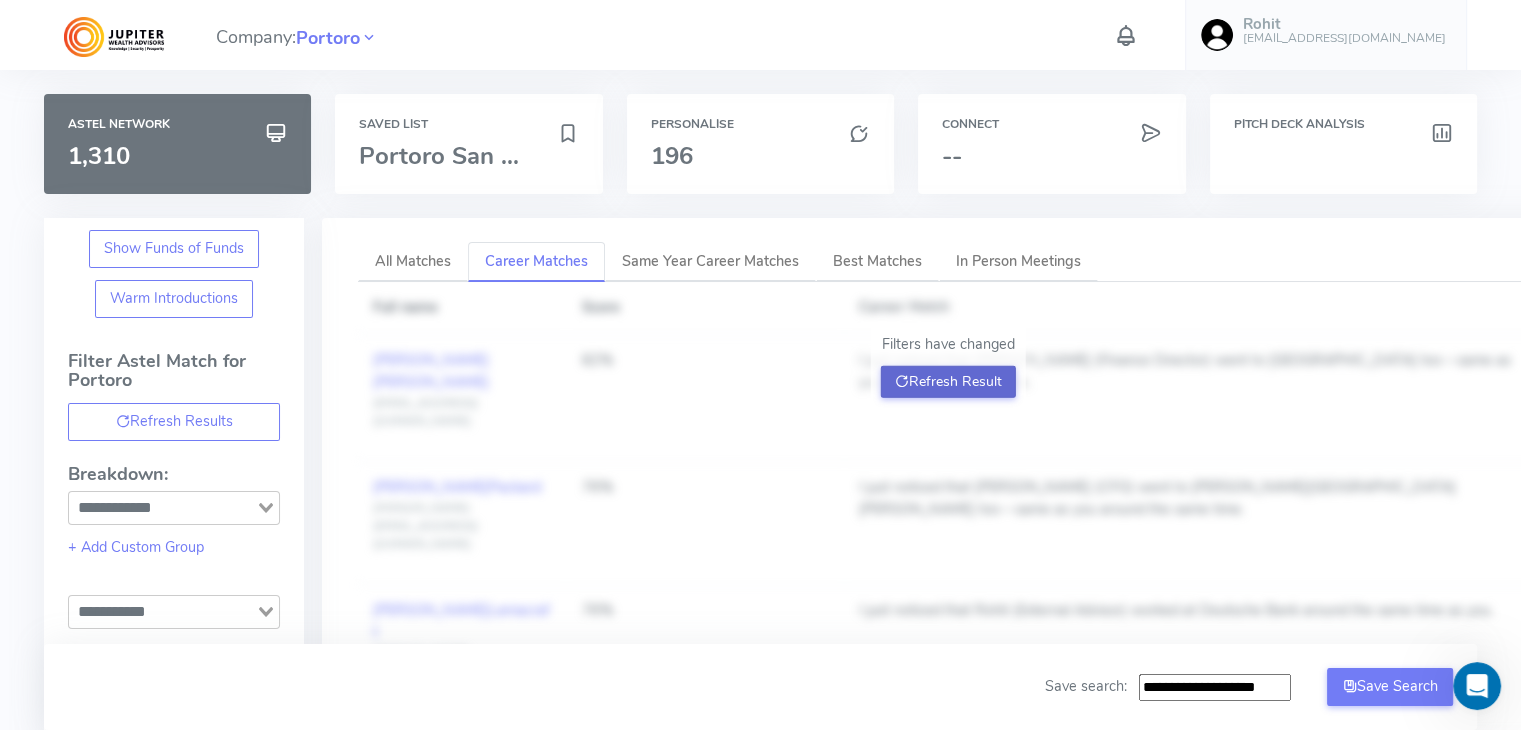 click on "Refresh Result" 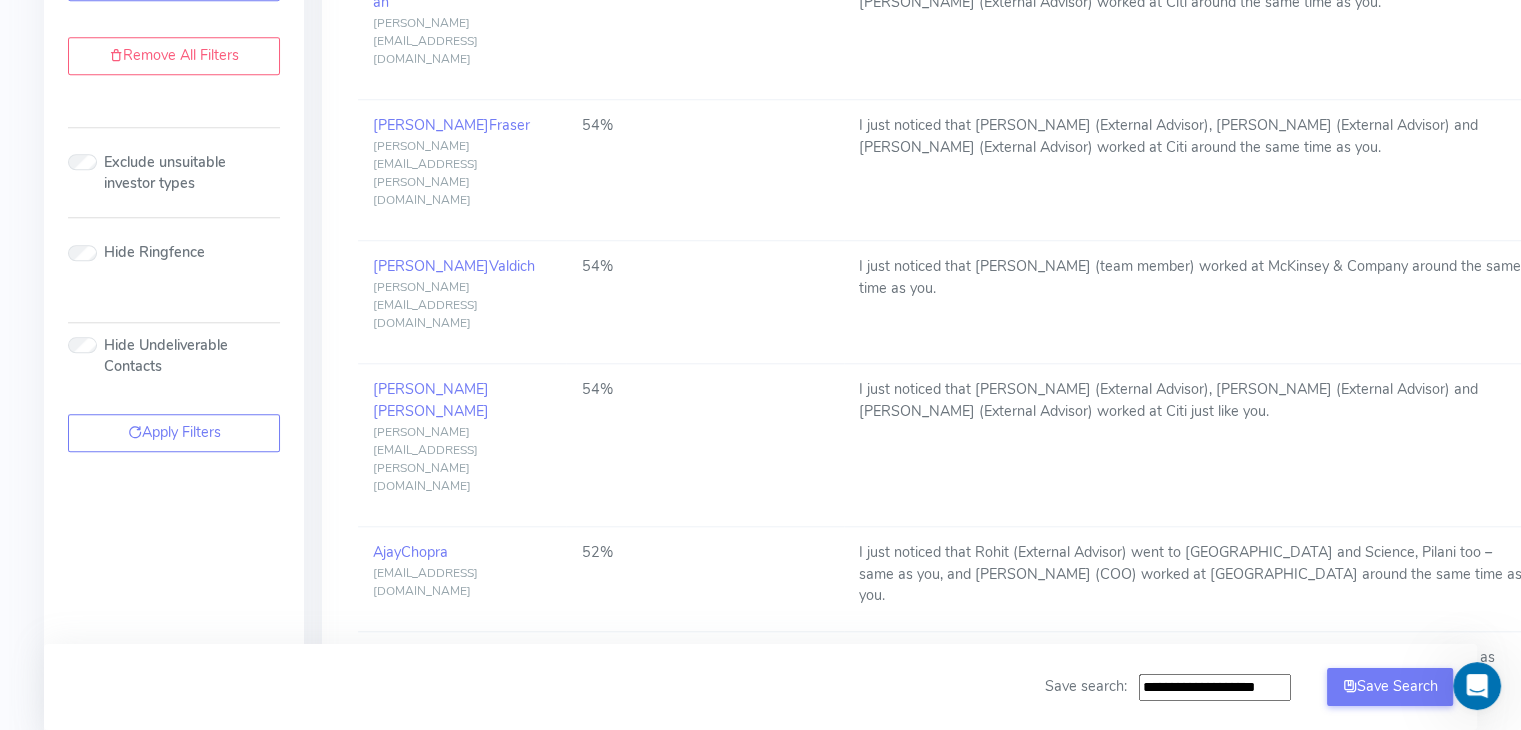 scroll, scrollTop: 1829, scrollLeft: 0, axis: vertical 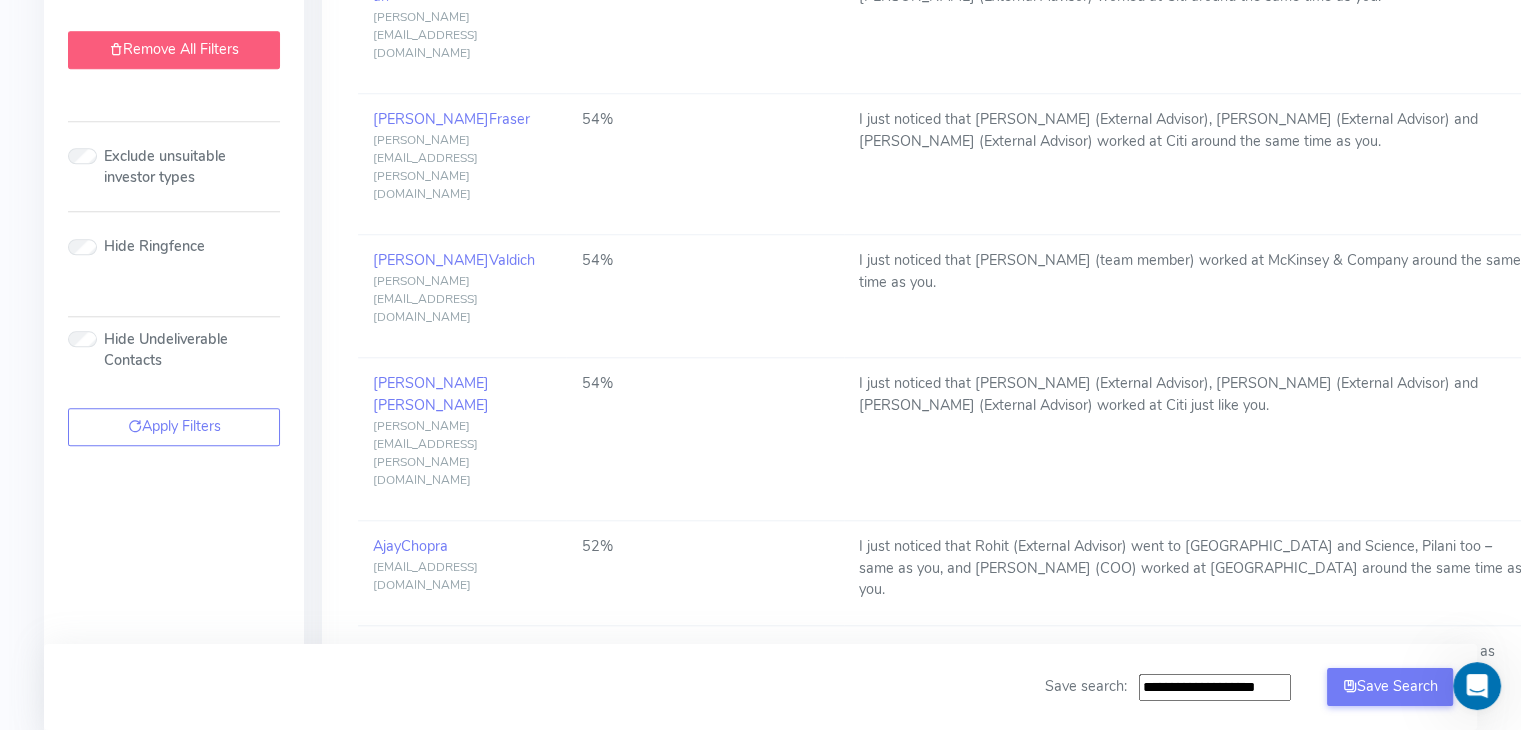 click on "Remove All Filters" at bounding box center [174, 50] 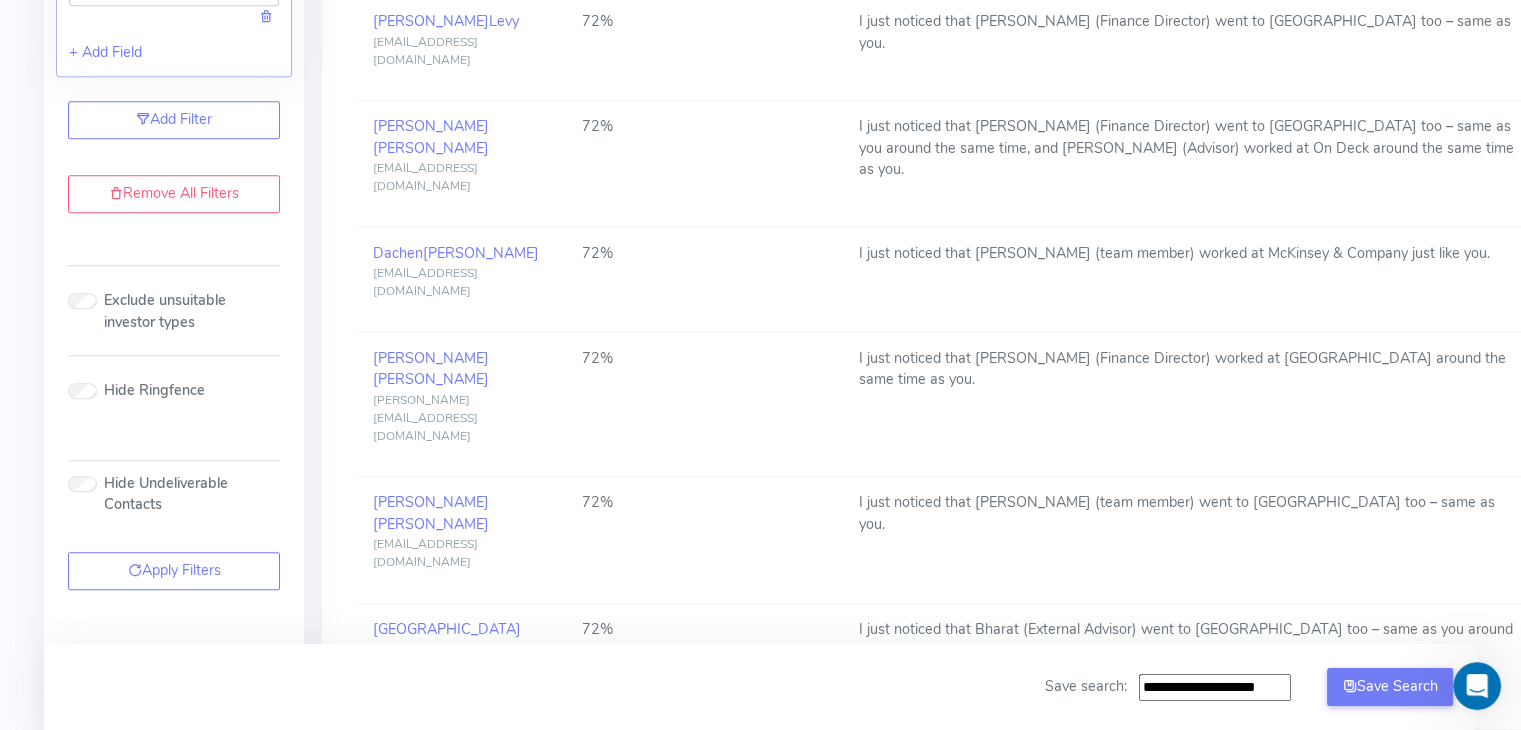 scroll, scrollTop: 0, scrollLeft: 0, axis: both 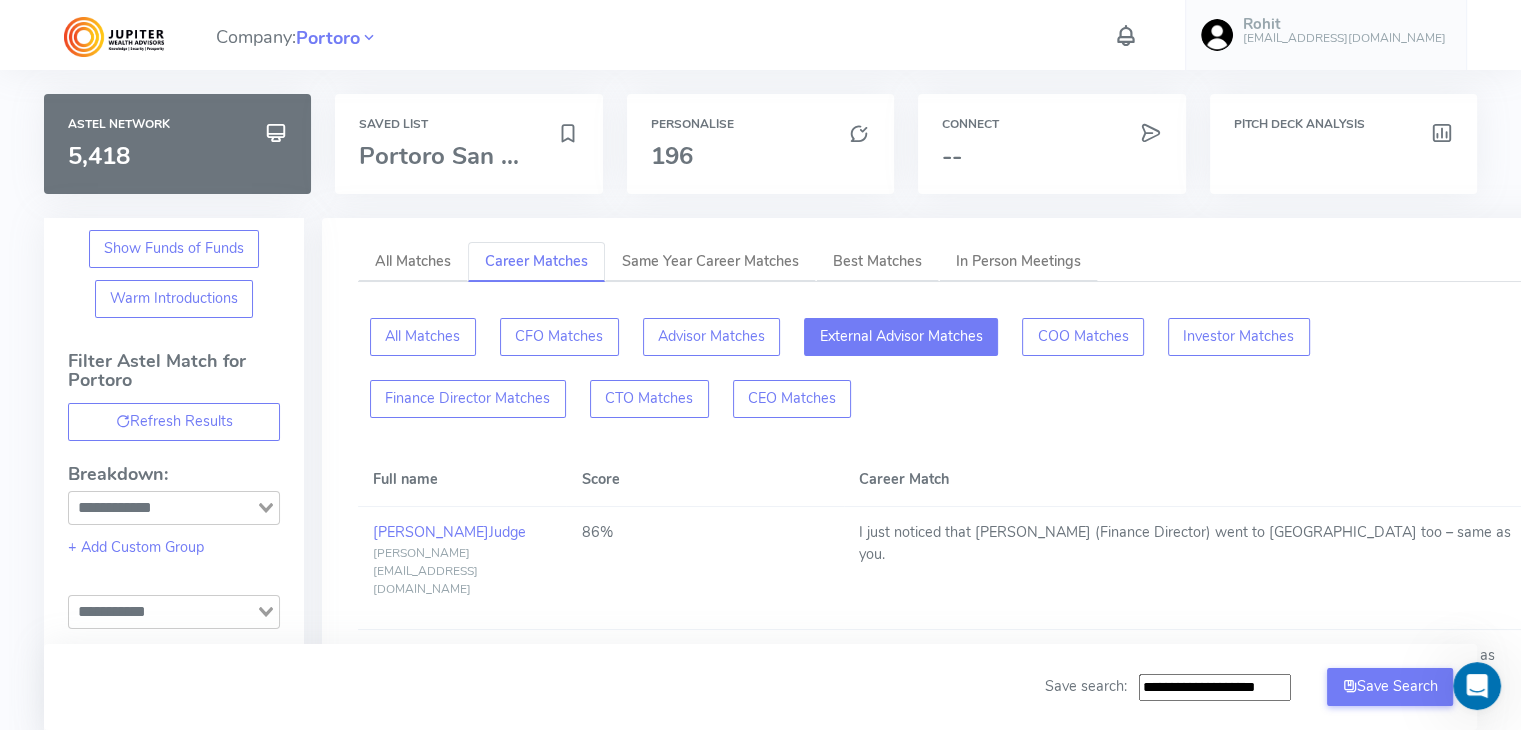 click on "External Advisor Matches" 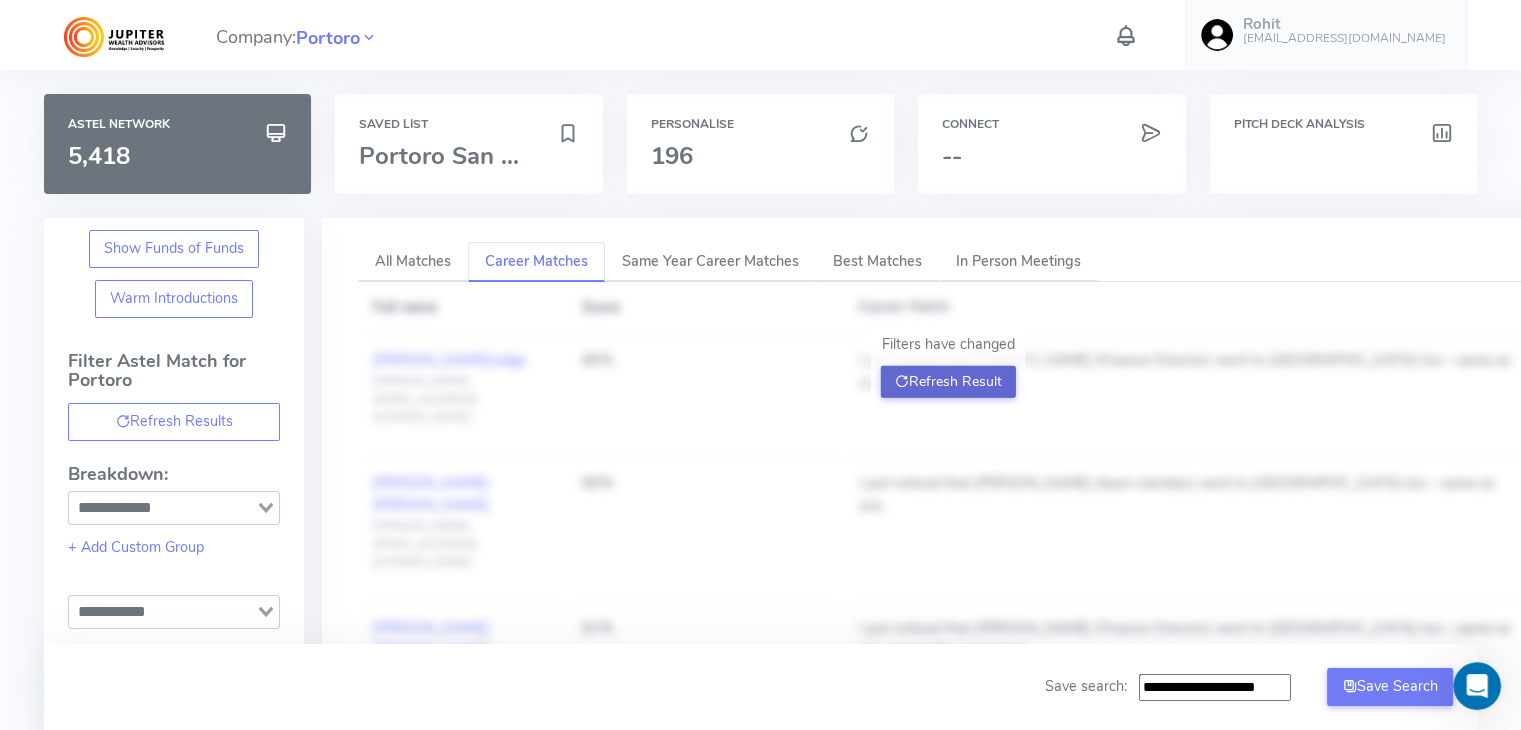 click on "Refresh Result" 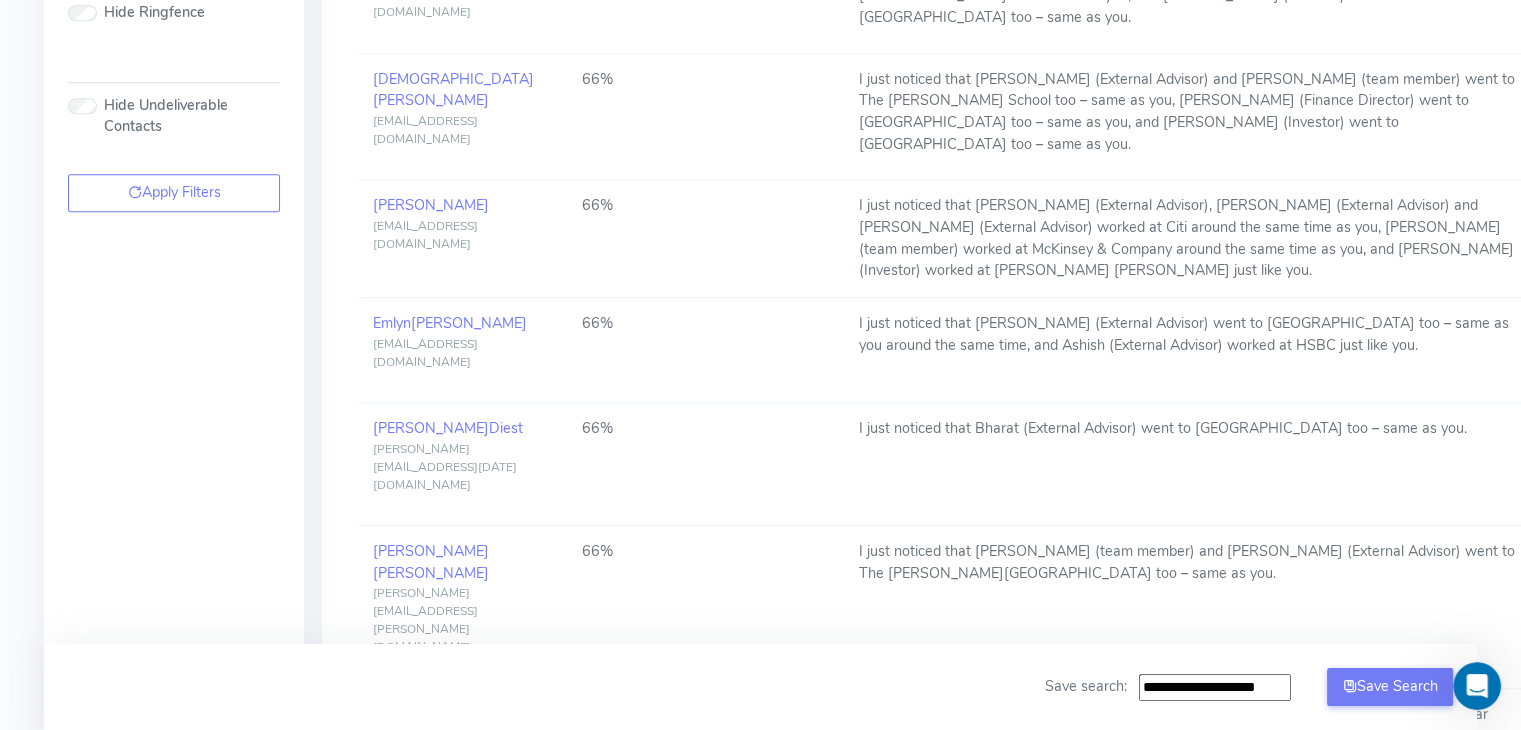 scroll, scrollTop: 1897, scrollLeft: 0, axis: vertical 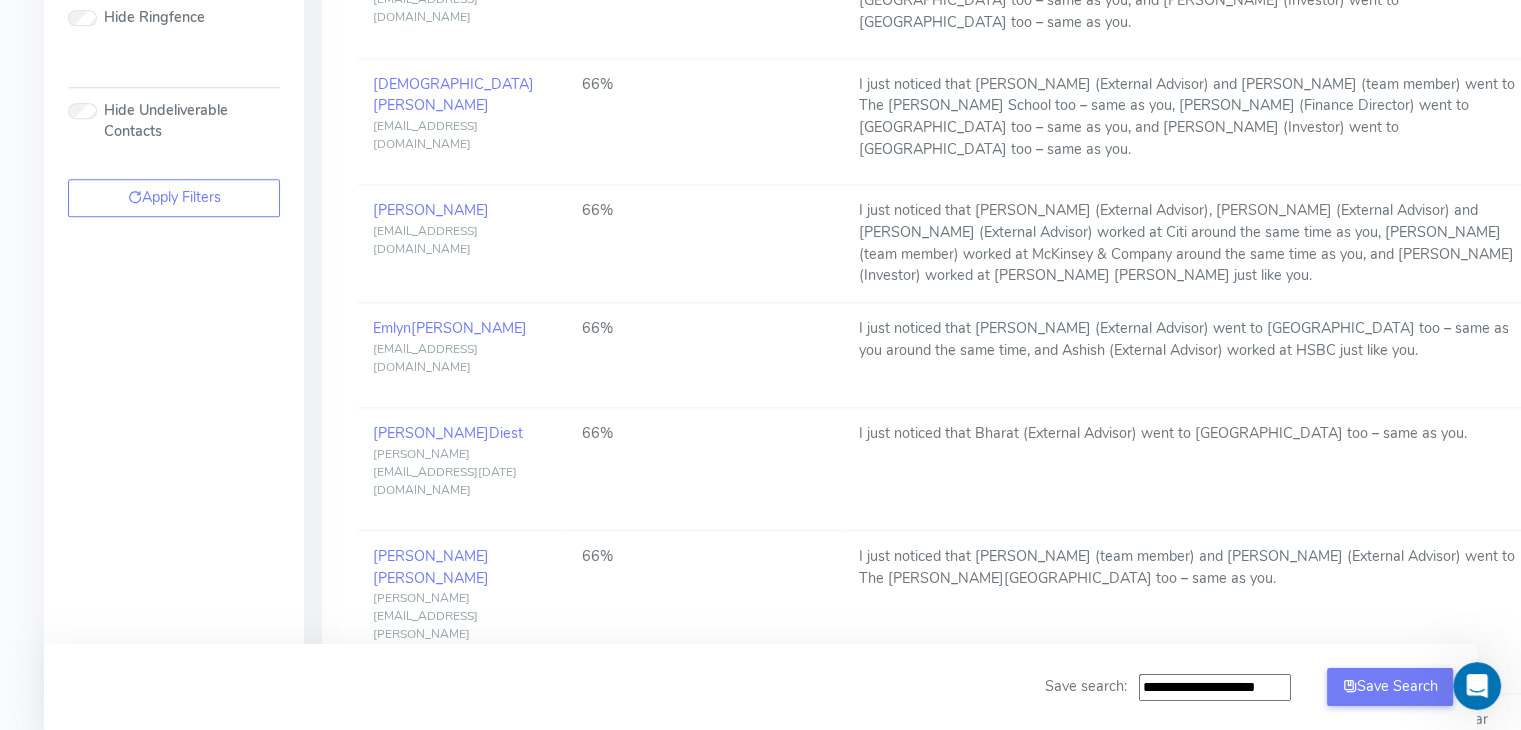 click on "2" at bounding box center [784, 1272] 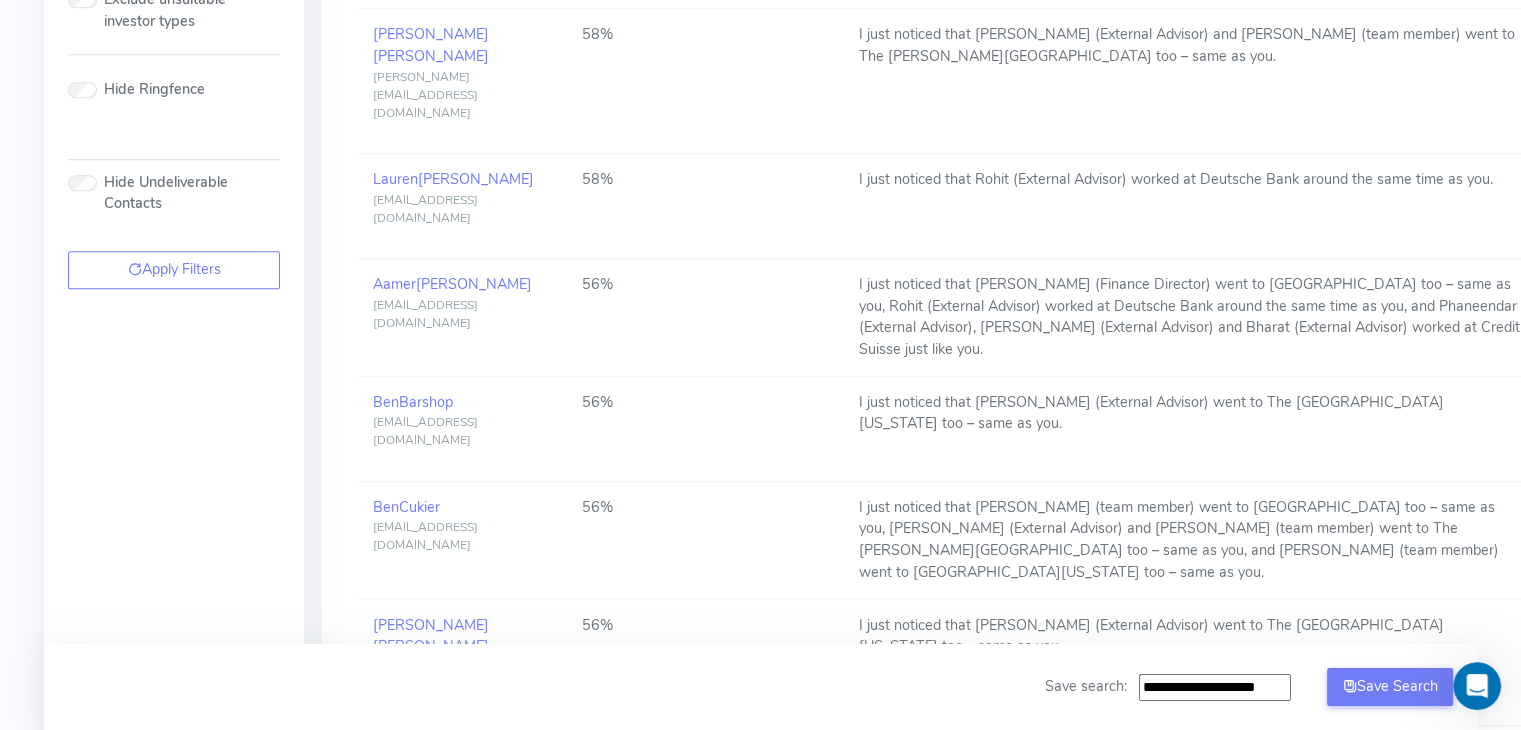 scroll, scrollTop: 1838, scrollLeft: 0, axis: vertical 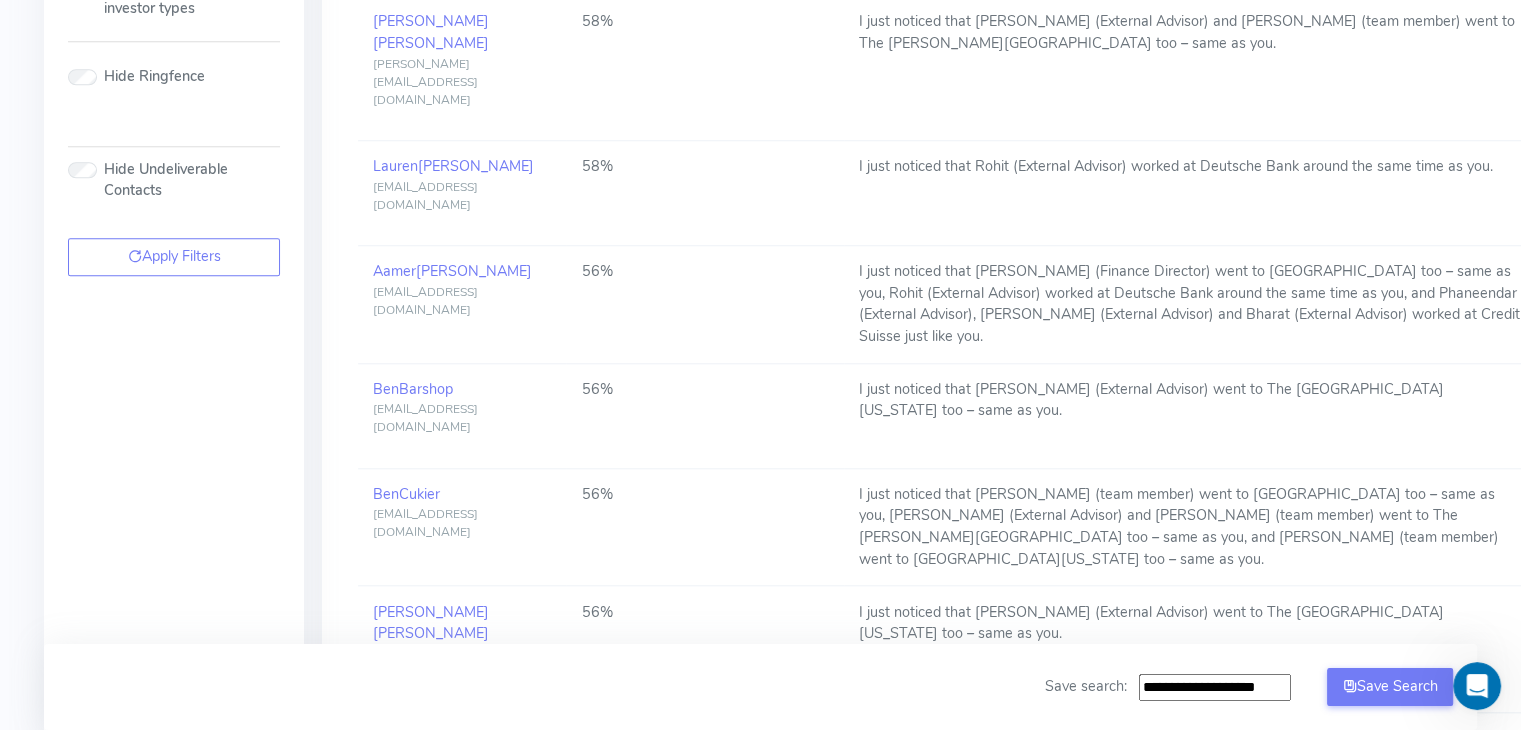 click on "3" at bounding box center [895, 1295] 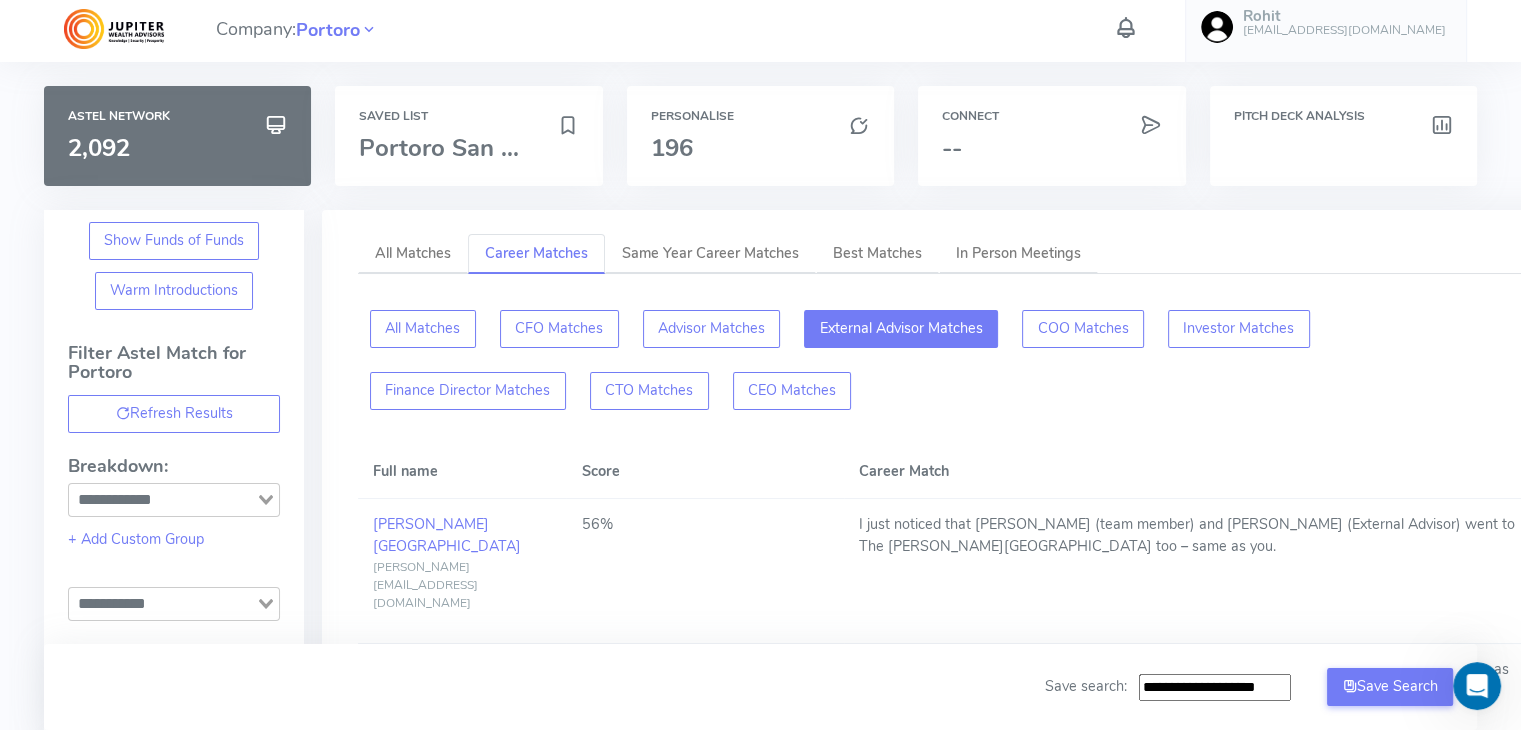 scroll, scrollTop: 0, scrollLeft: 0, axis: both 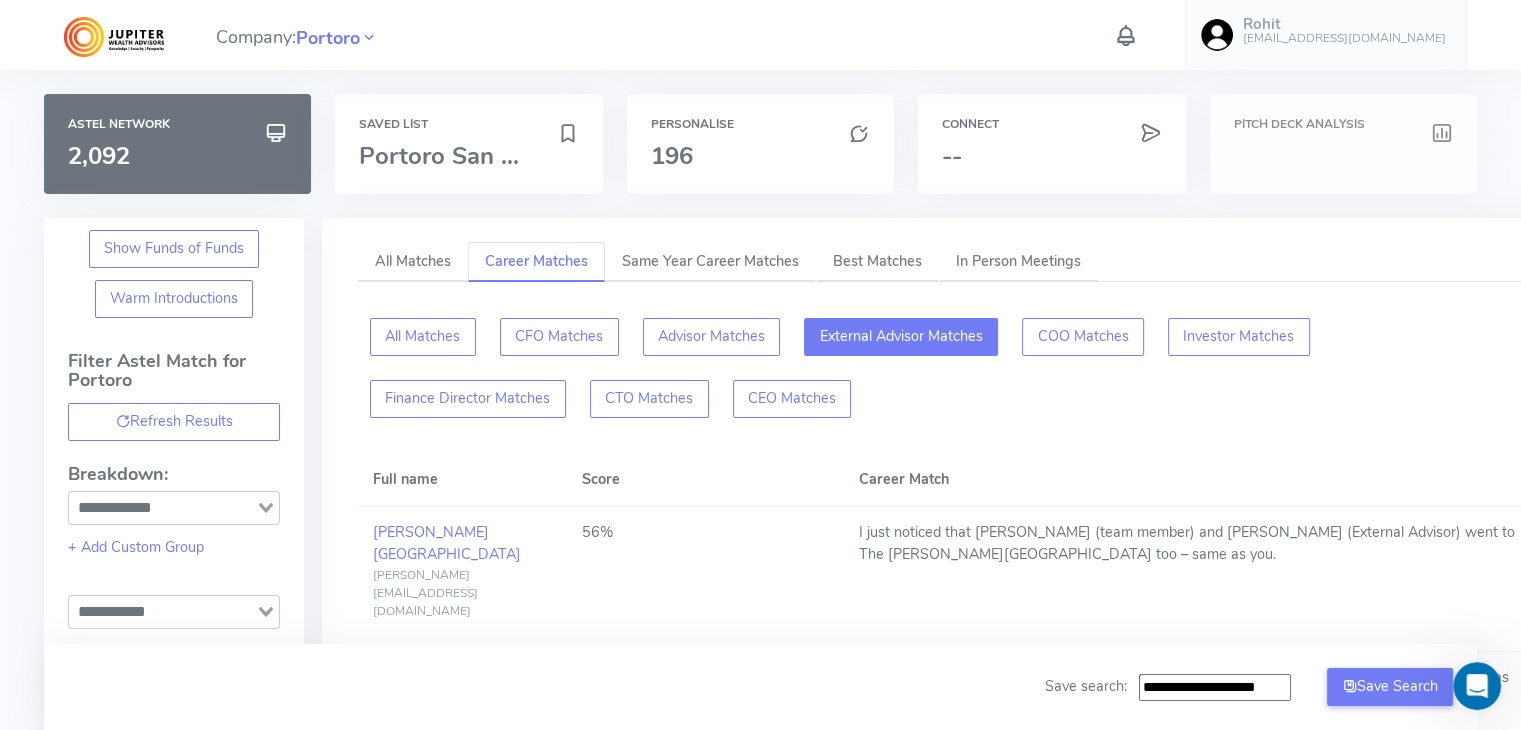 click on "Pitch Deck Analysis" at bounding box center (1343, 144) 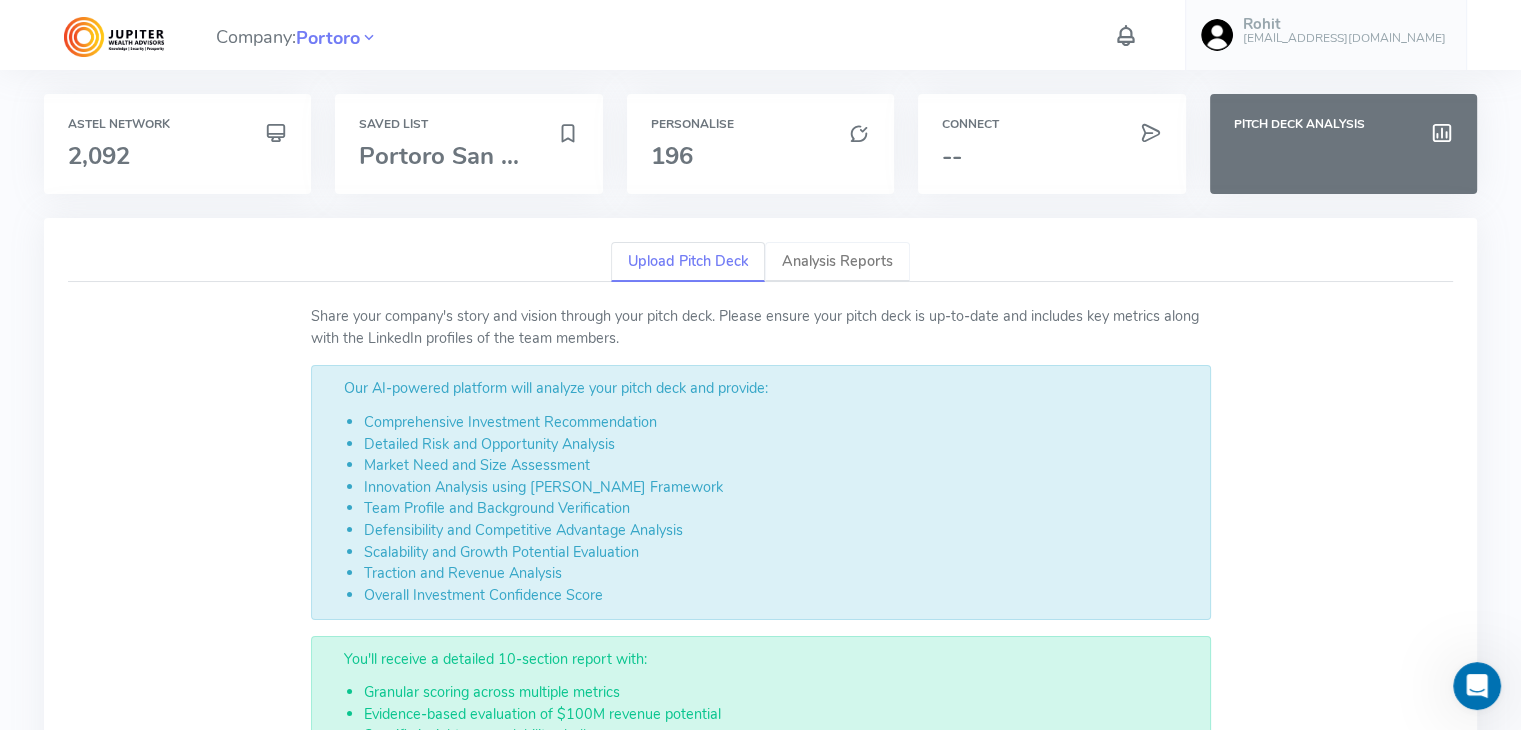 click on "Analysis Reports" at bounding box center [837, 262] 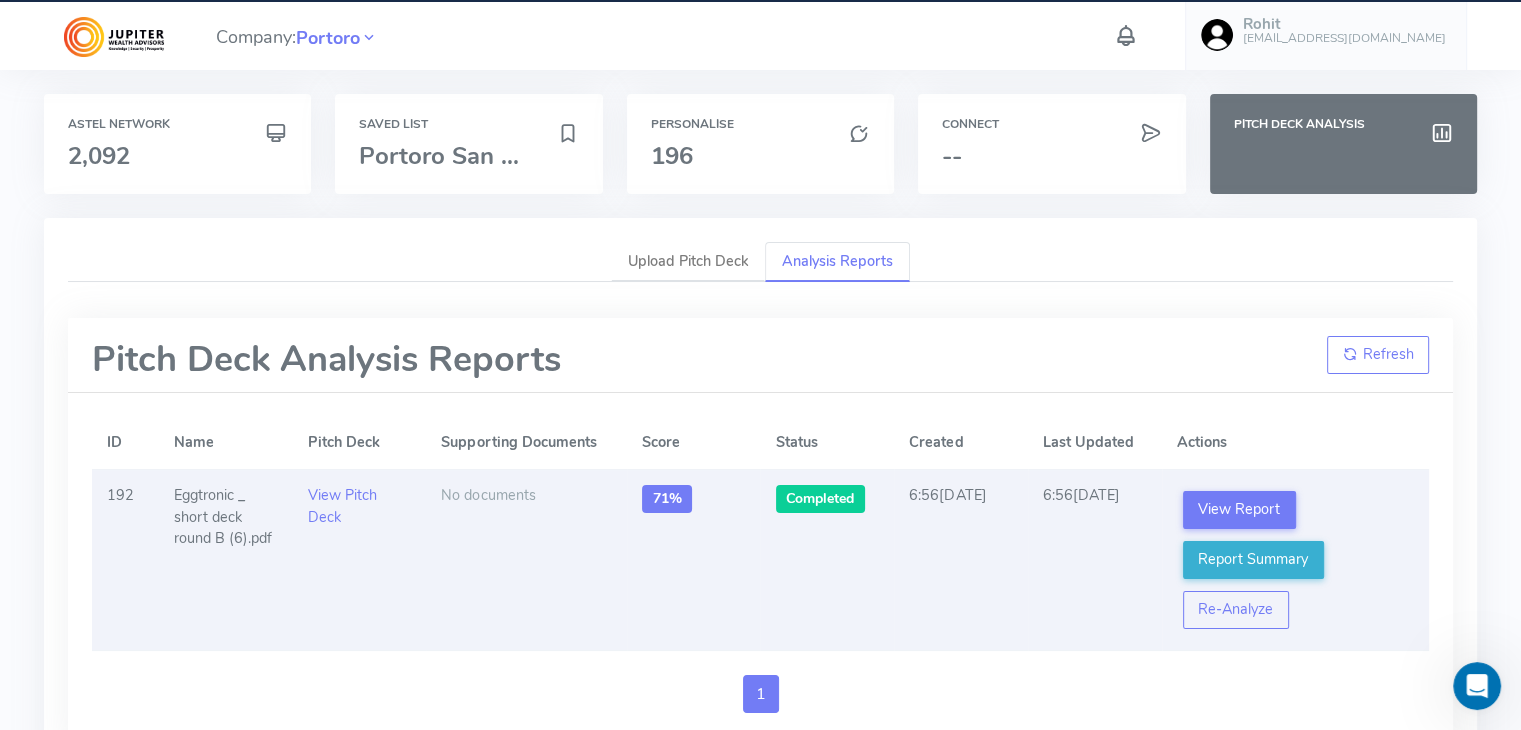 scroll, scrollTop: 2, scrollLeft: 0, axis: vertical 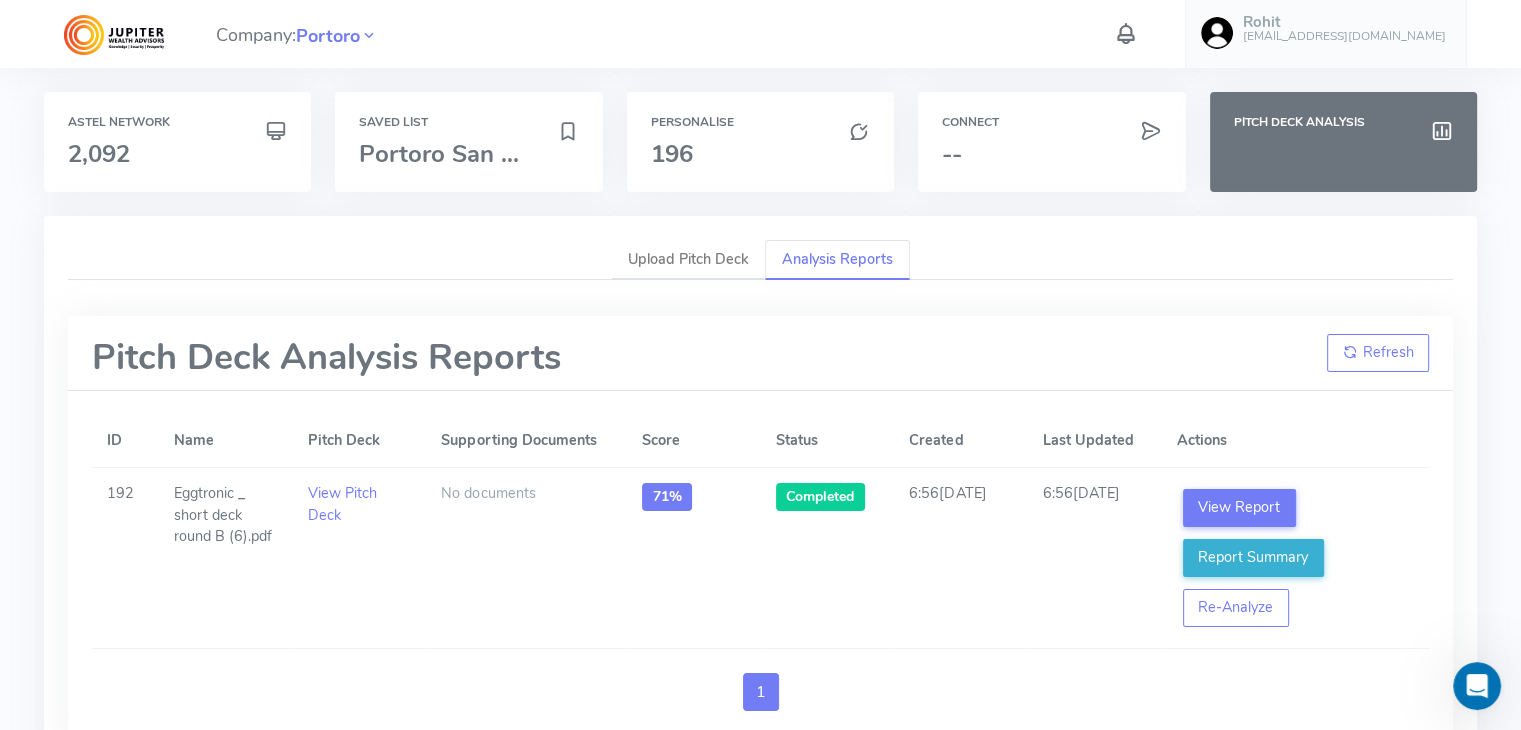click on "Pitch Deck Analysis Reports  Refresh" at bounding box center [760, 353] 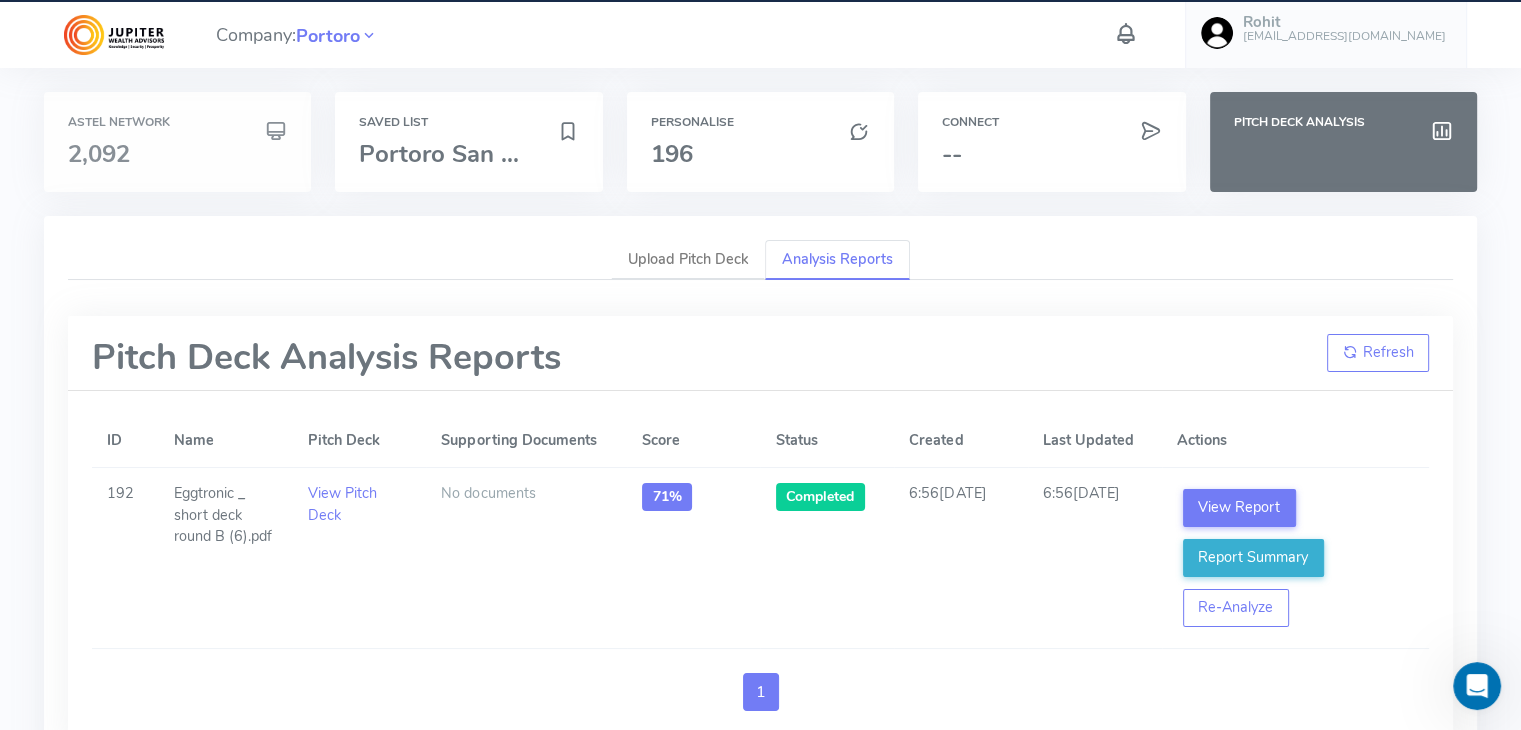 click on "Astel Network 2,092" at bounding box center (177, 142) 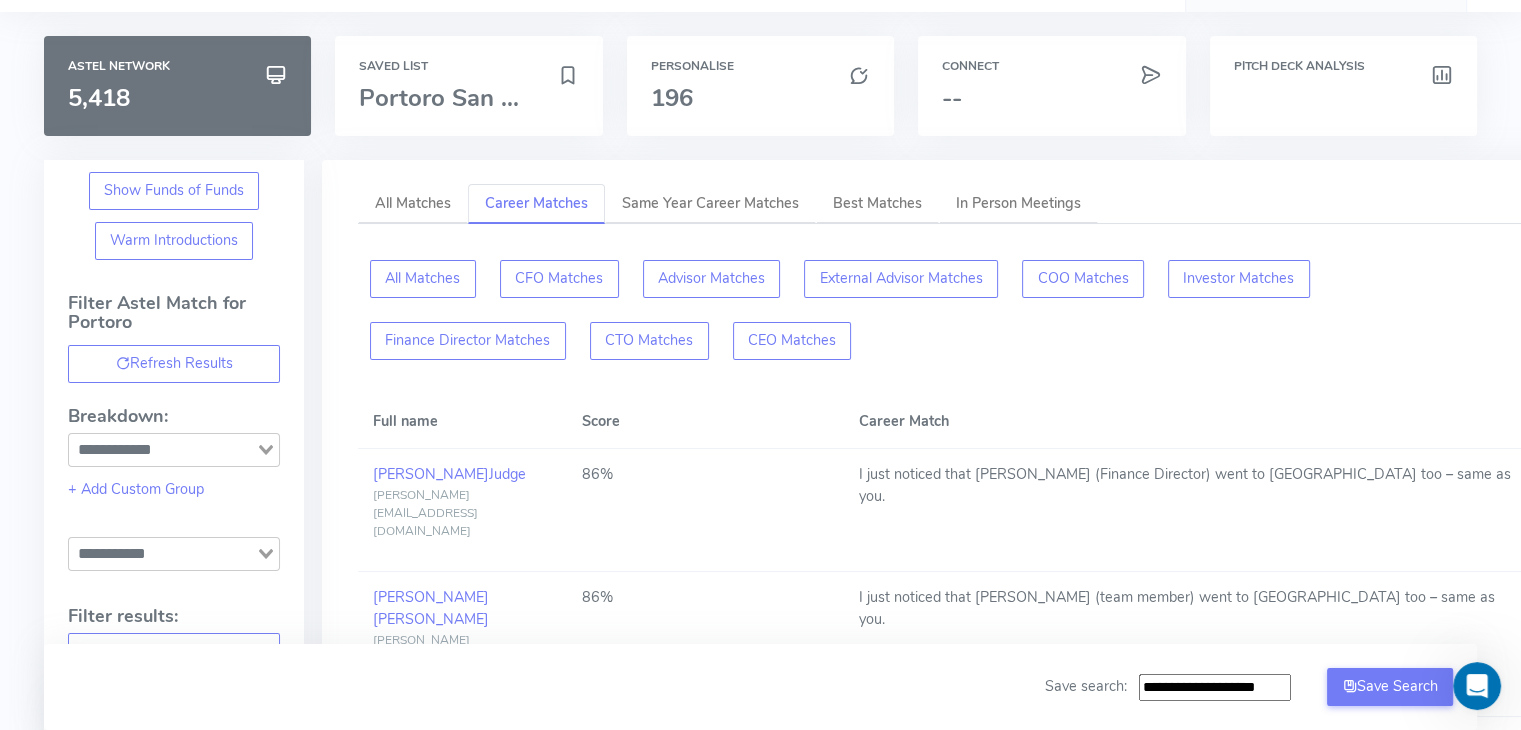 scroll, scrollTop: 64, scrollLeft: 0, axis: vertical 